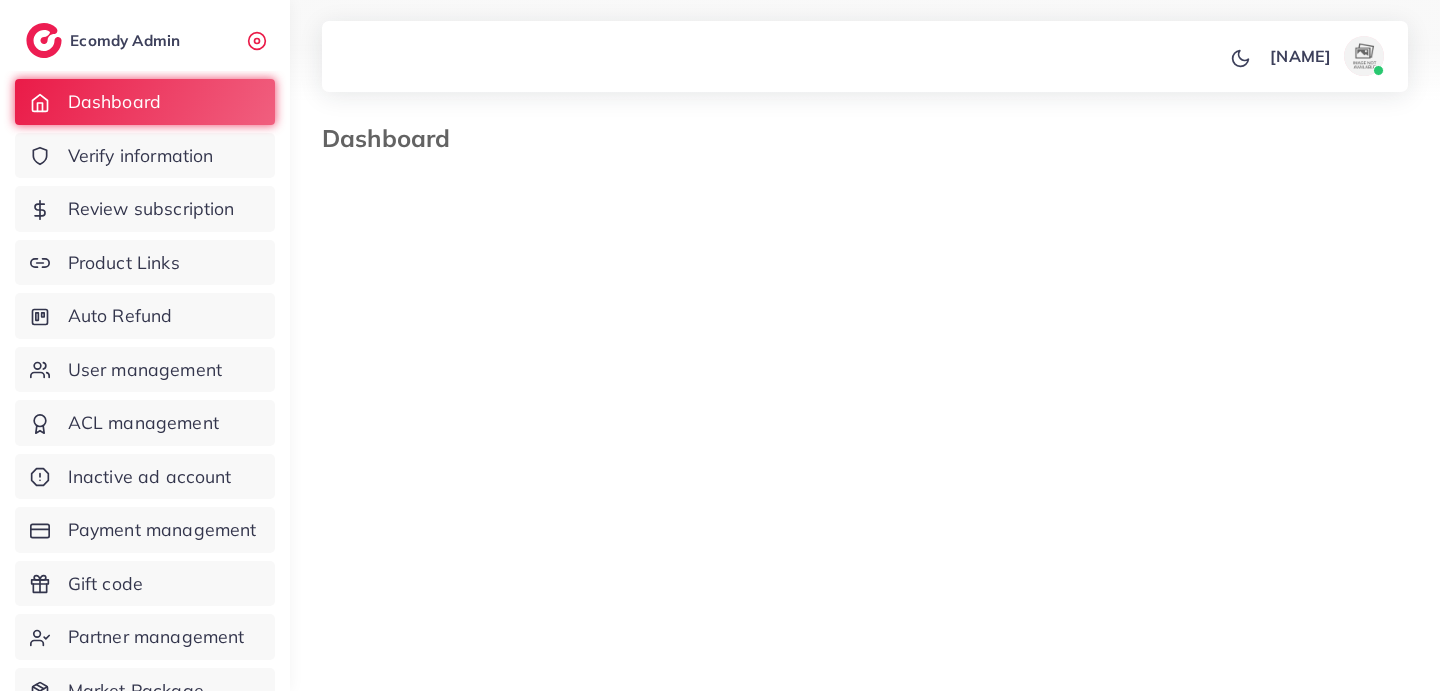 select on "*" 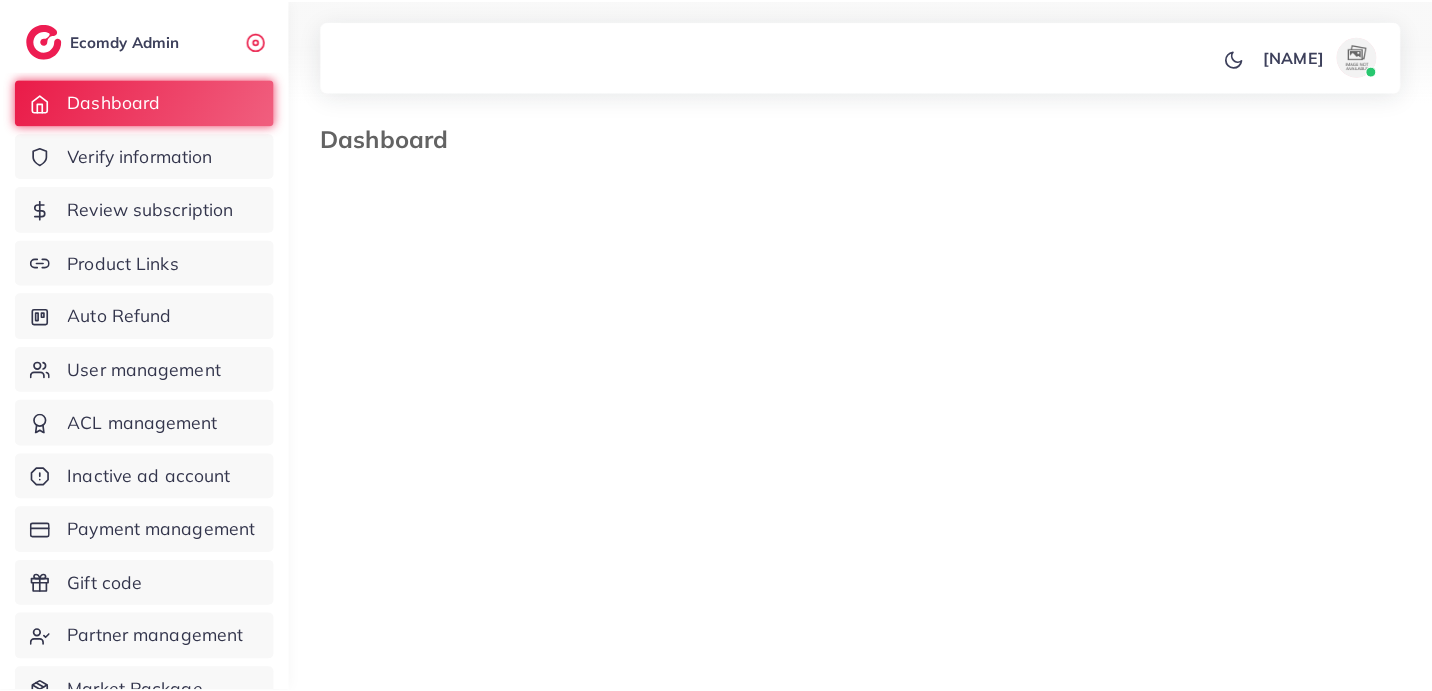 scroll, scrollTop: 0, scrollLeft: 0, axis: both 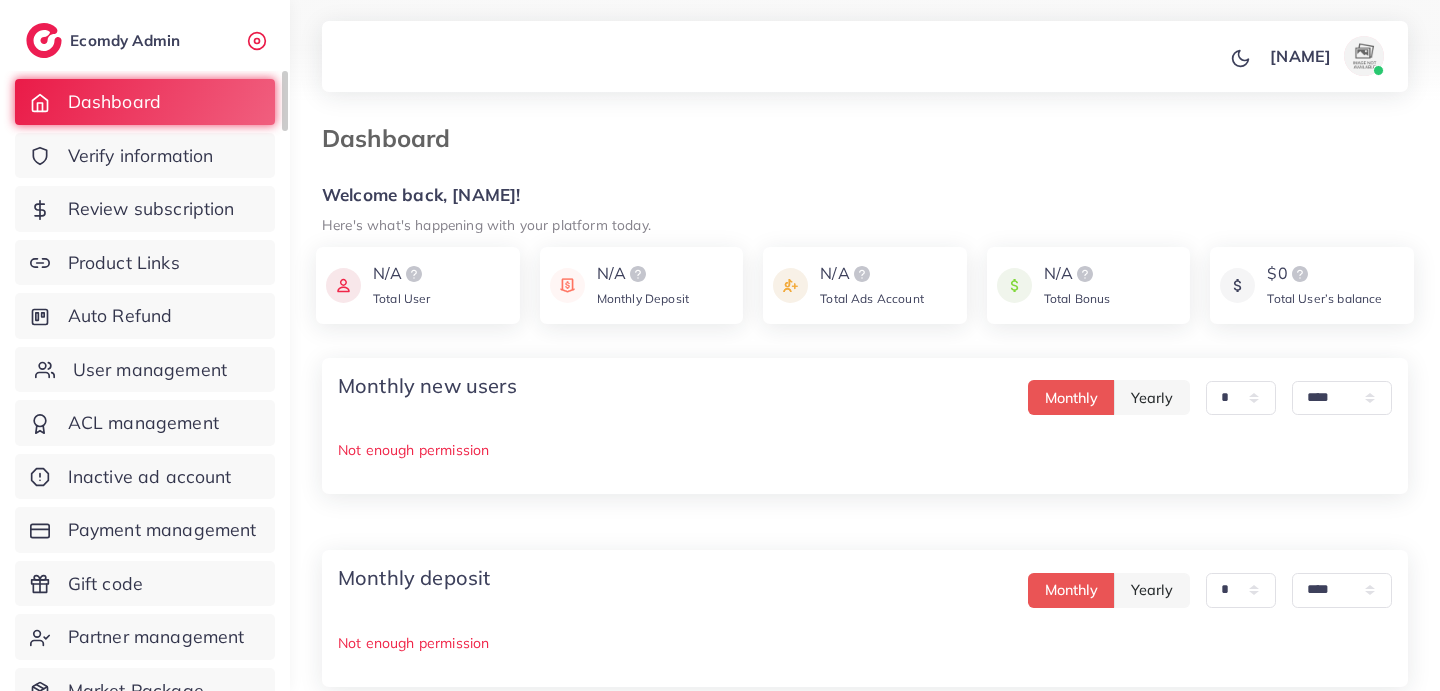 click on "User management" at bounding box center (145, 370) 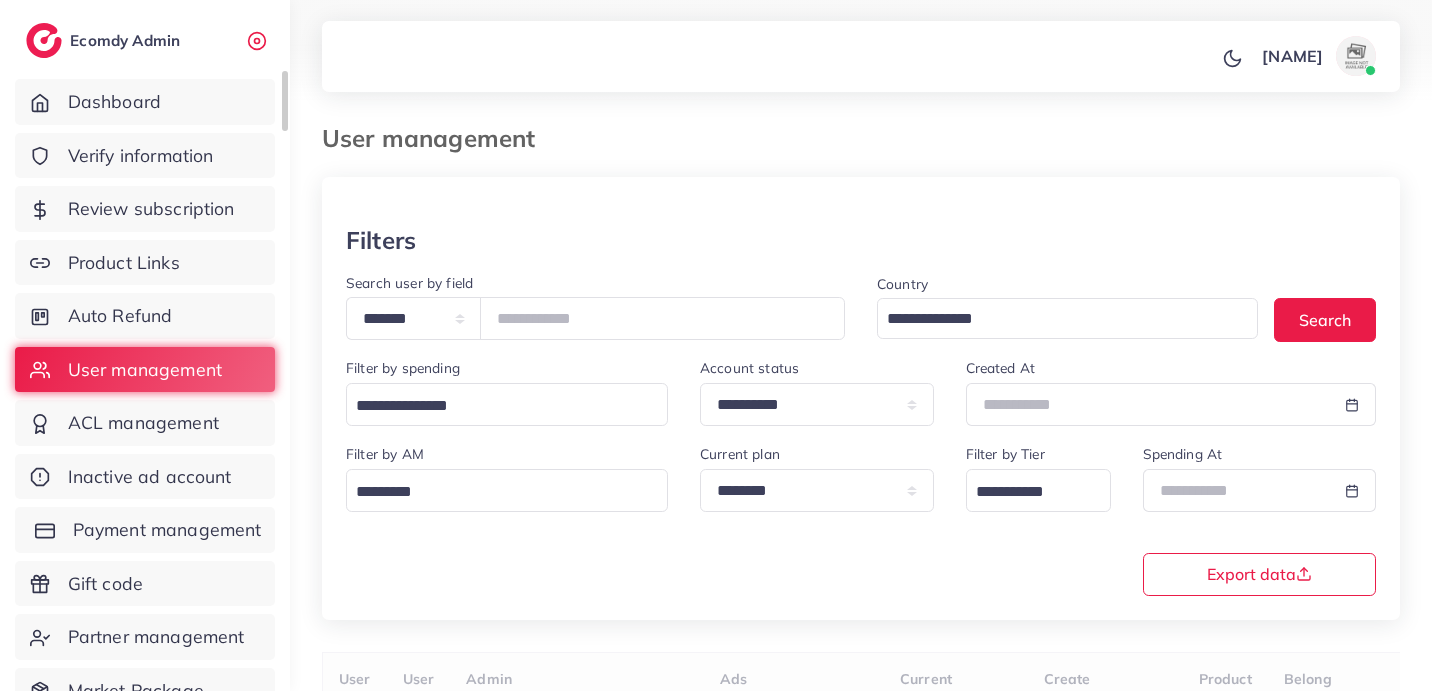 click on "Payment management" at bounding box center [167, 530] 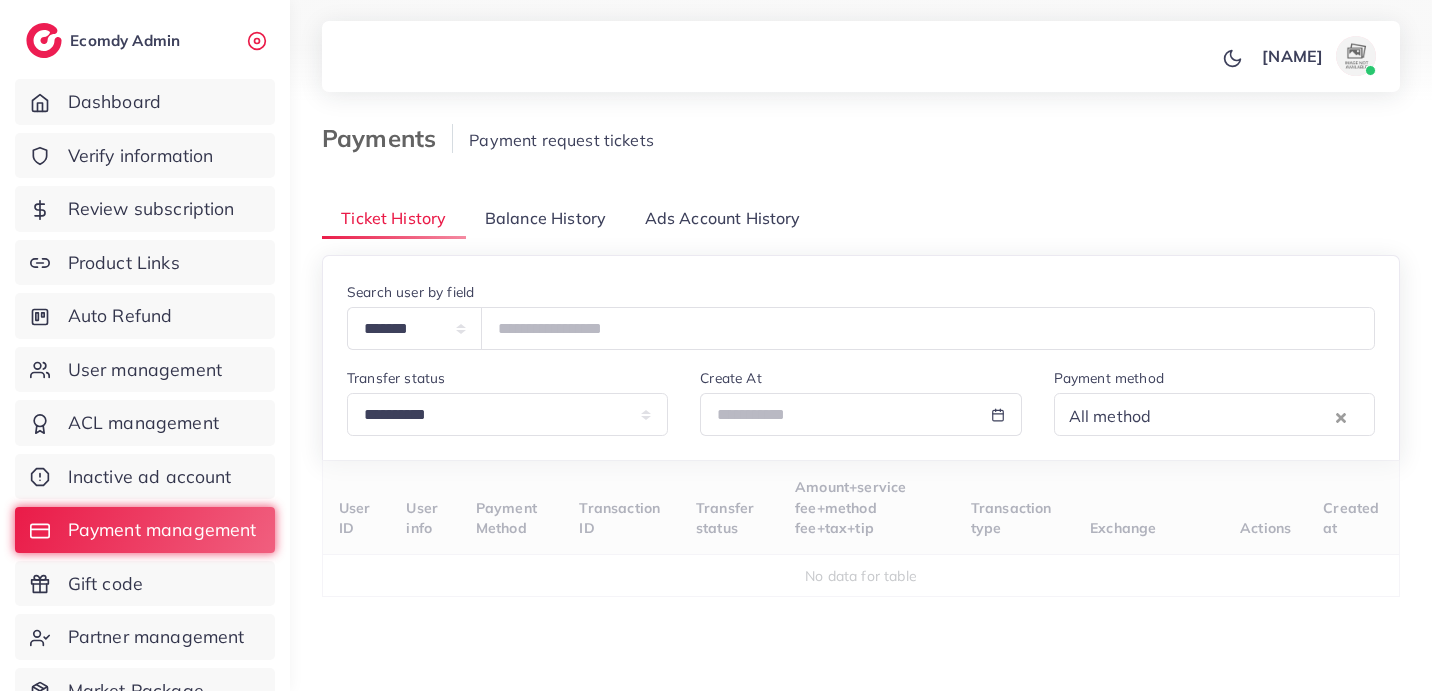 click on "Balance History" at bounding box center [545, 218] 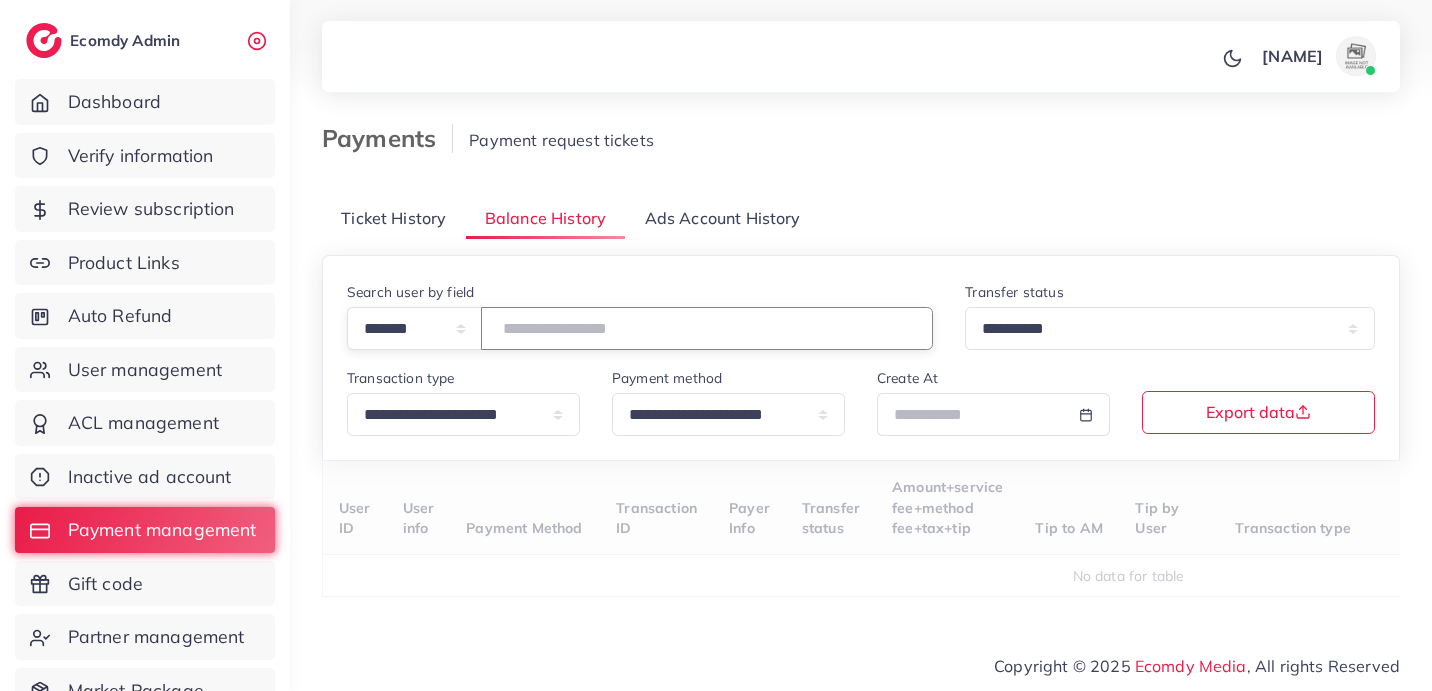 click at bounding box center [707, 328] 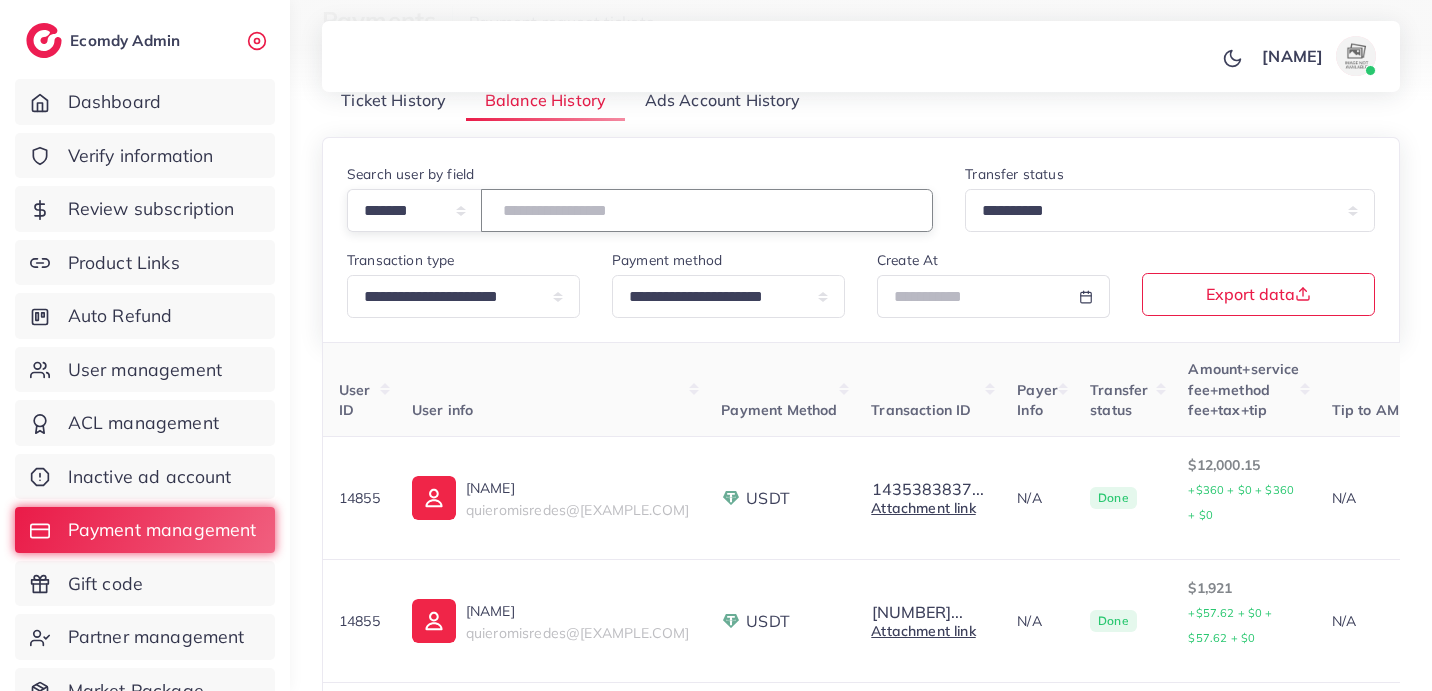 scroll, scrollTop: 127, scrollLeft: 0, axis: vertical 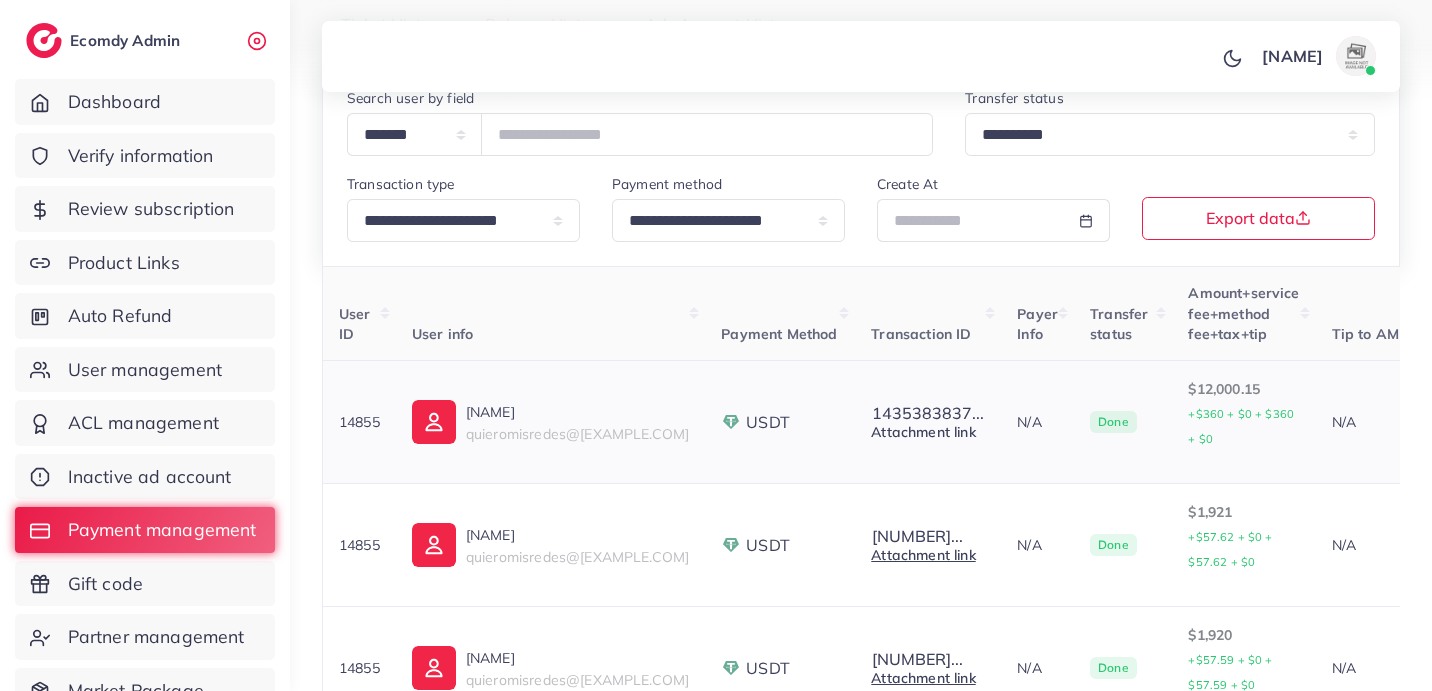 click on "Attachment link" at bounding box center (923, 432) 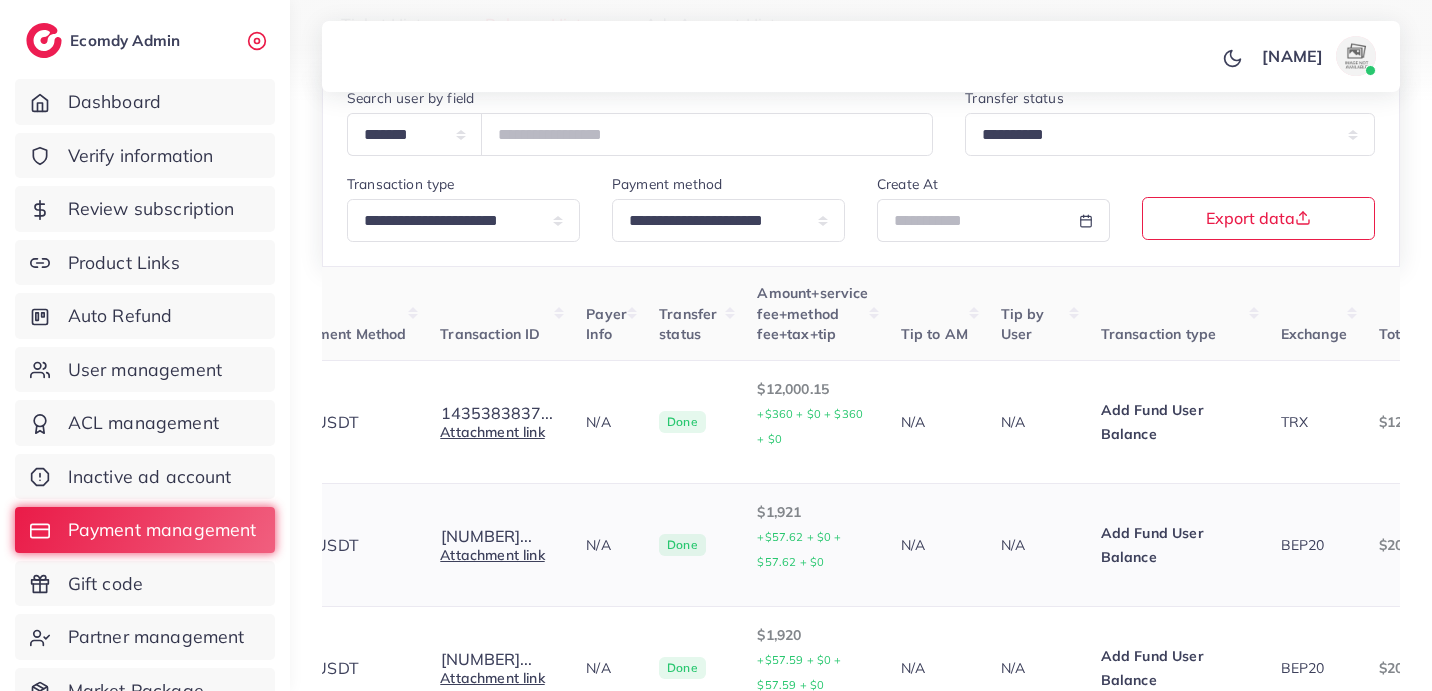 scroll, scrollTop: 0, scrollLeft: 825, axis: horizontal 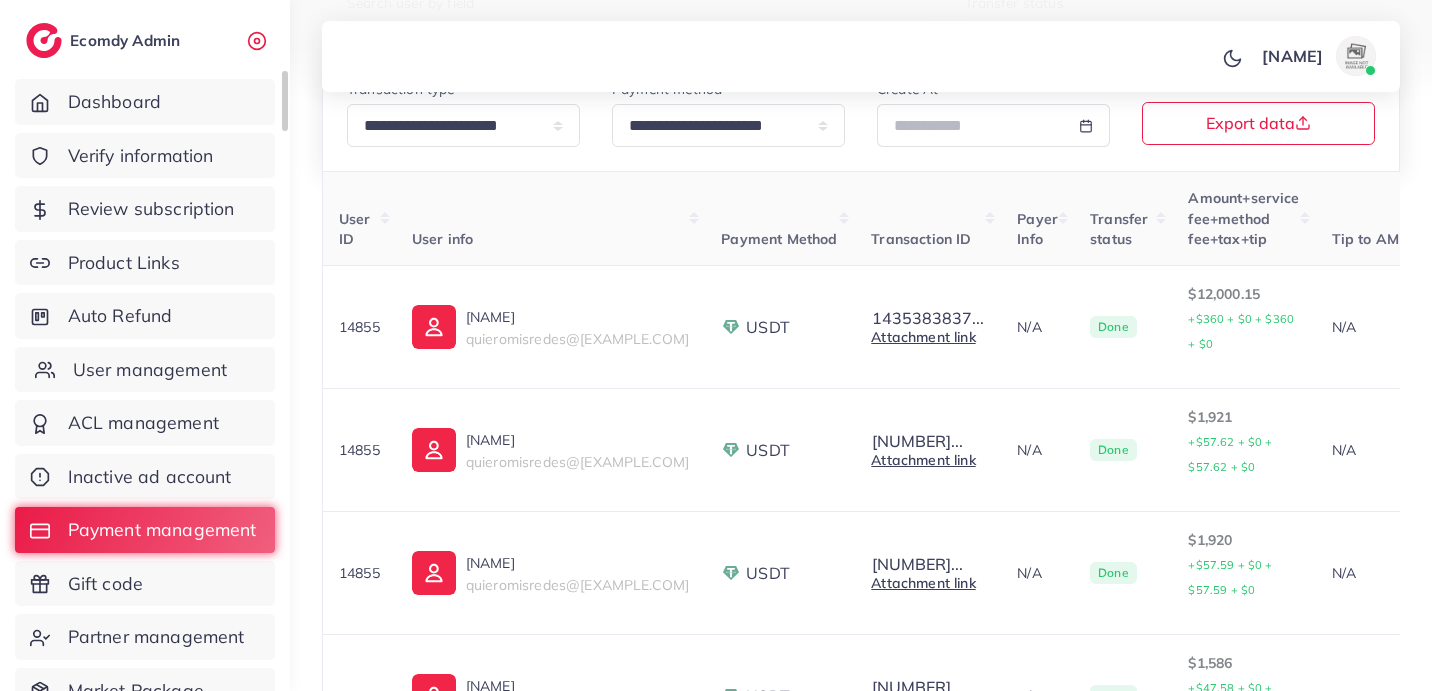 click on "User management" at bounding box center [145, 370] 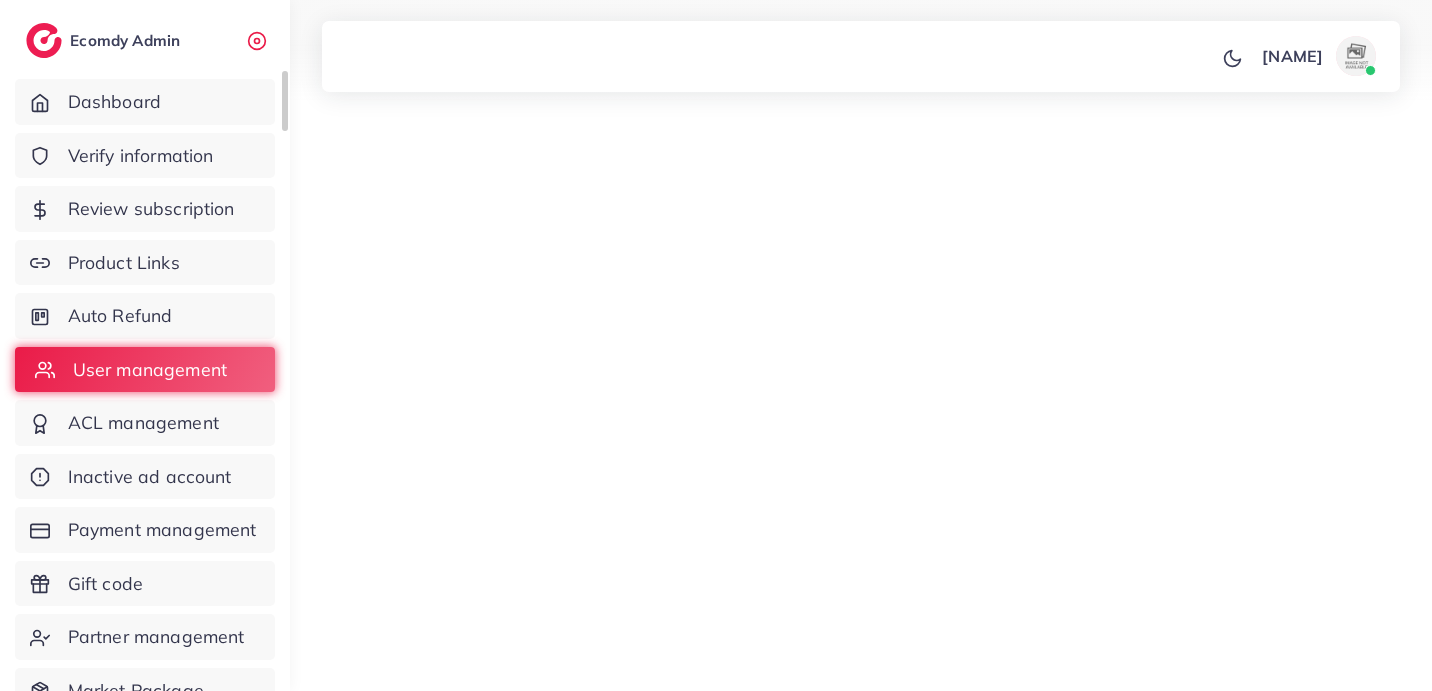 scroll, scrollTop: 0, scrollLeft: 0, axis: both 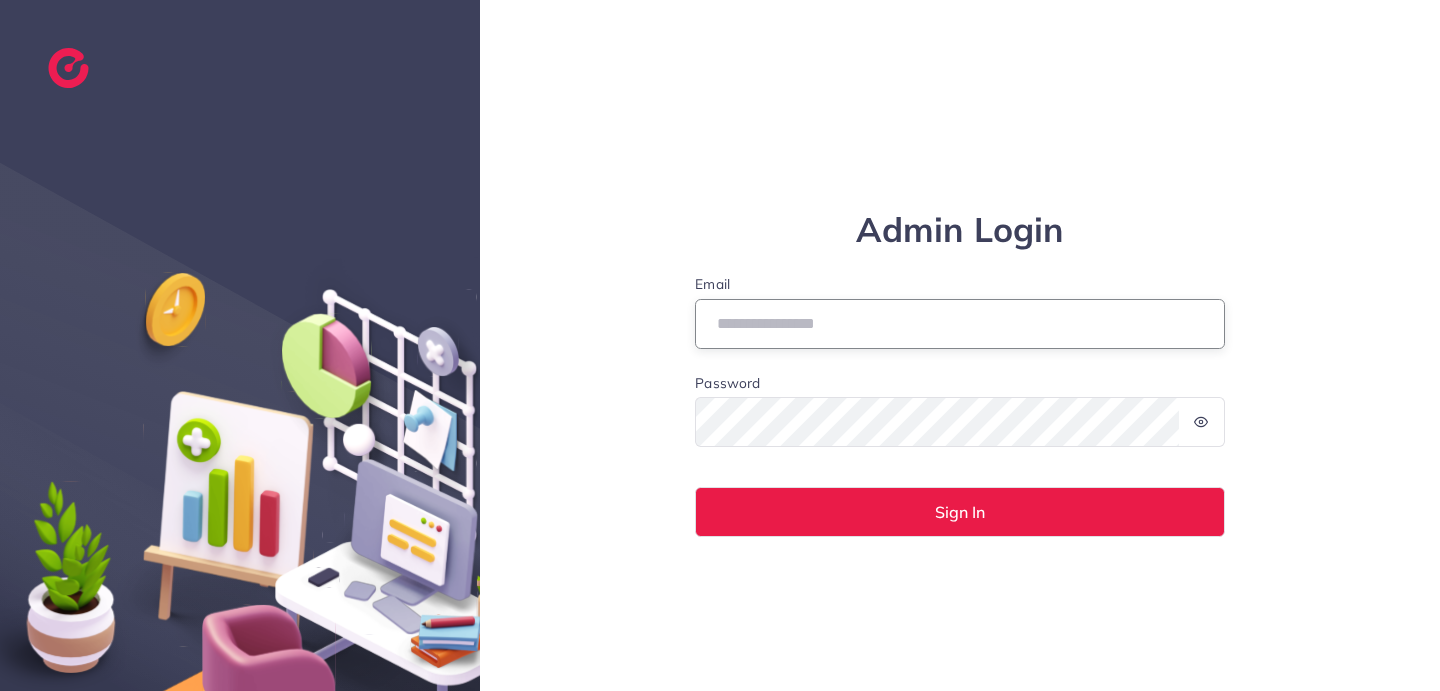 click on "Email" at bounding box center [960, 324] 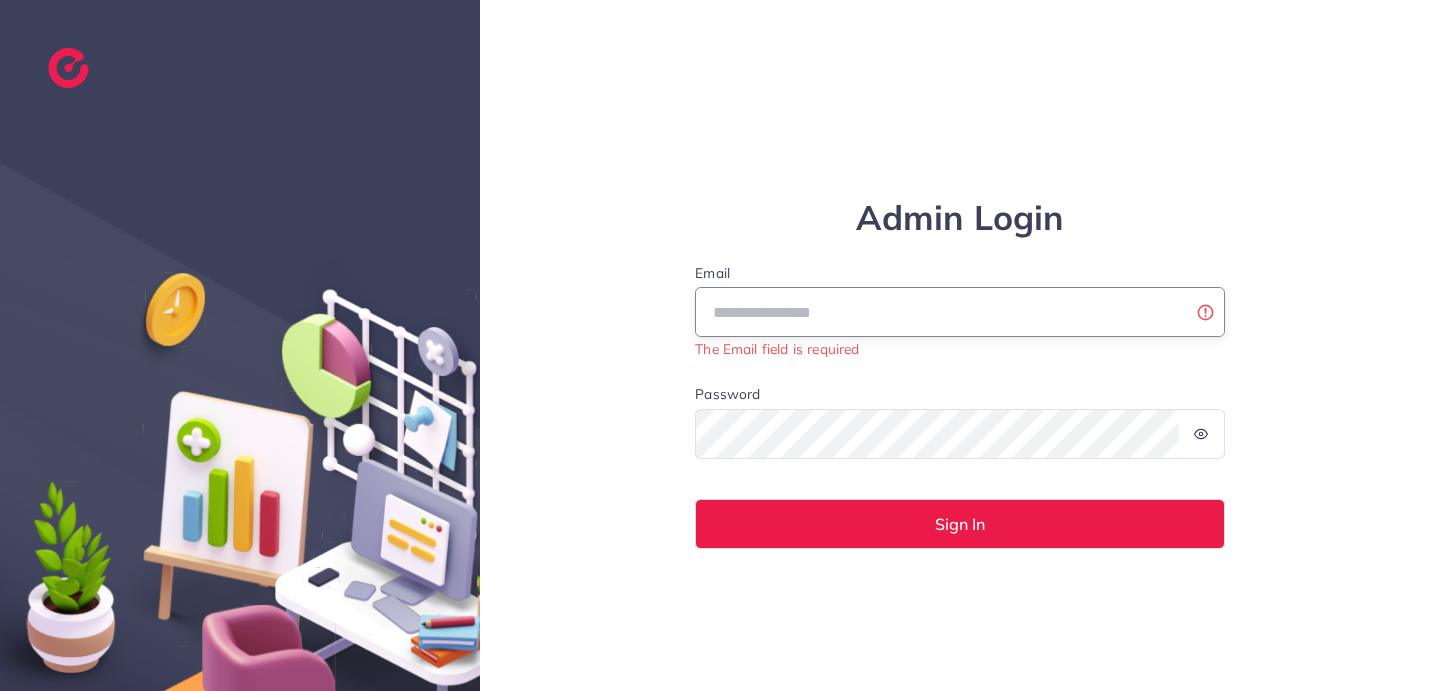 type on "**********" 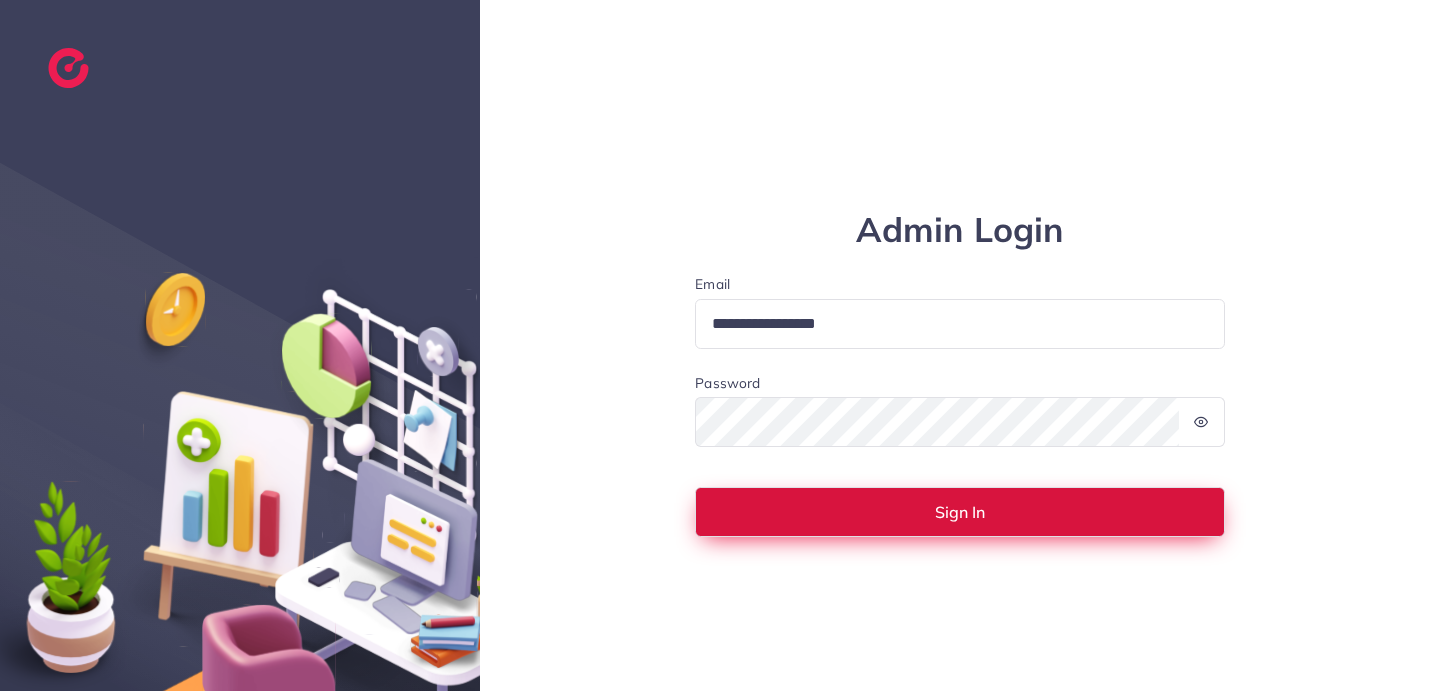click on "Sign In" at bounding box center (960, 512) 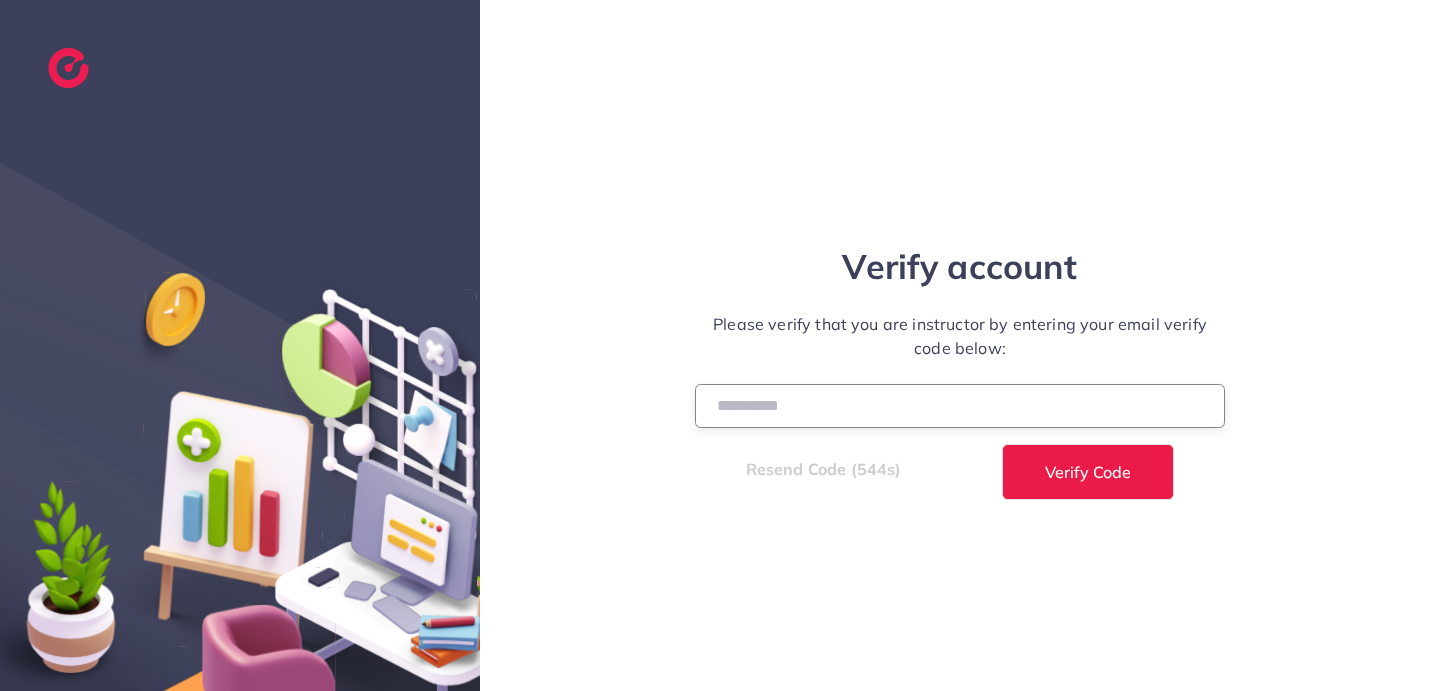 click at bounding box center (960, 405) 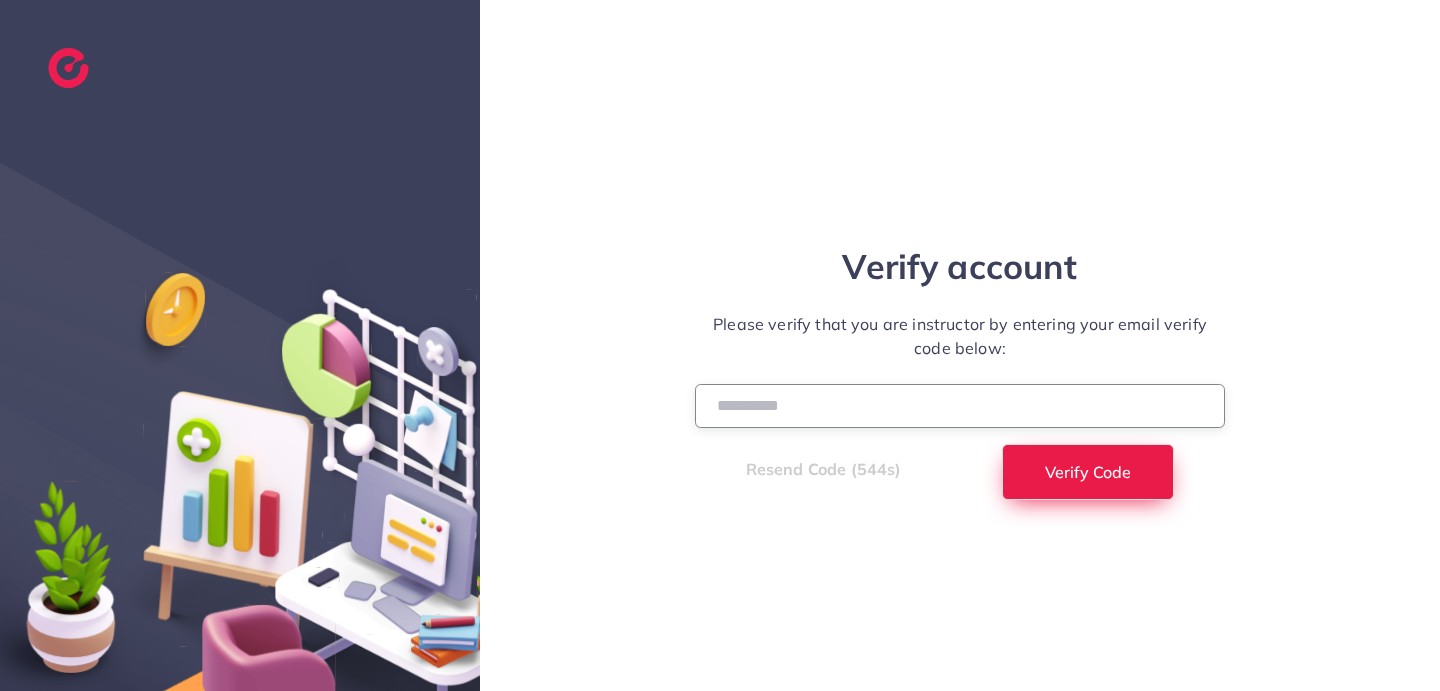 type on "******" 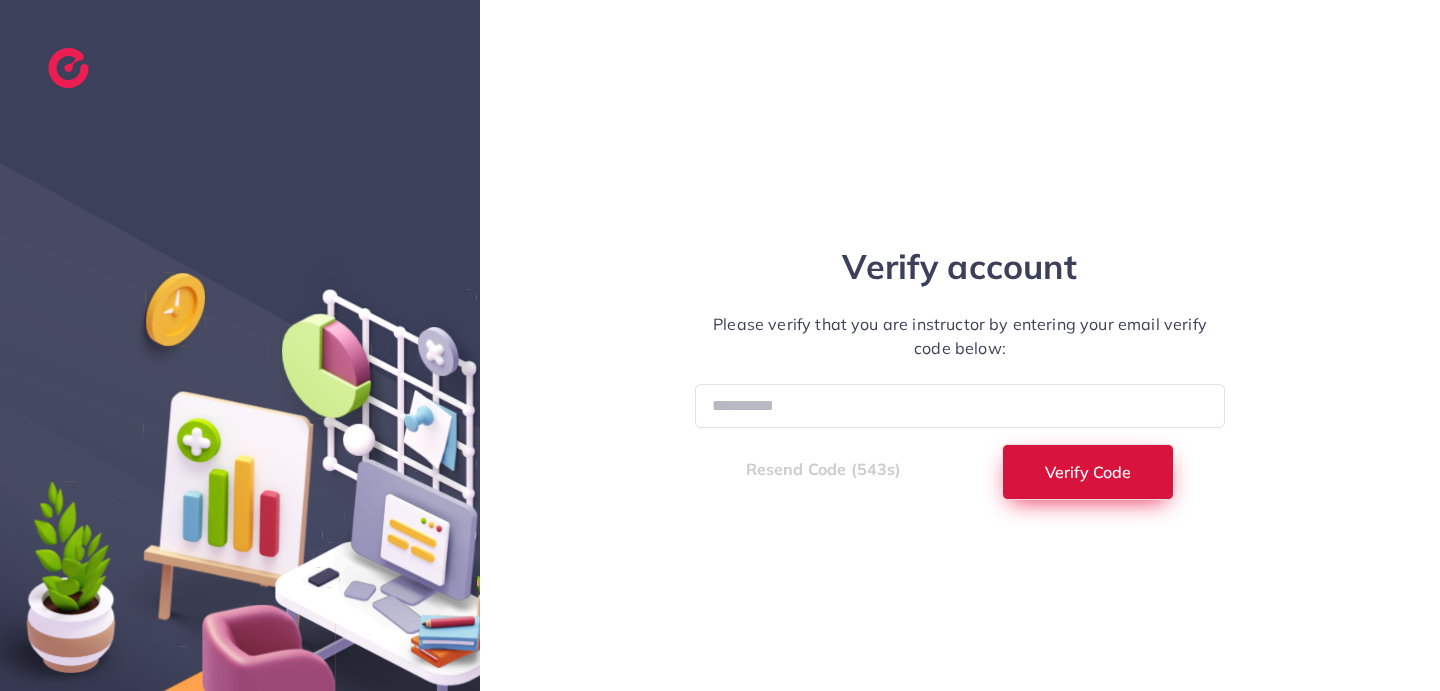 click on "Verify Code" at bounding box center (1088, 472) 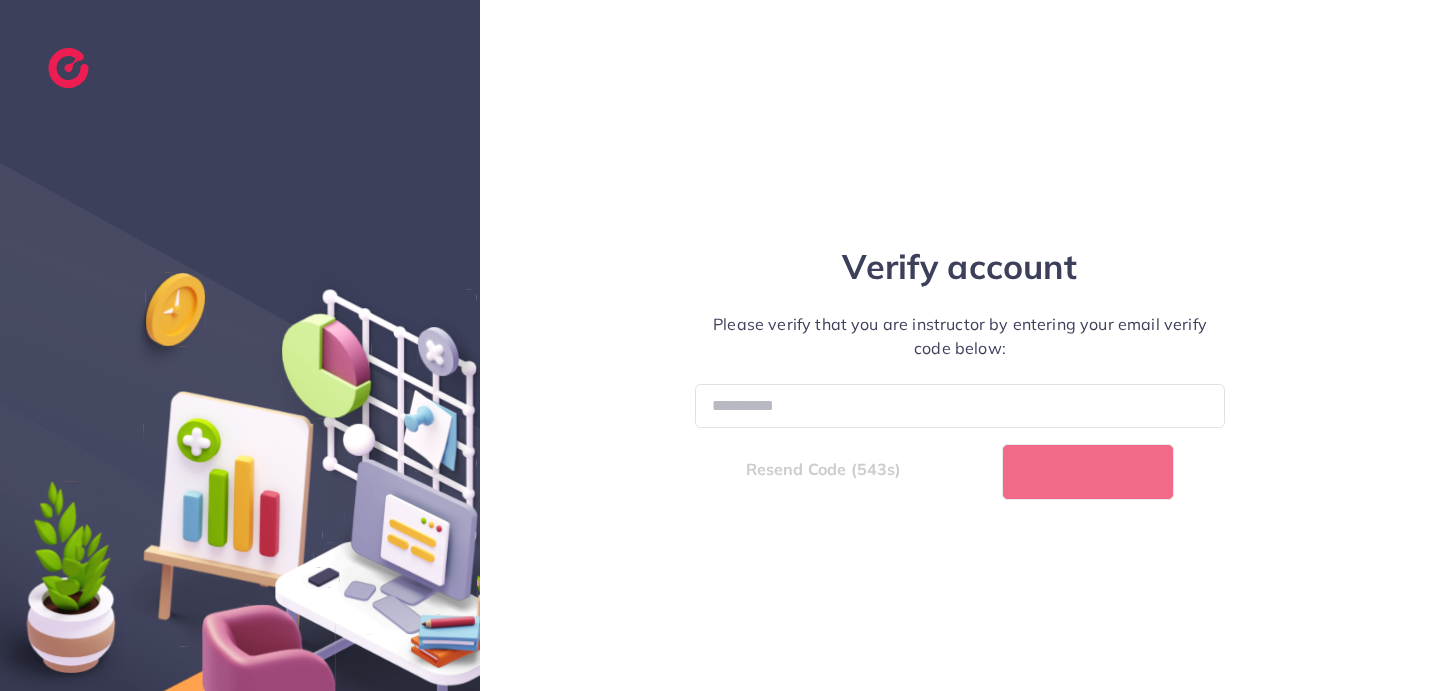 select on "*" 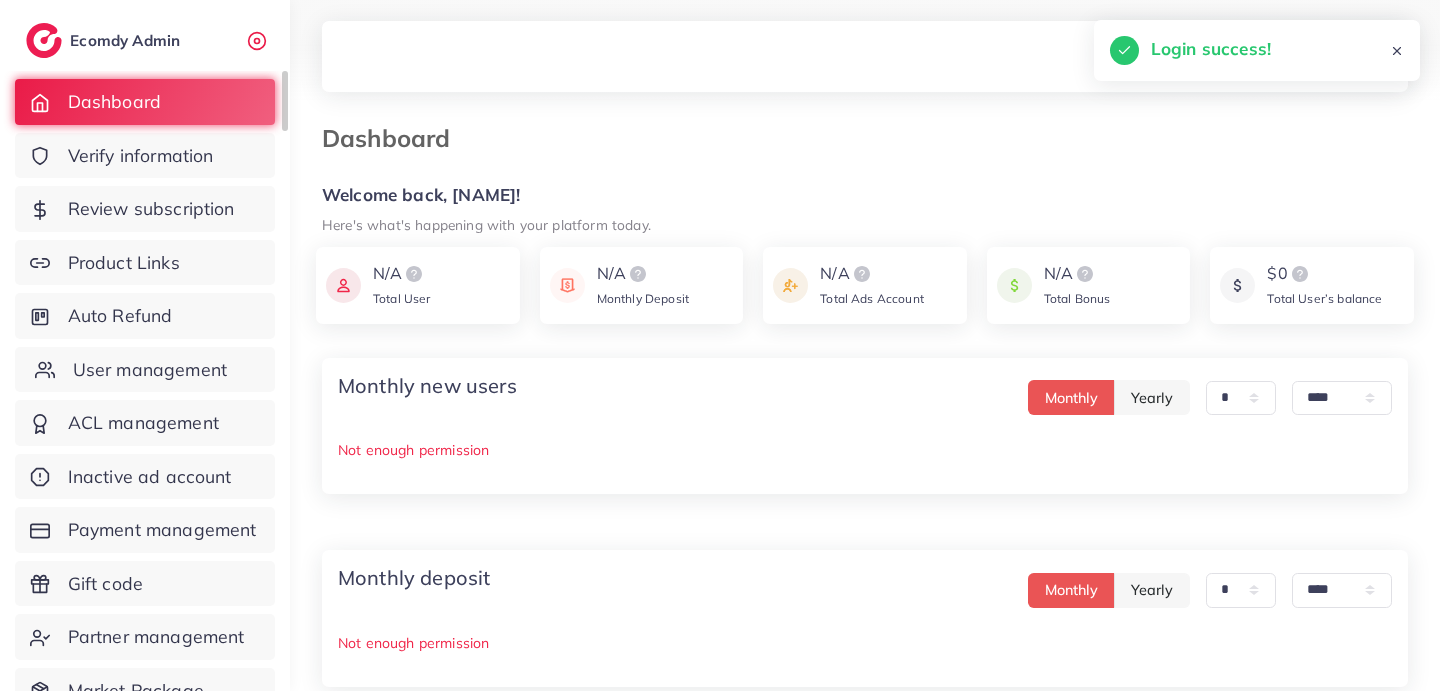 click on "User management" at bounding box center (150, 370) 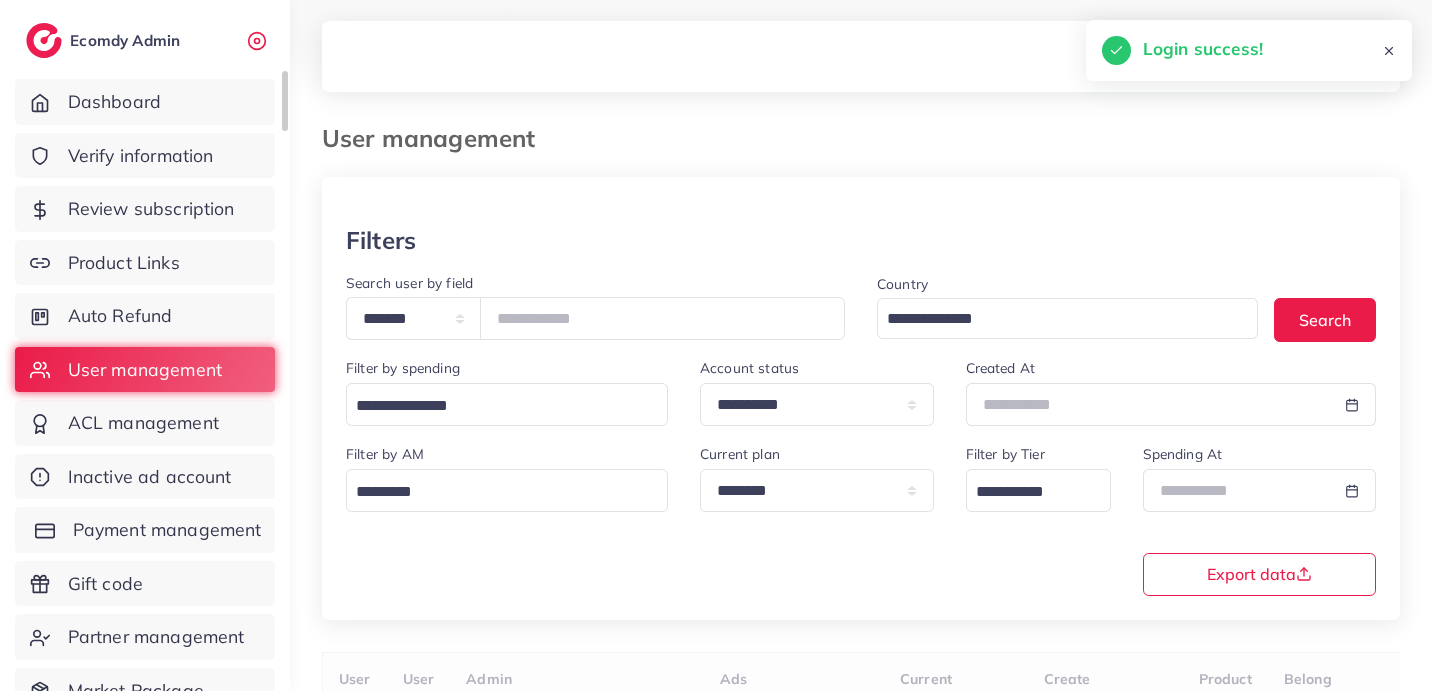 click on "Payment management" at bounding box center (167, 530) 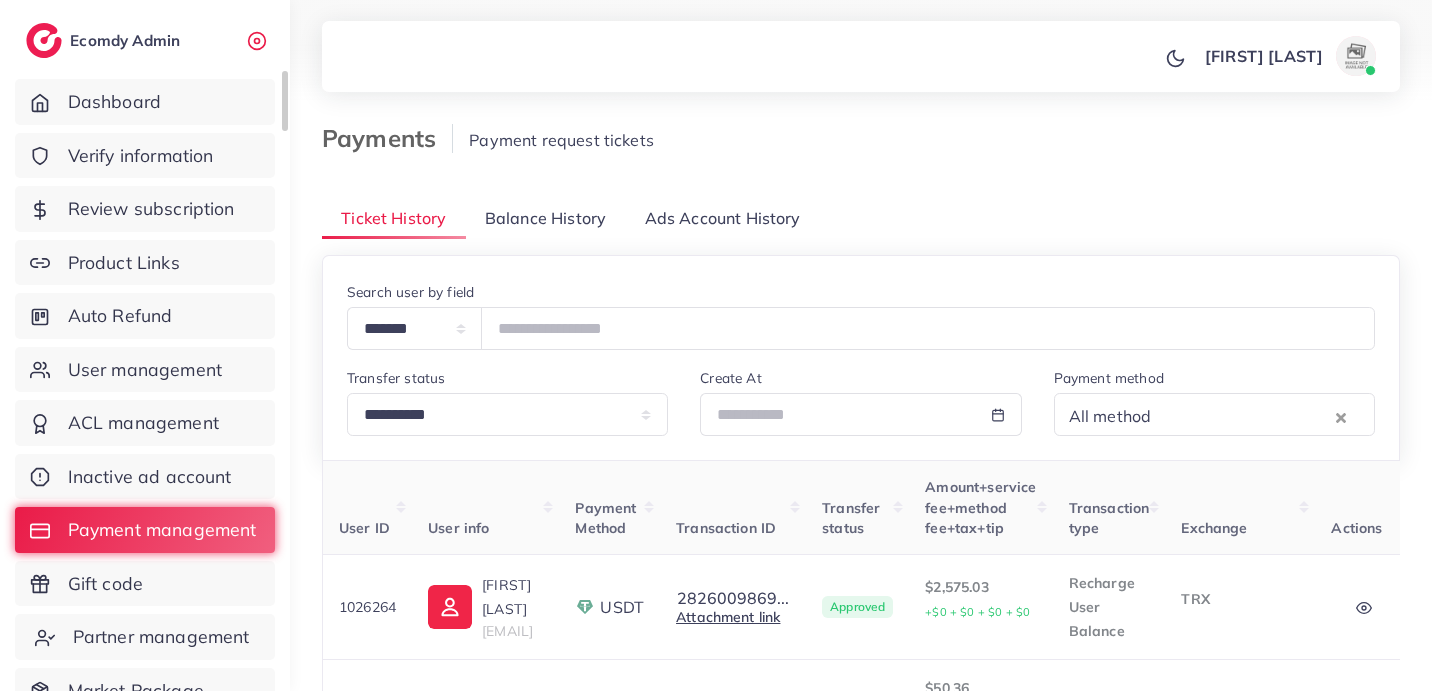 click on "Partner management" at bounding box center (161, 637) 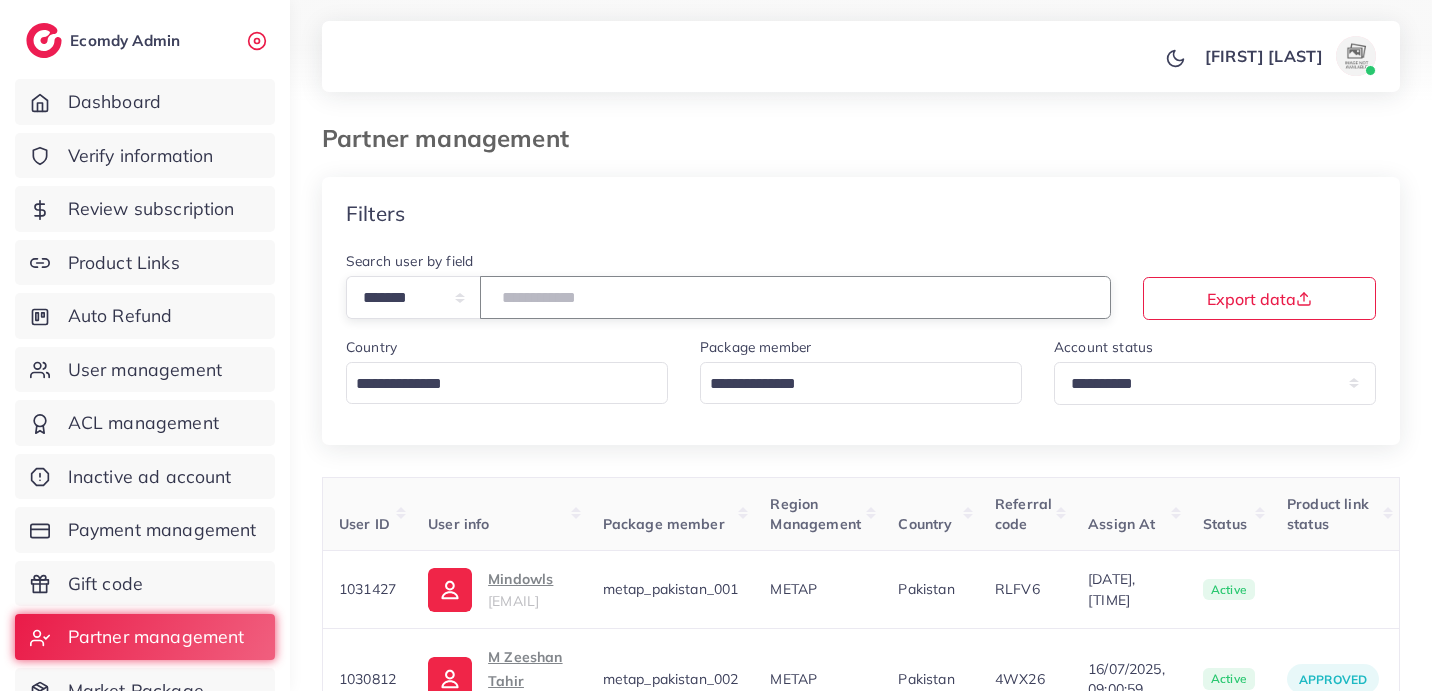 click at bounding box center (795, 297) 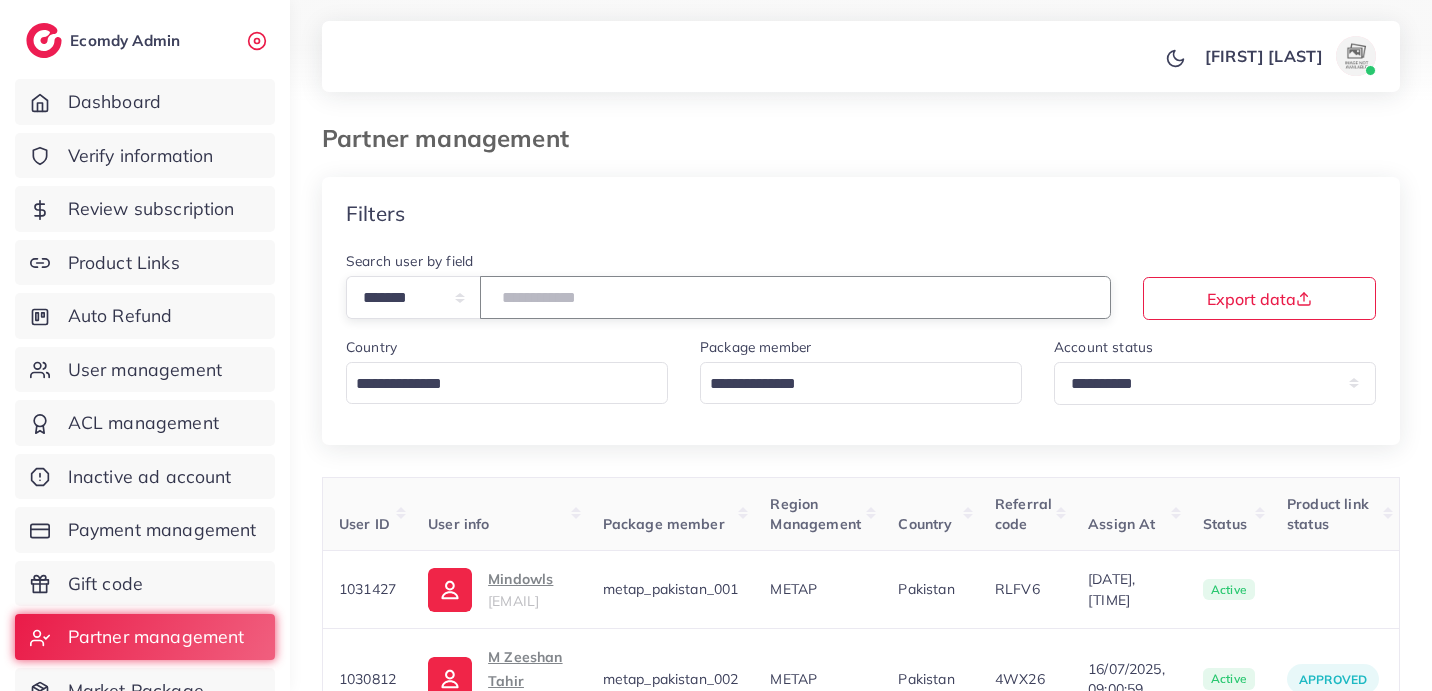 type on "*******" 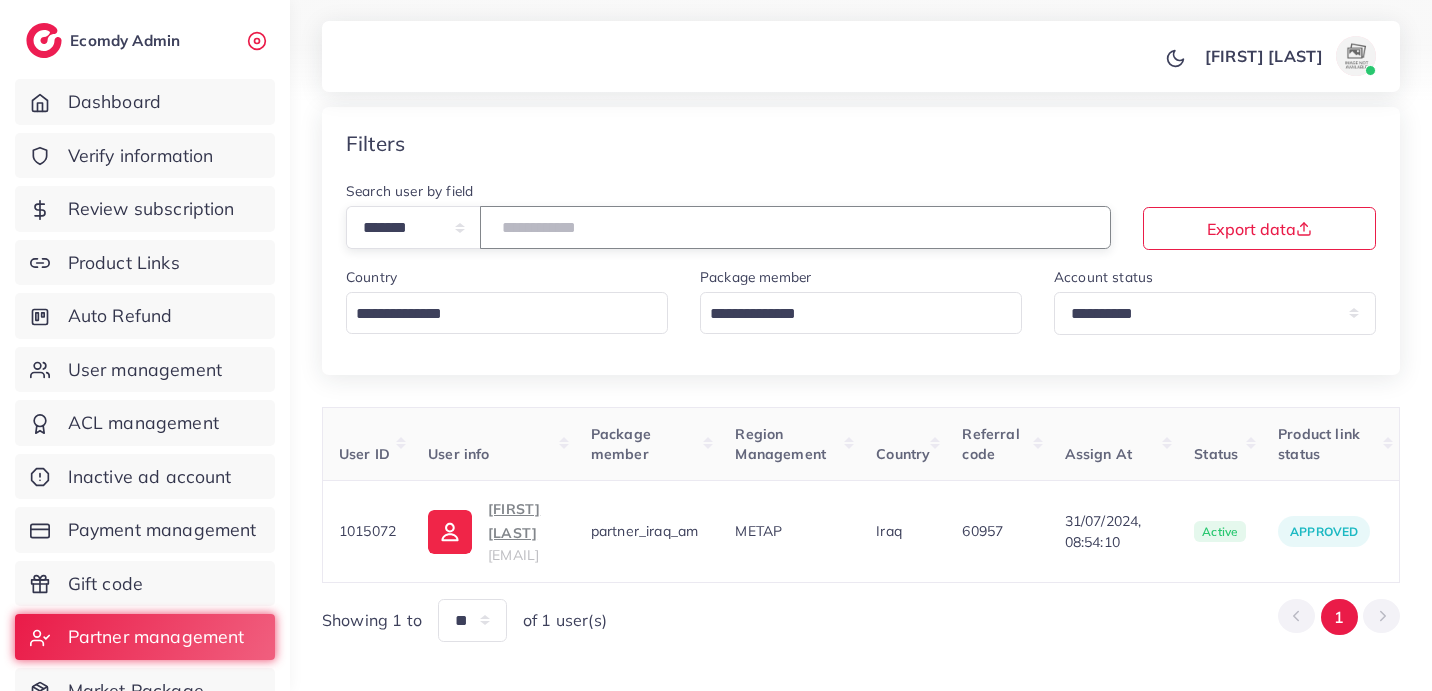 scroll, scrollTop: 83, scrollLeft: 0, axis: vertical 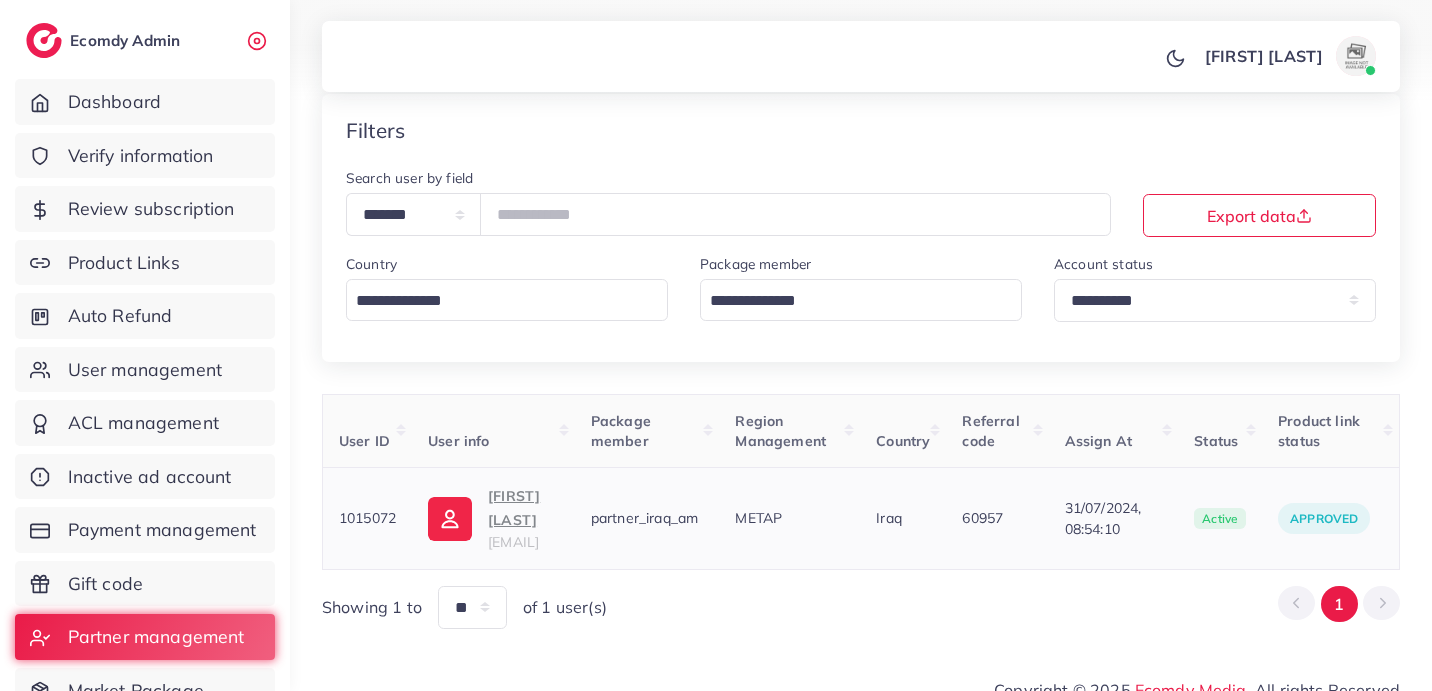 click on "saif hassan alhassnawi" at bounding box center [523, 508] 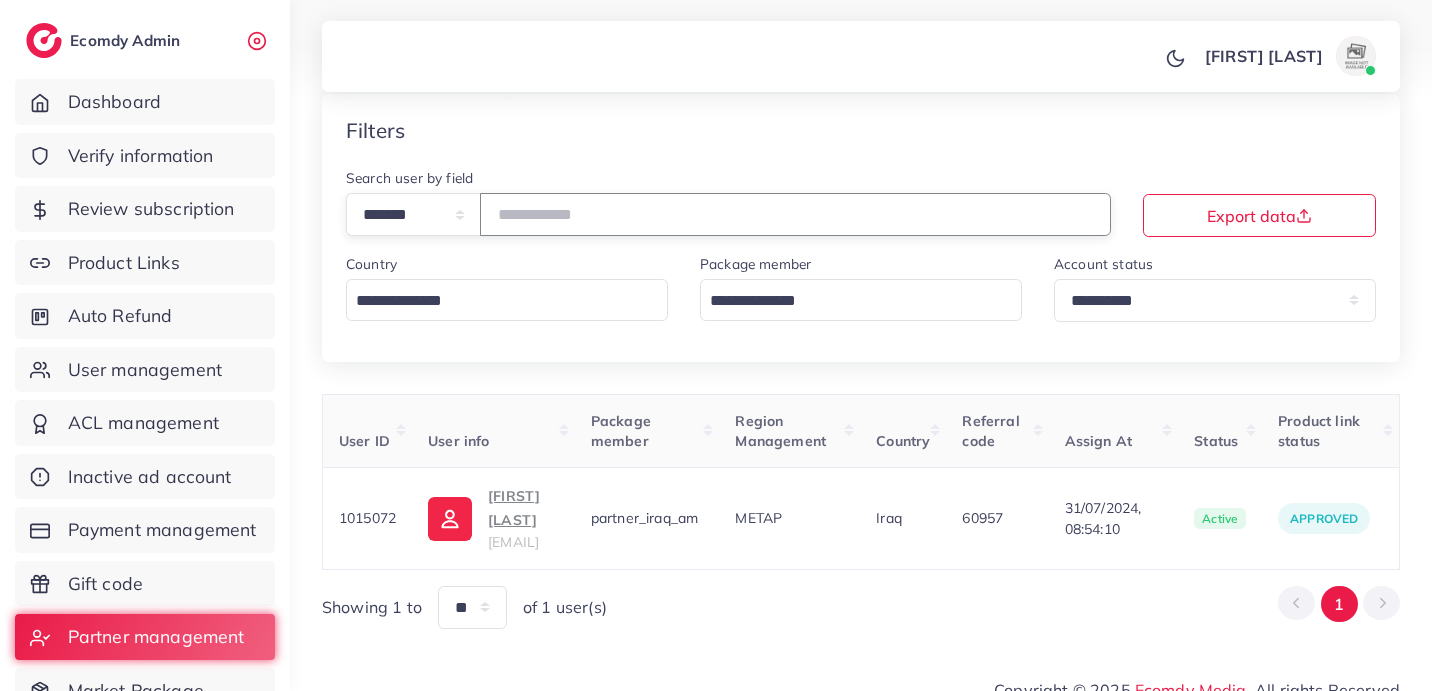 drag, startPoint x: 606, startPoint y: 211, endPoint x: 451, endPoint y: 199, distance: 155.46382 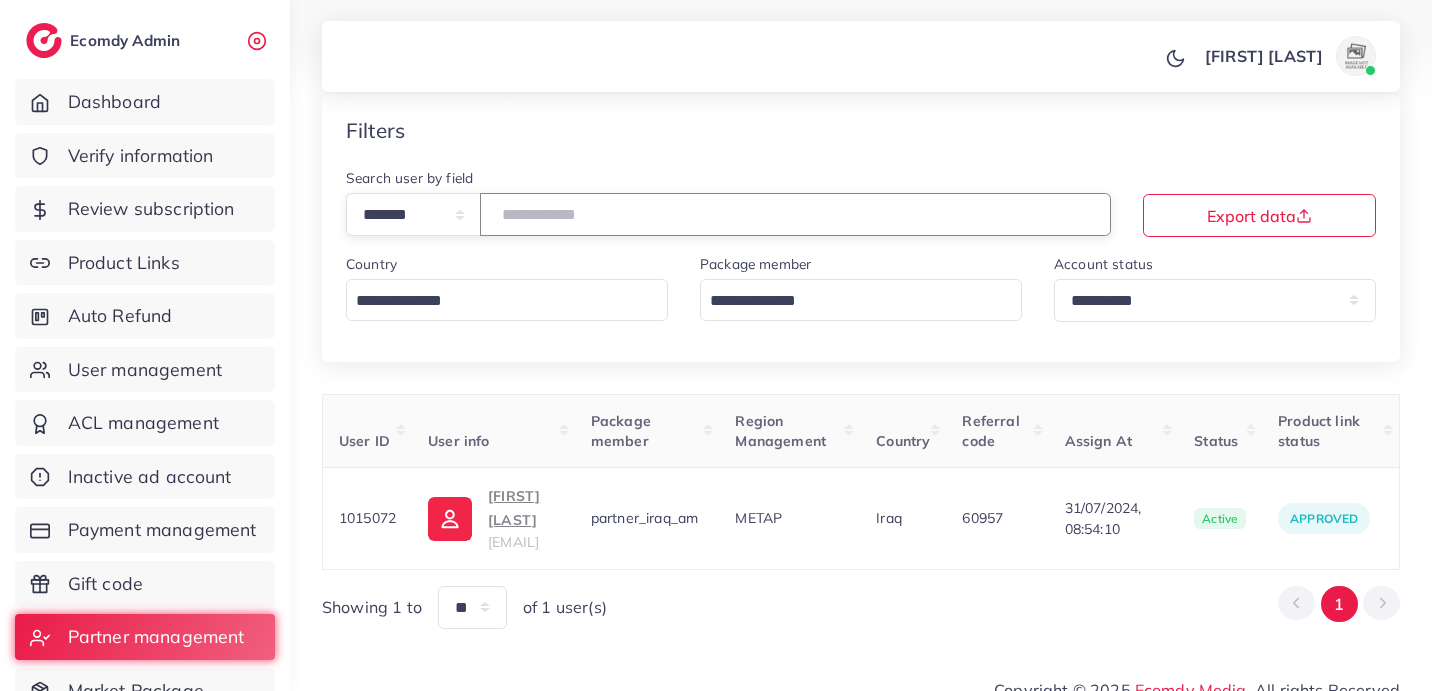 click on "**********" at bounding box center [728, 214] 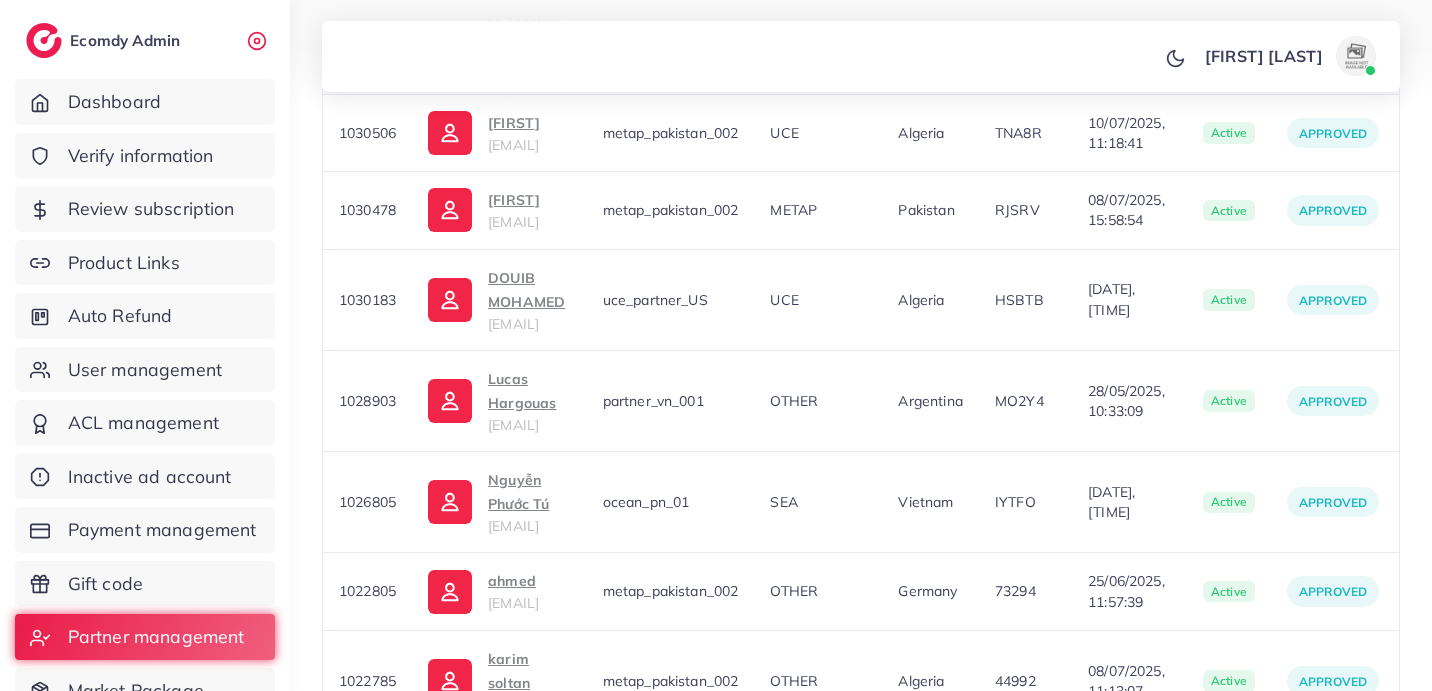 scroll, scrollTop: 0, scrollLeft: 0, axis: both 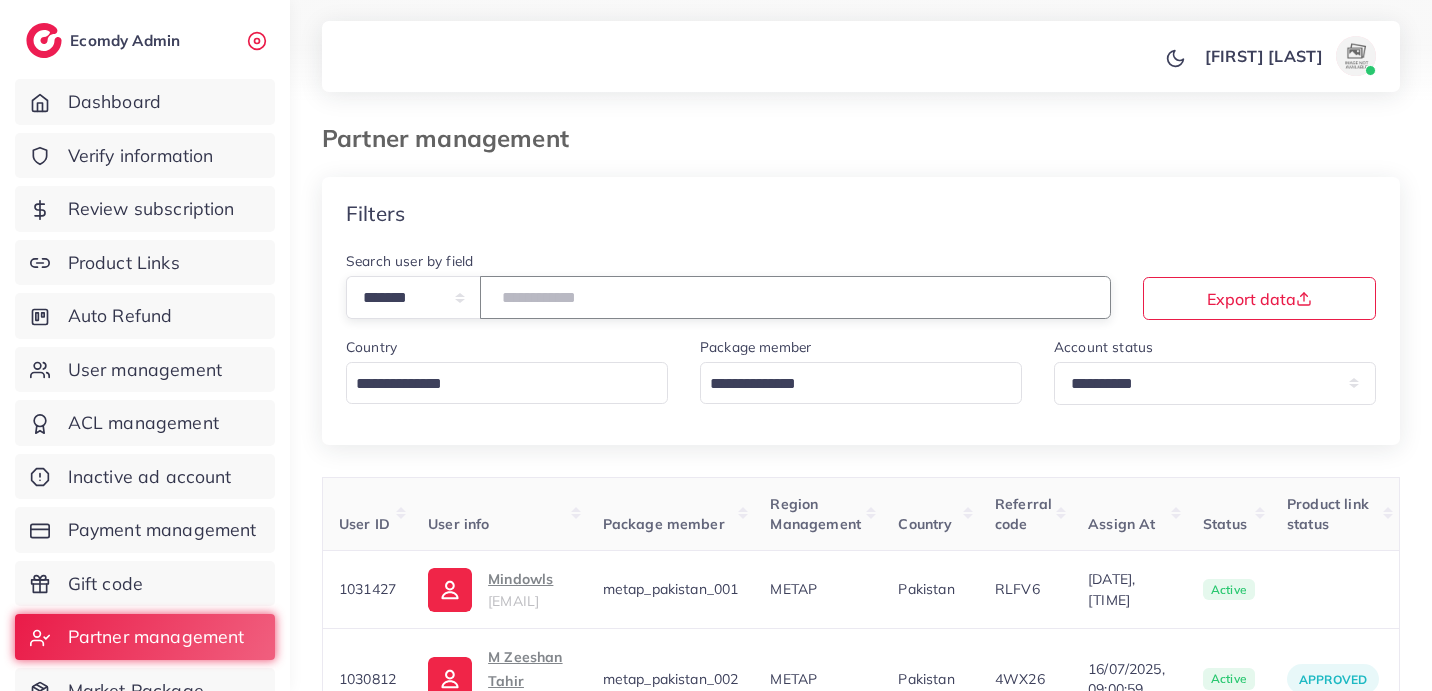 click at bounding box center (795, 297) 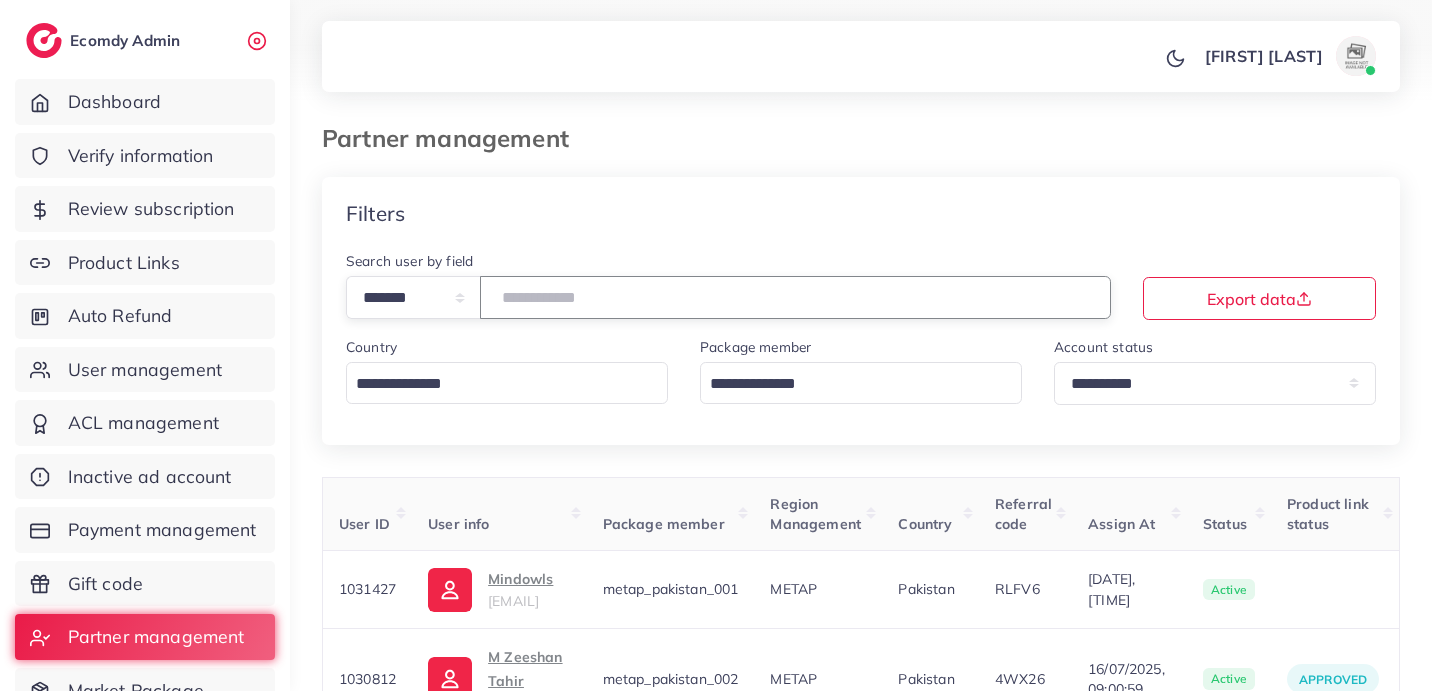 type on "*****" 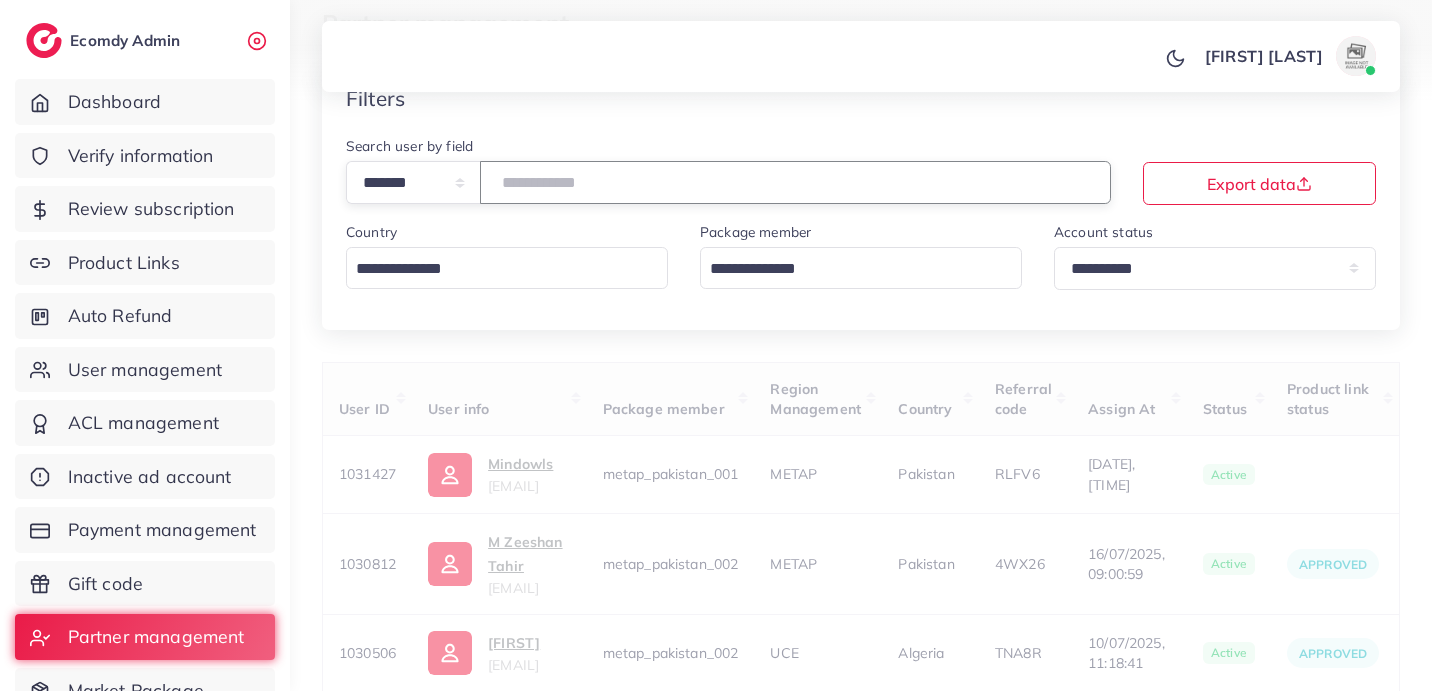 scroll, scrollTop: 120, scrollLeft: 0, axis: vertical 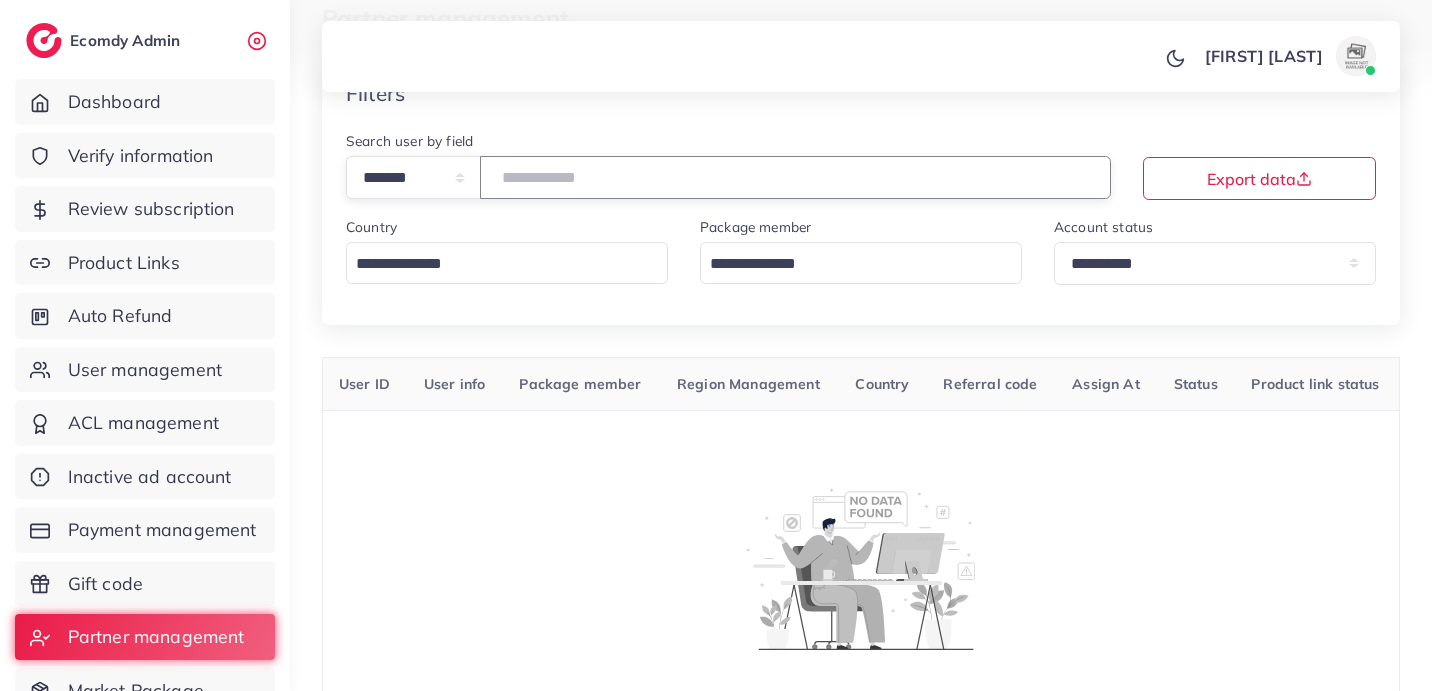 drag, startPoint x: 574, startPoint y: 178, endPoint x: 478, endPoint y: 164, distance: 97.015465 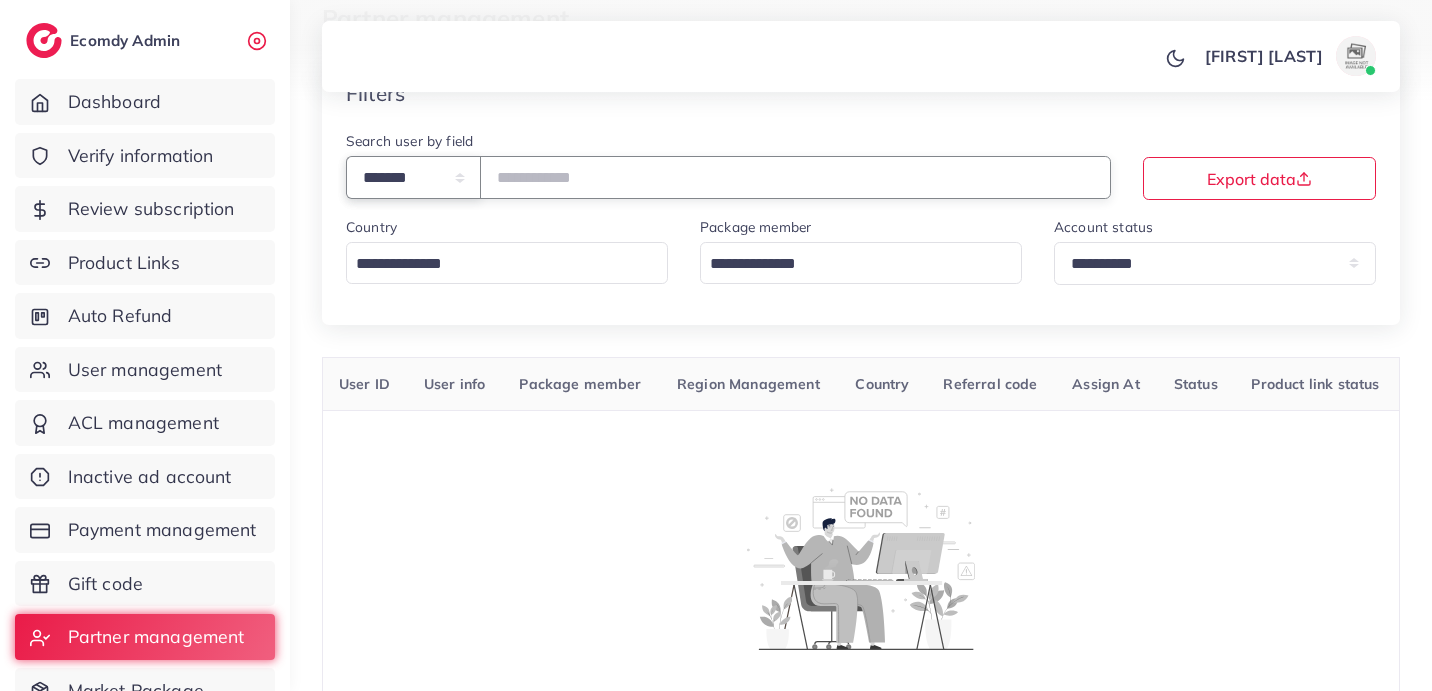 click on "**********" at bounding box center (413, 177) 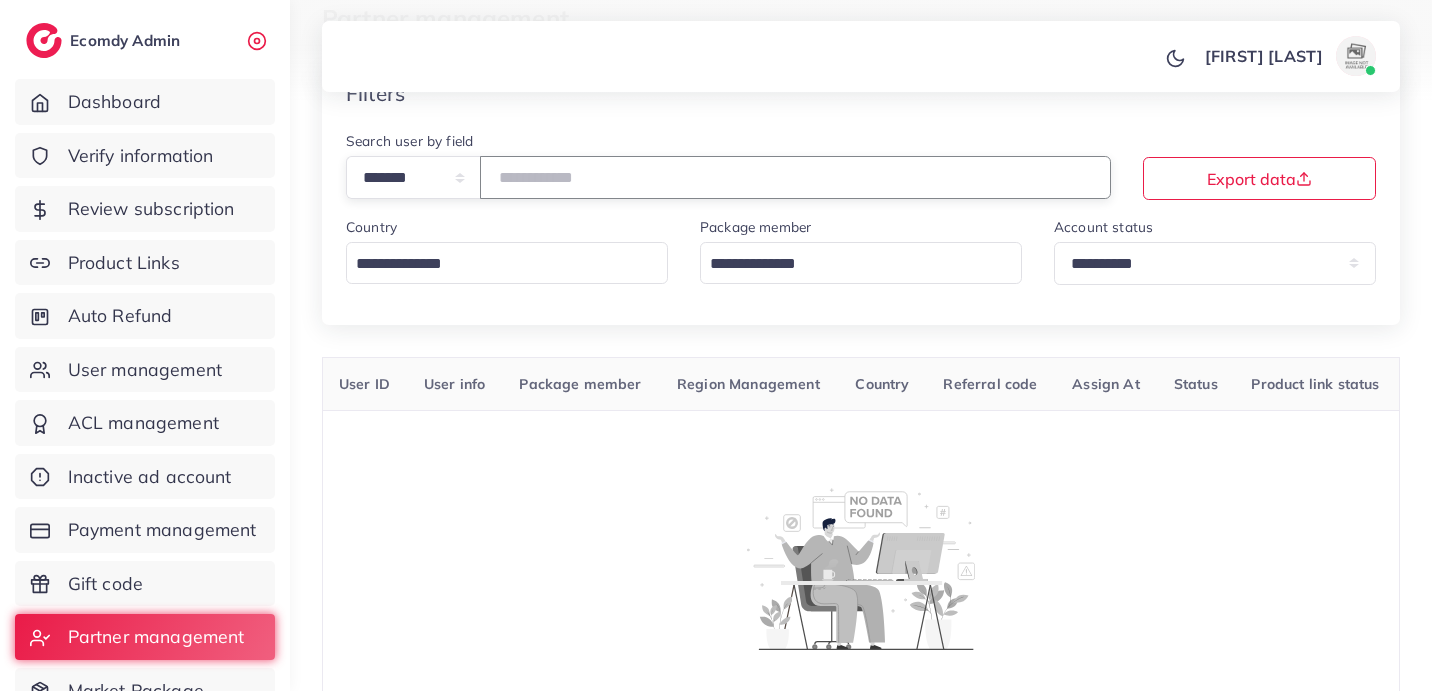 drag, startPoint x: 601, startPoint y: 180, endPoint x: 504, endPoint y: 180, distance: 97 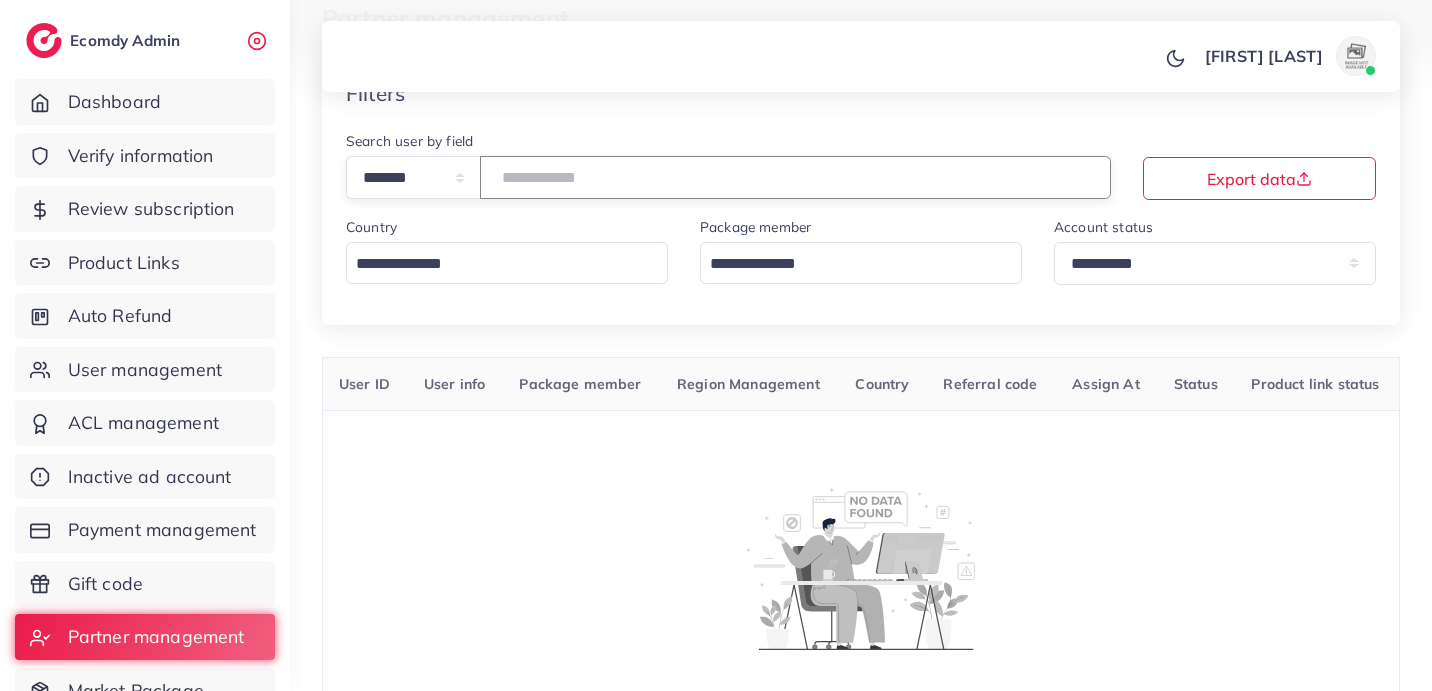 click on "*****" at bounding box center (795, 177) 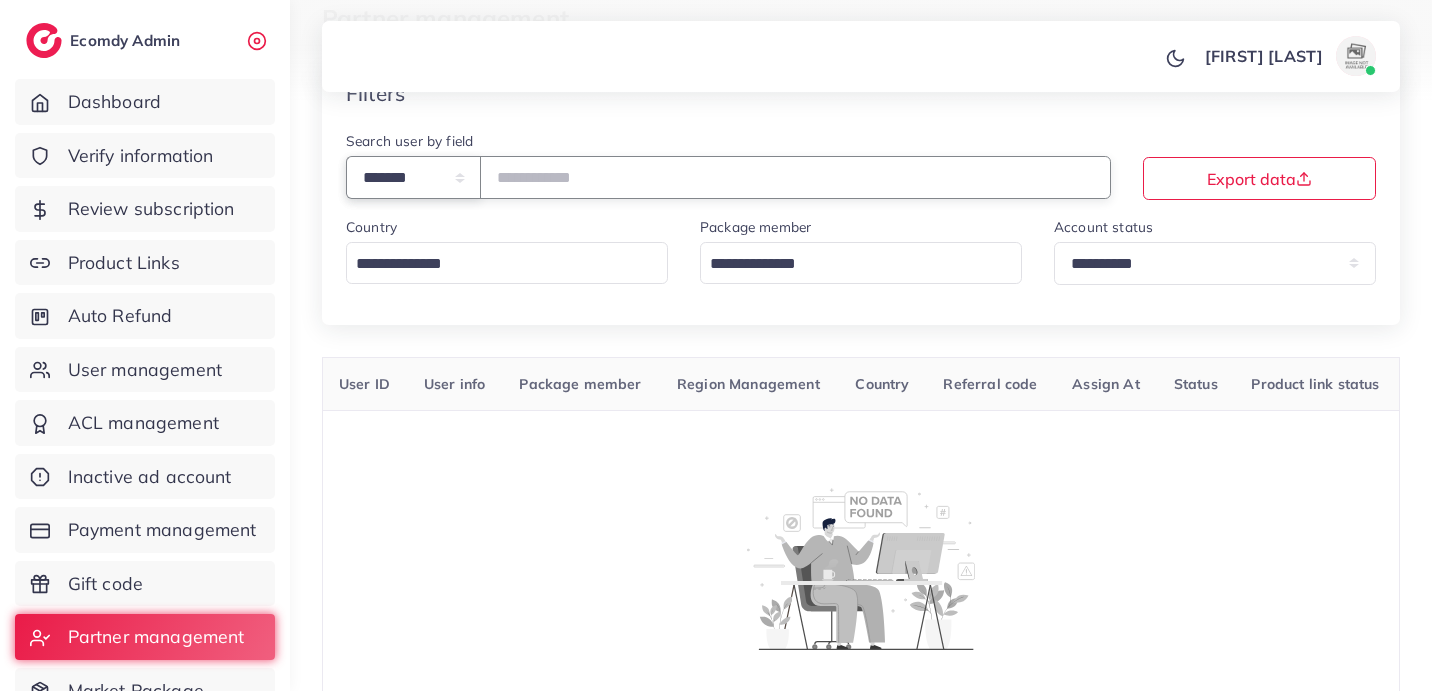 click on "**********" at bounding box center [413, 177] 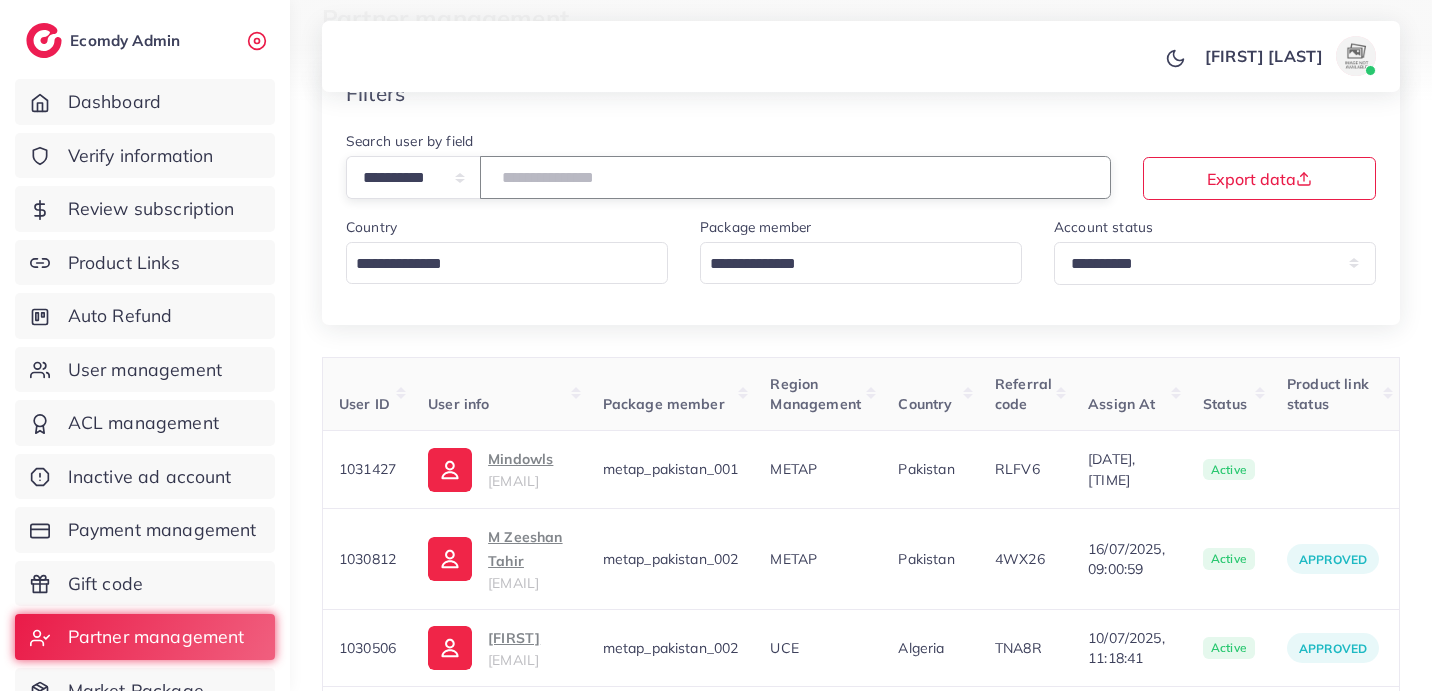click at bounding box center (795, 177) 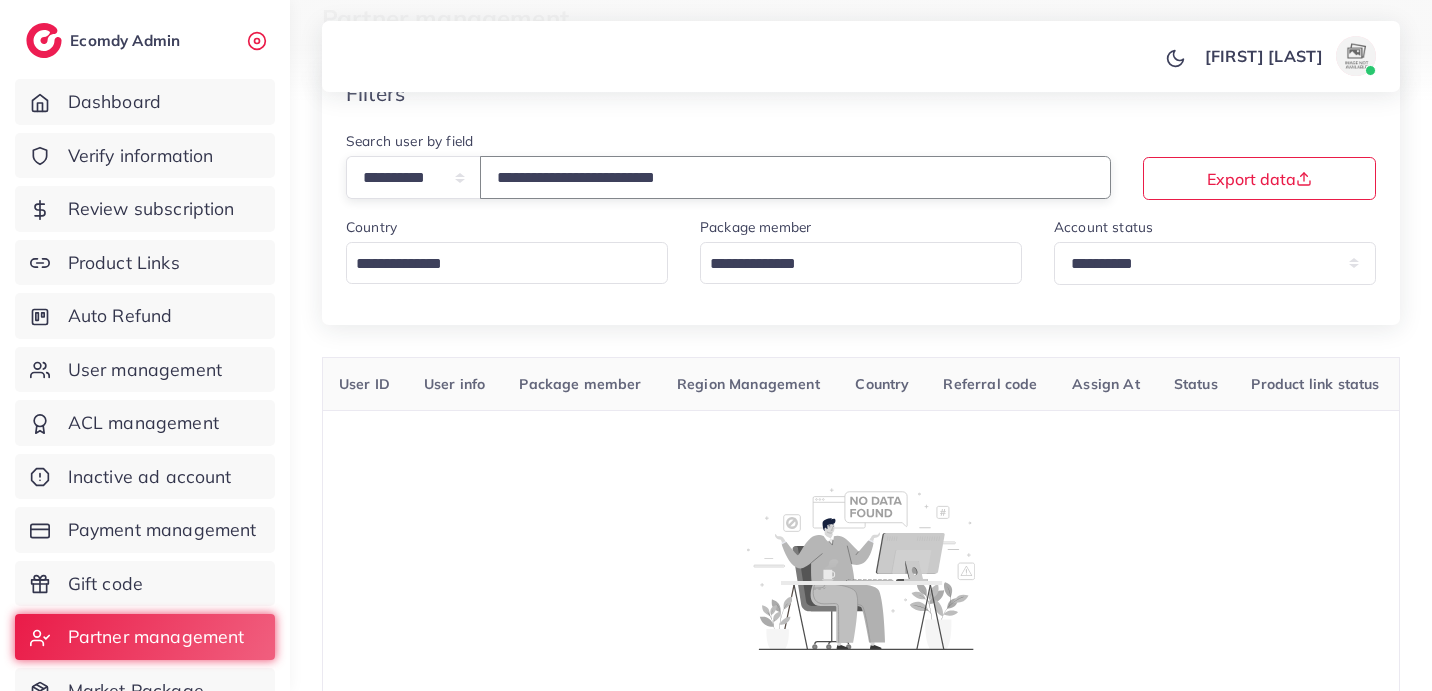drag, startPoint x: 786, startPoint y: 179, endPoint x: 490, endPoint y: 174, distance: 296.04224 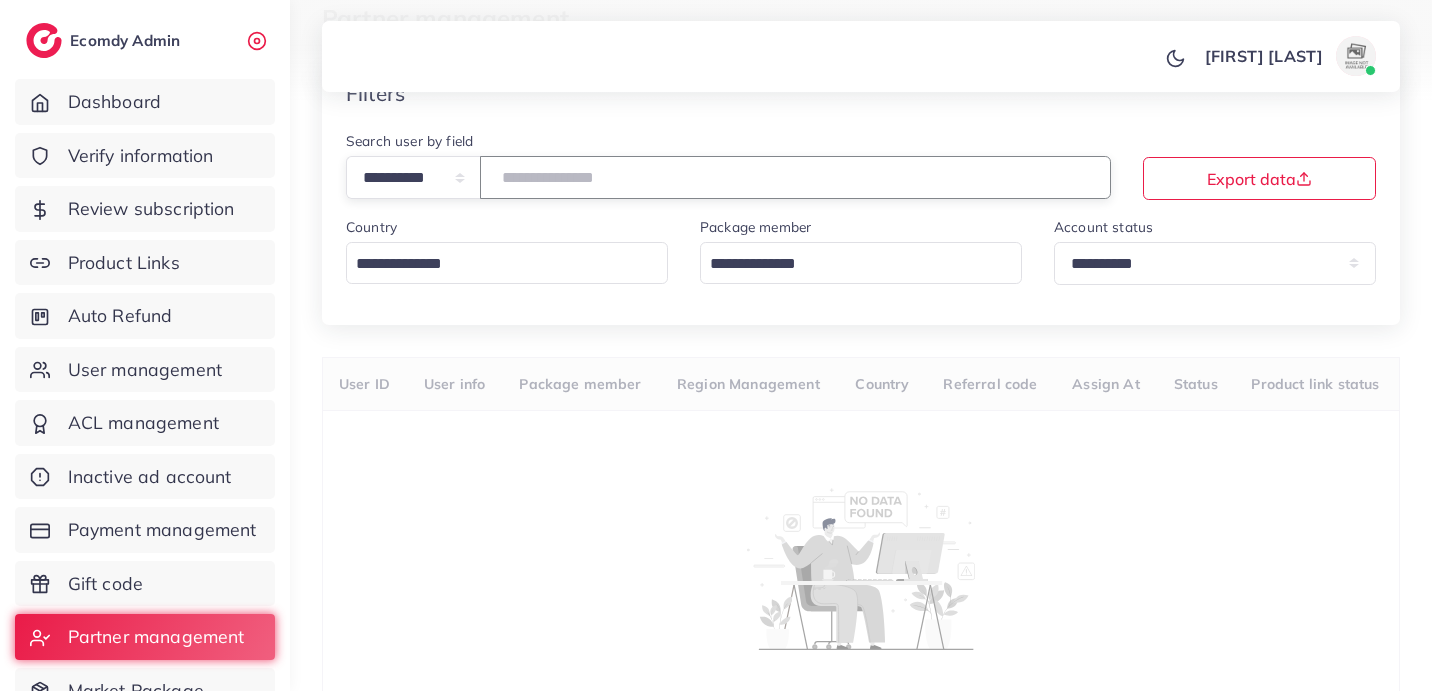 type 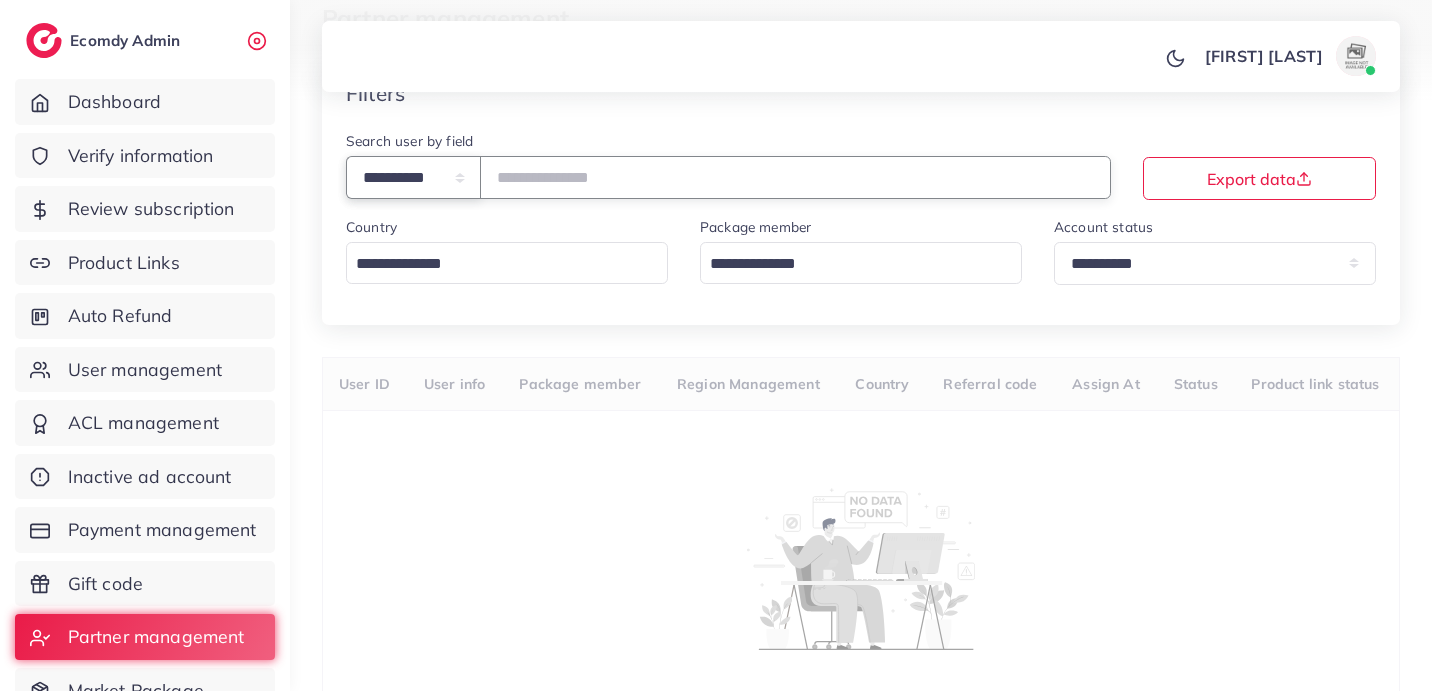 click on "**********" at bounding box center (413, 177) 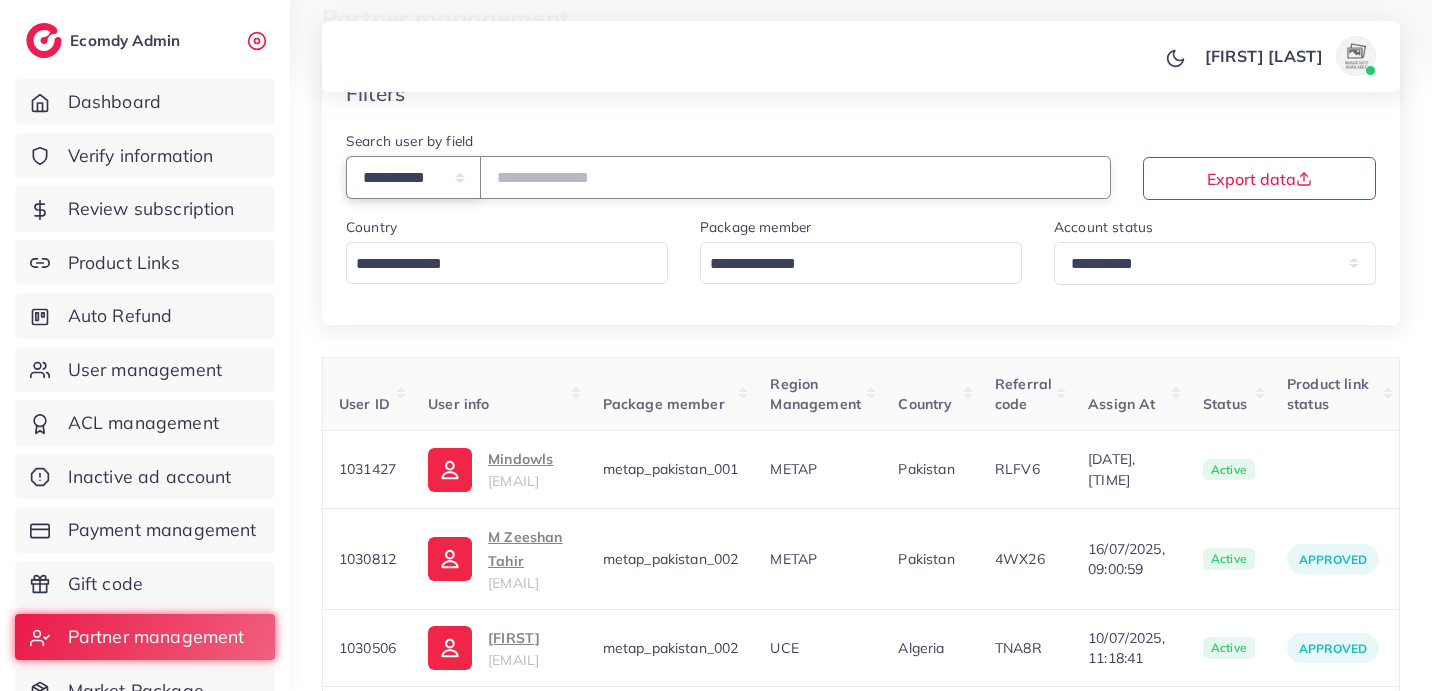 click on "**********" at bounding box center (413, 177) 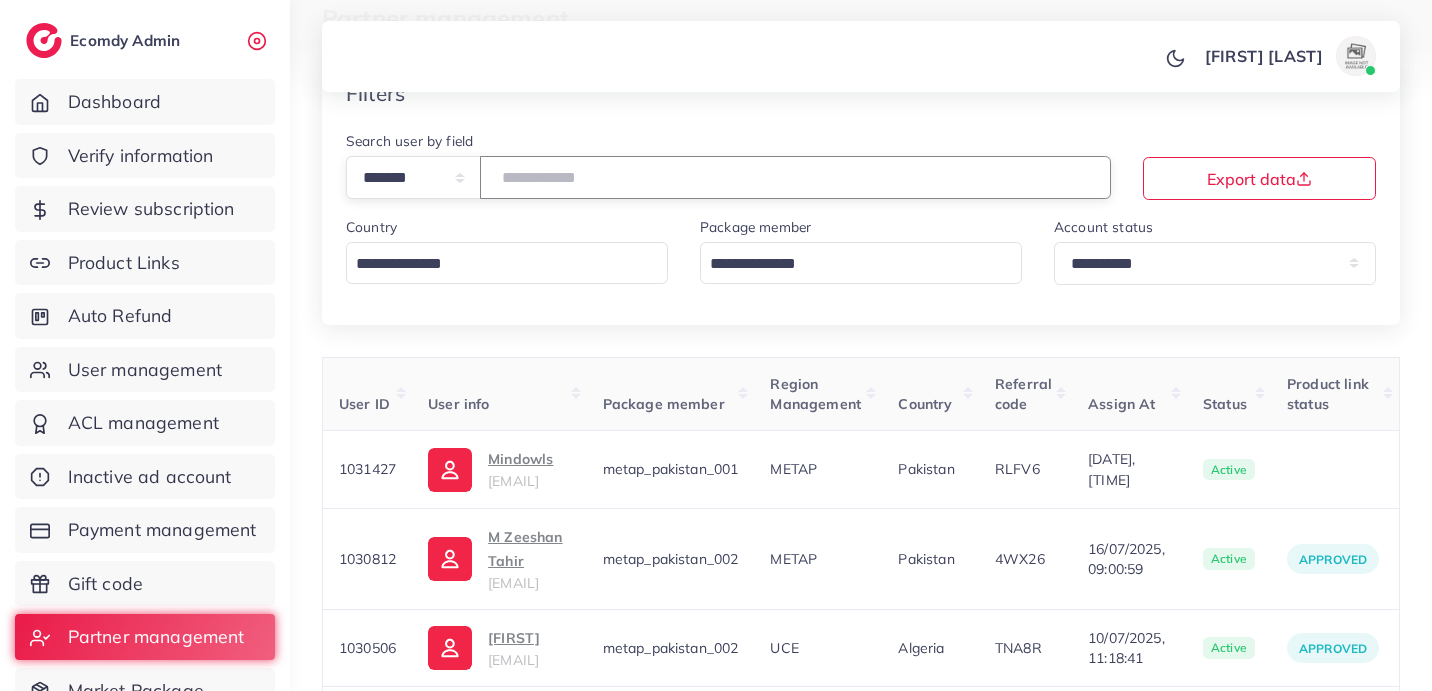 click at bounding box center (795, 177) 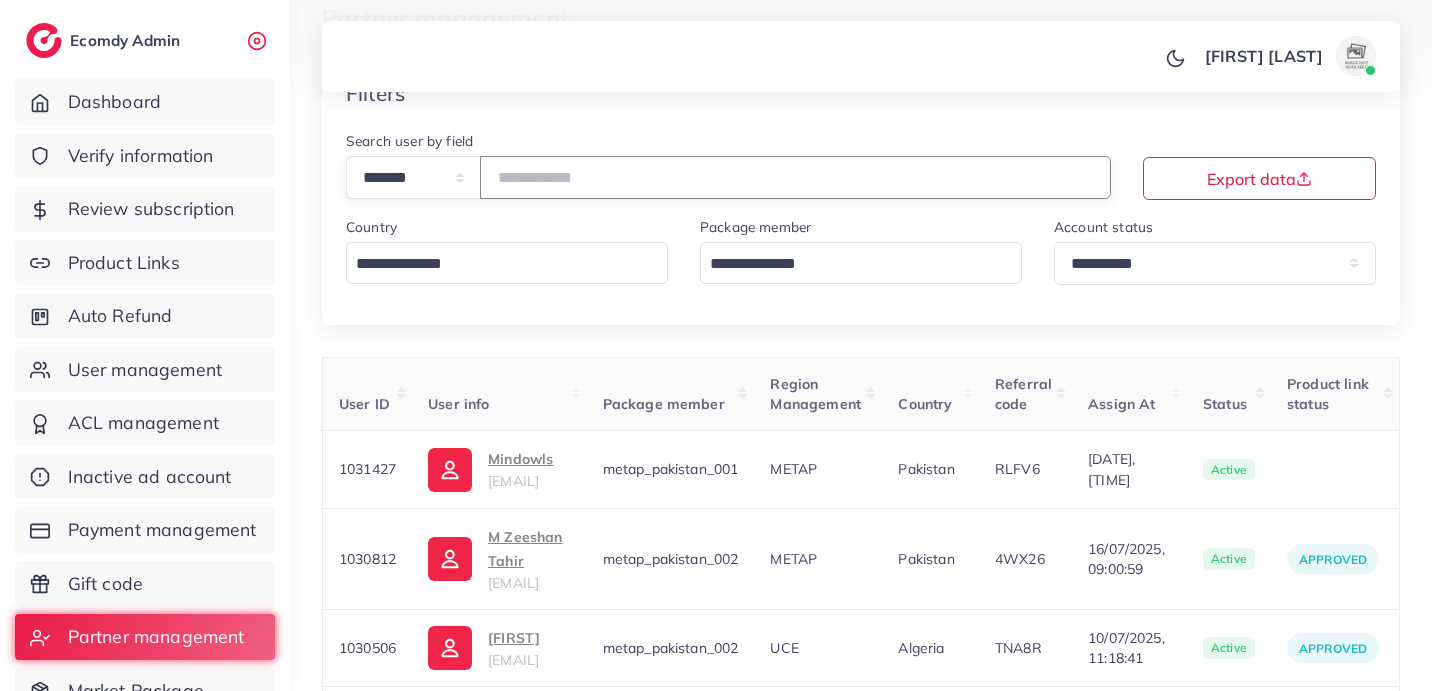 paste on "*****" 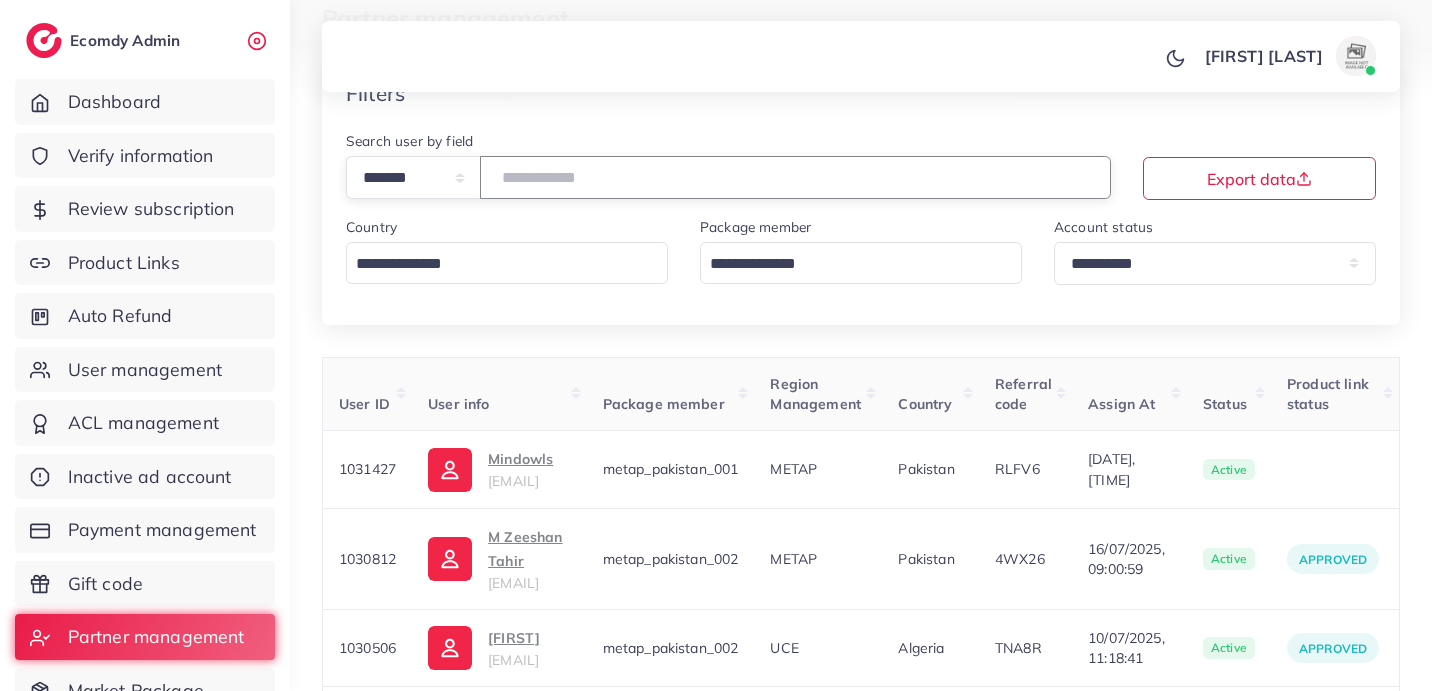 type on "*****" 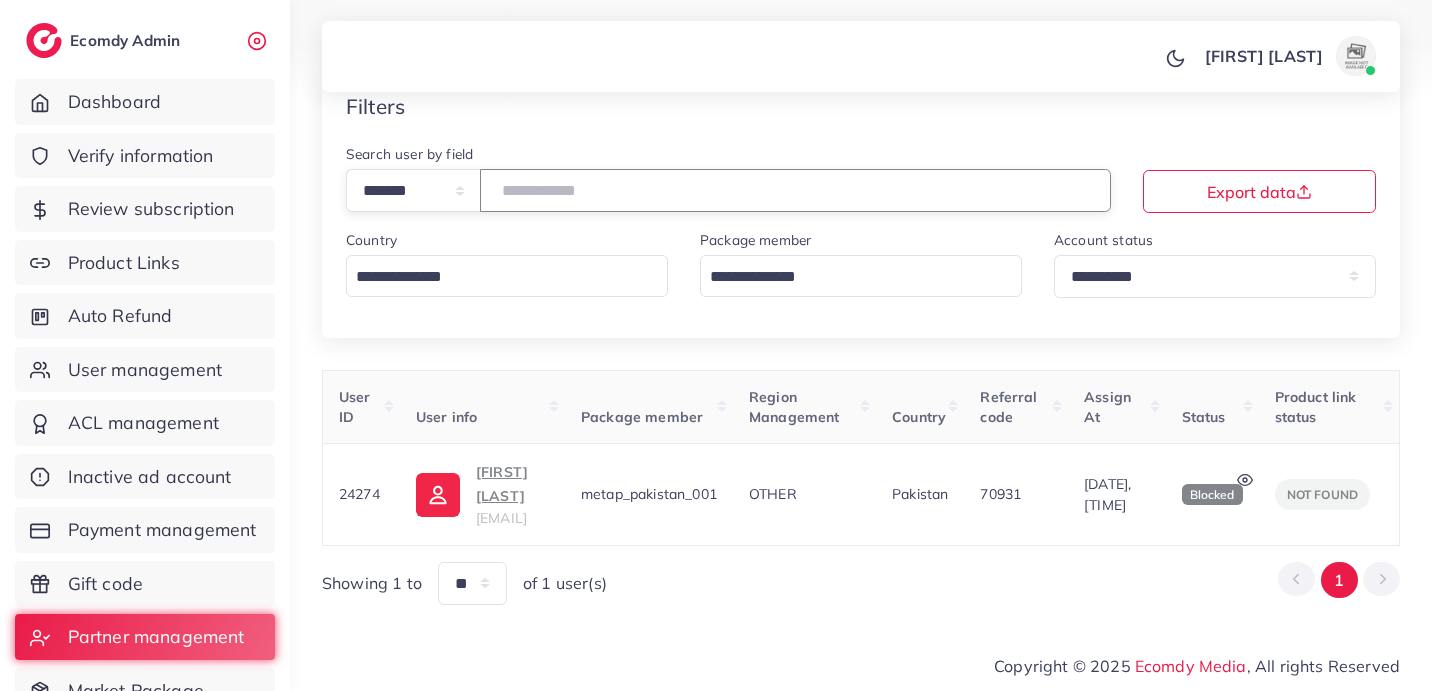 scroll, scrollTop: 91, scrollLeft: 0, axis: vertical 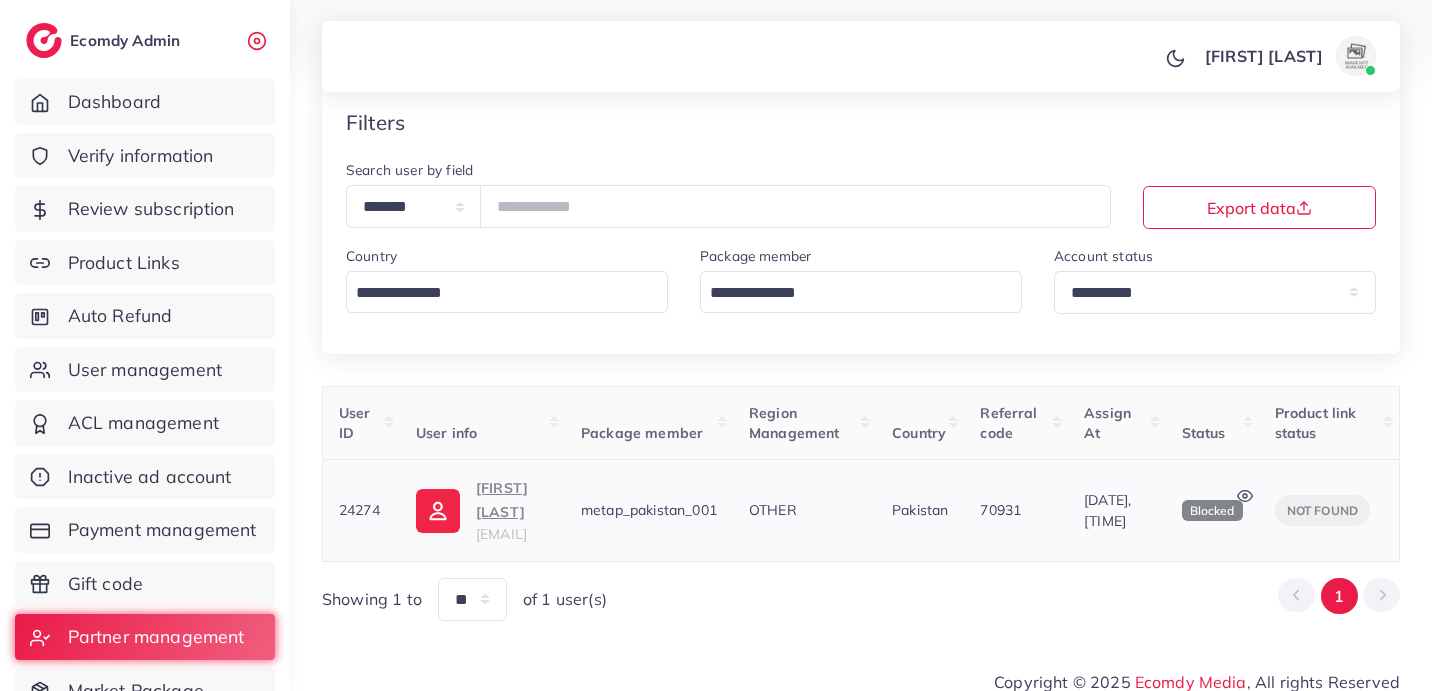 click on "Hassan Baloch" at bounding box center (512, 500) 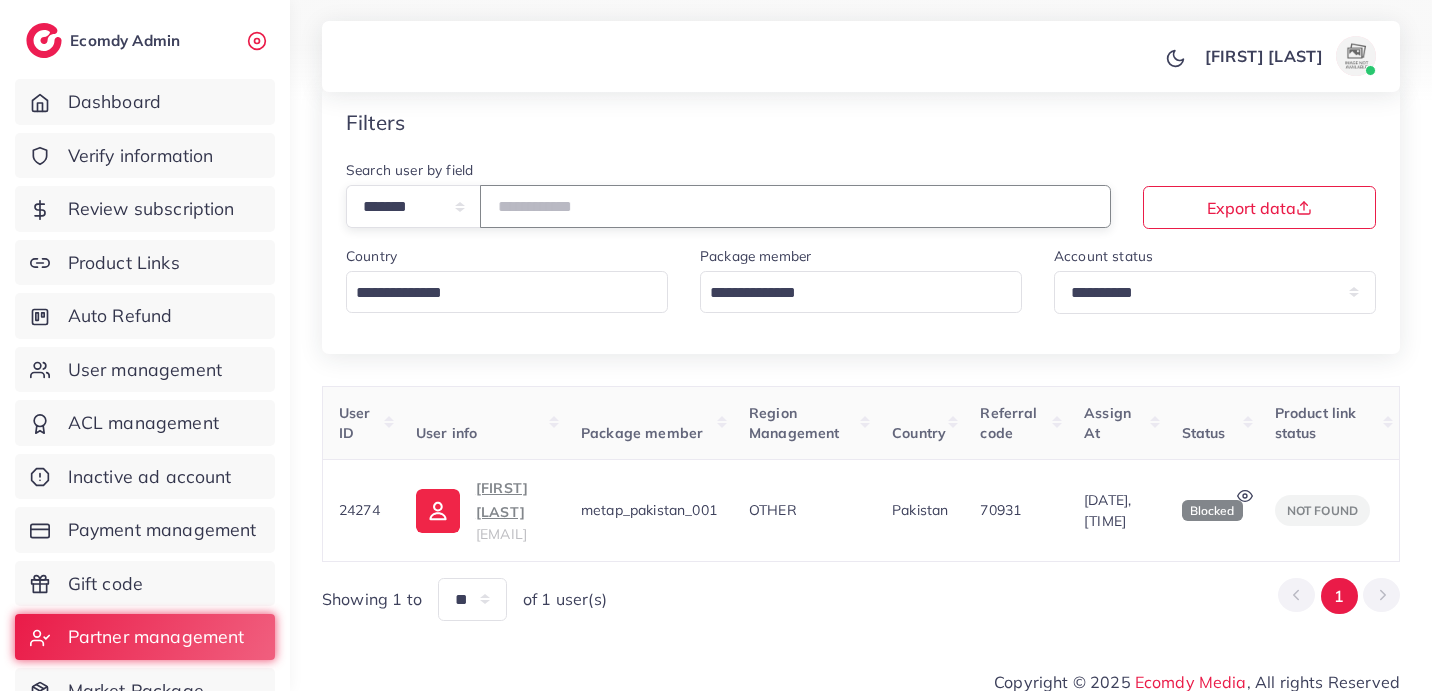 drag, startPoint x: 589, startPoint y: 205, endPoint x: 508, endPoint y: 207, distance: 81.02469 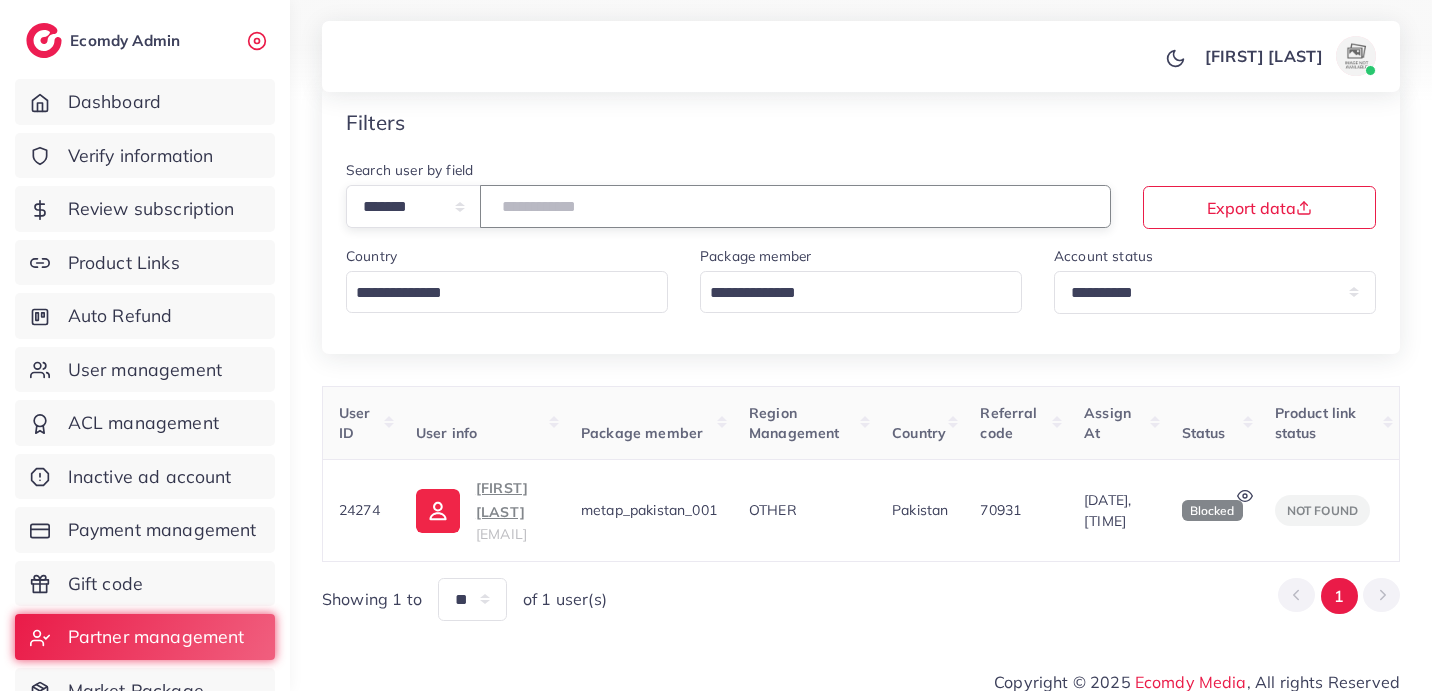 click on "*****" at bounding box center [795, 206] 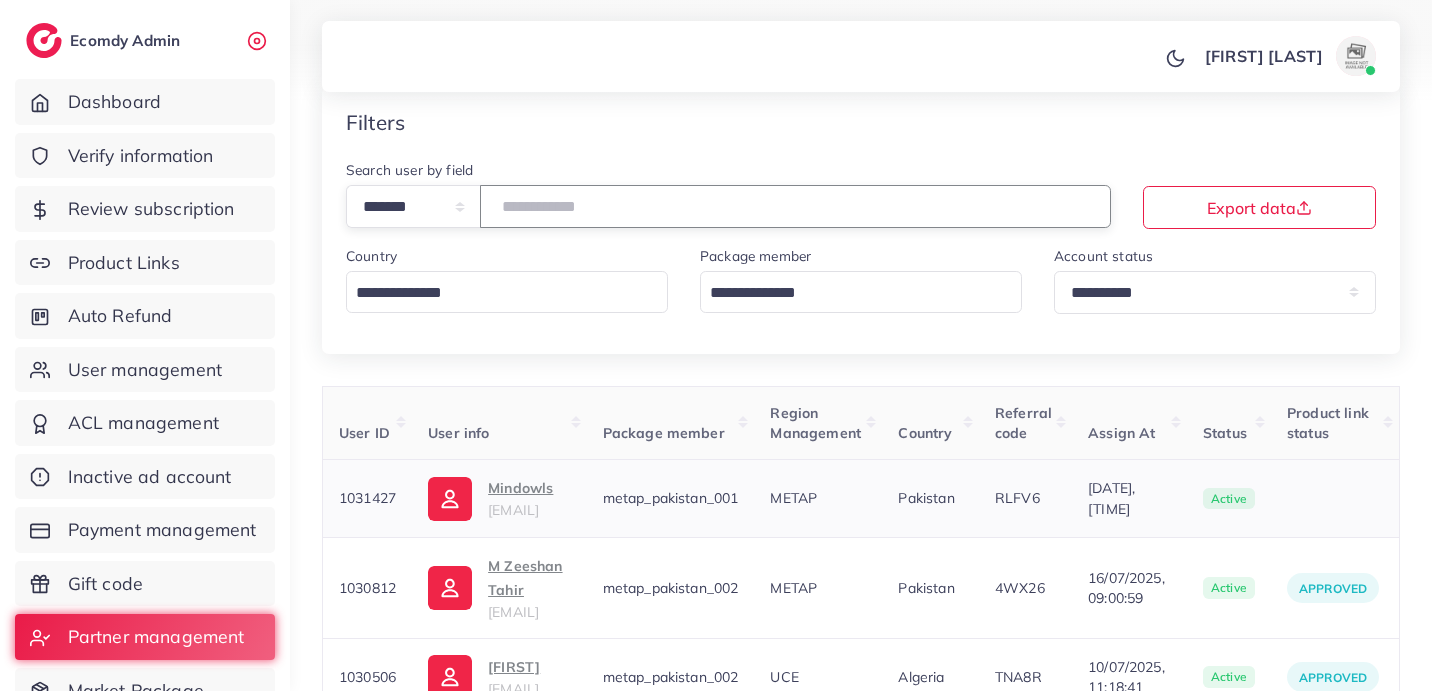 type 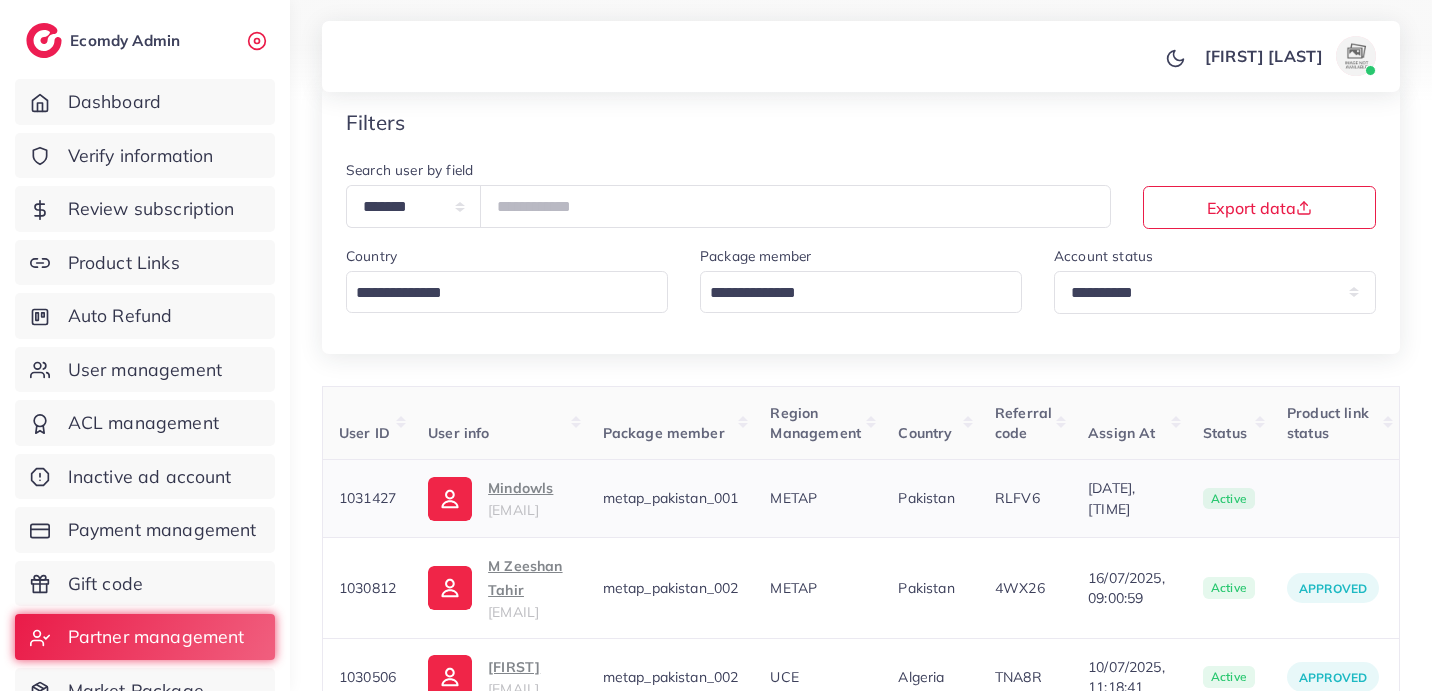 click on "Mindowls" at bounding box center (520, 488) 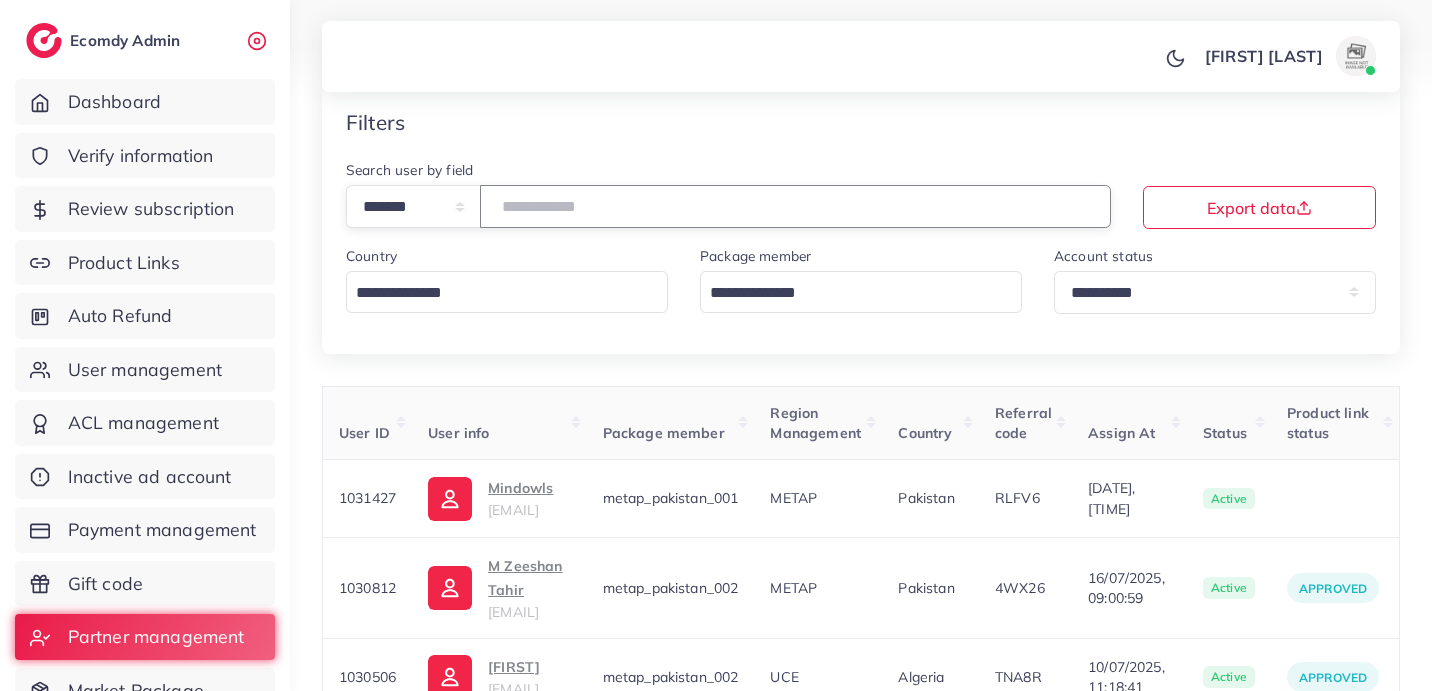 click at bounding box center [795, 206] 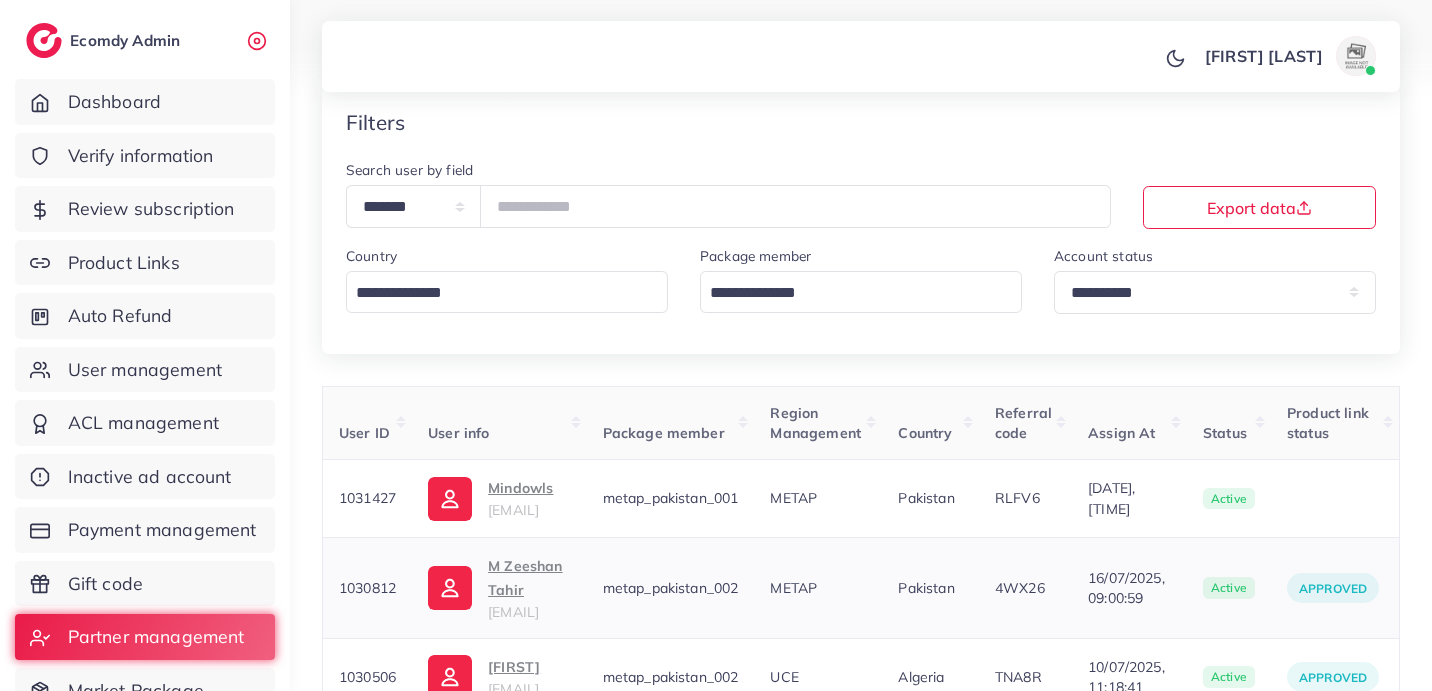 click on "M Zeeshan Tahir" at bounding box center (529, 578) 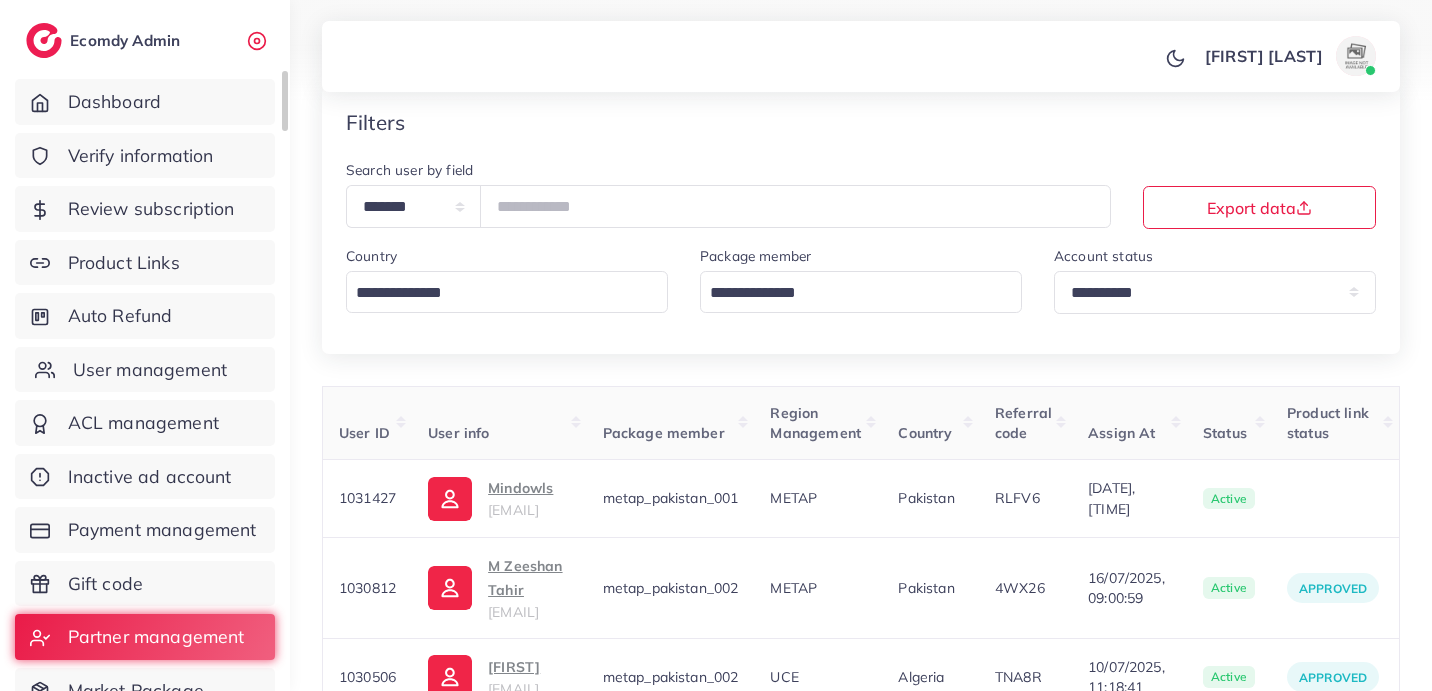 click on "User management" at bounding box center (150, 370) 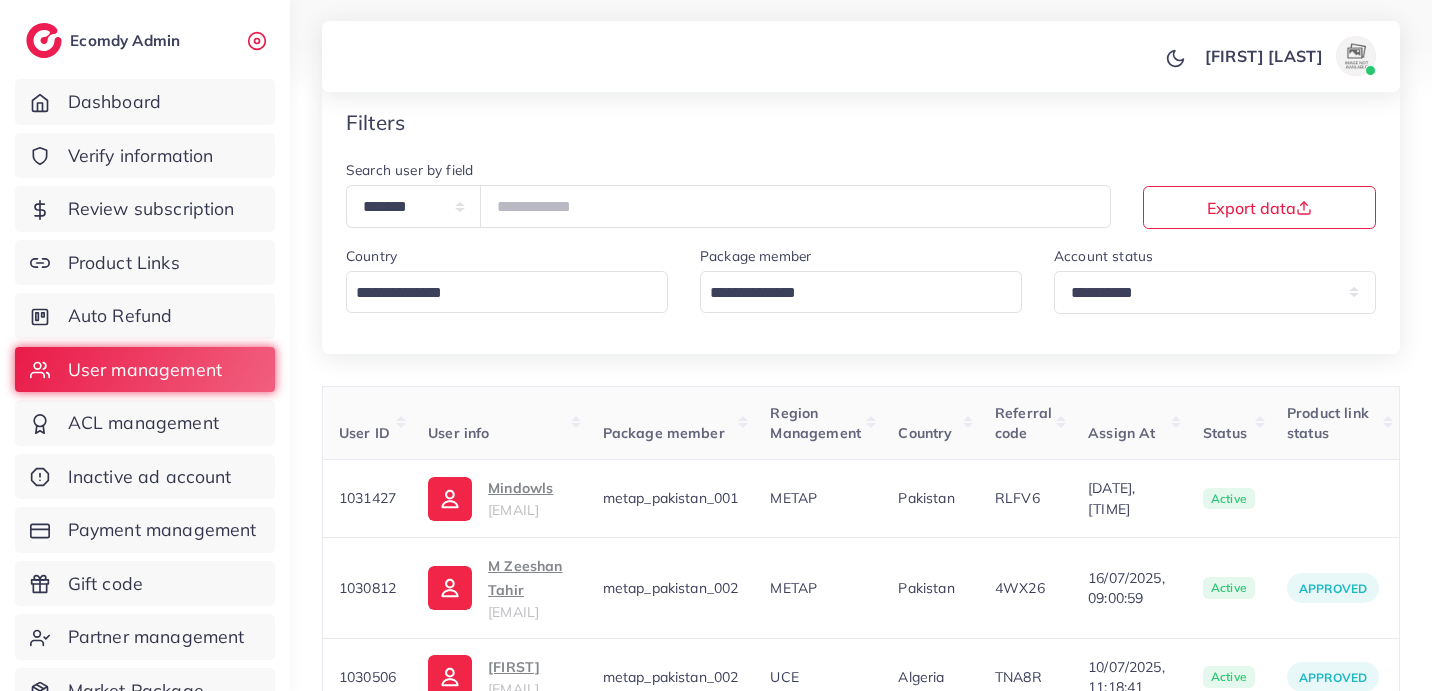 scroll, scrollTop: 0, scrollLeft: 0, axis: both 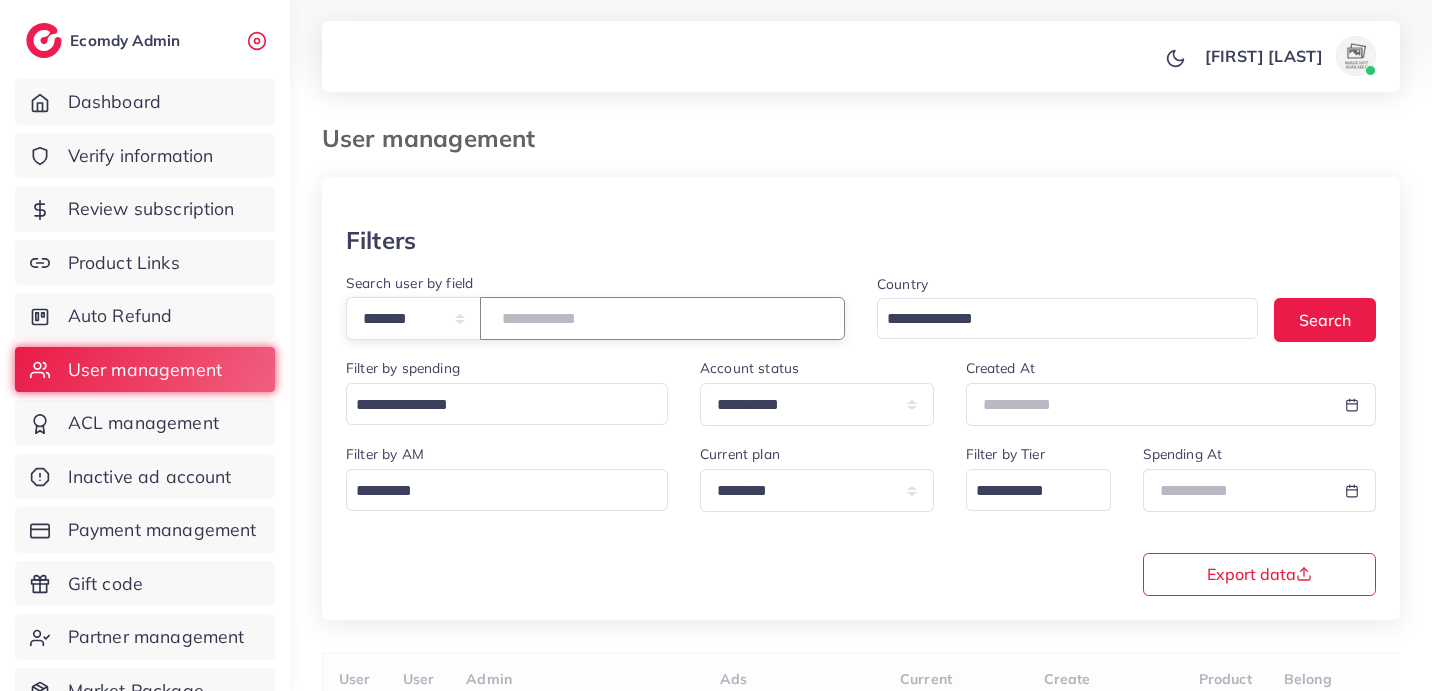 click at bounding box center (662, 318) 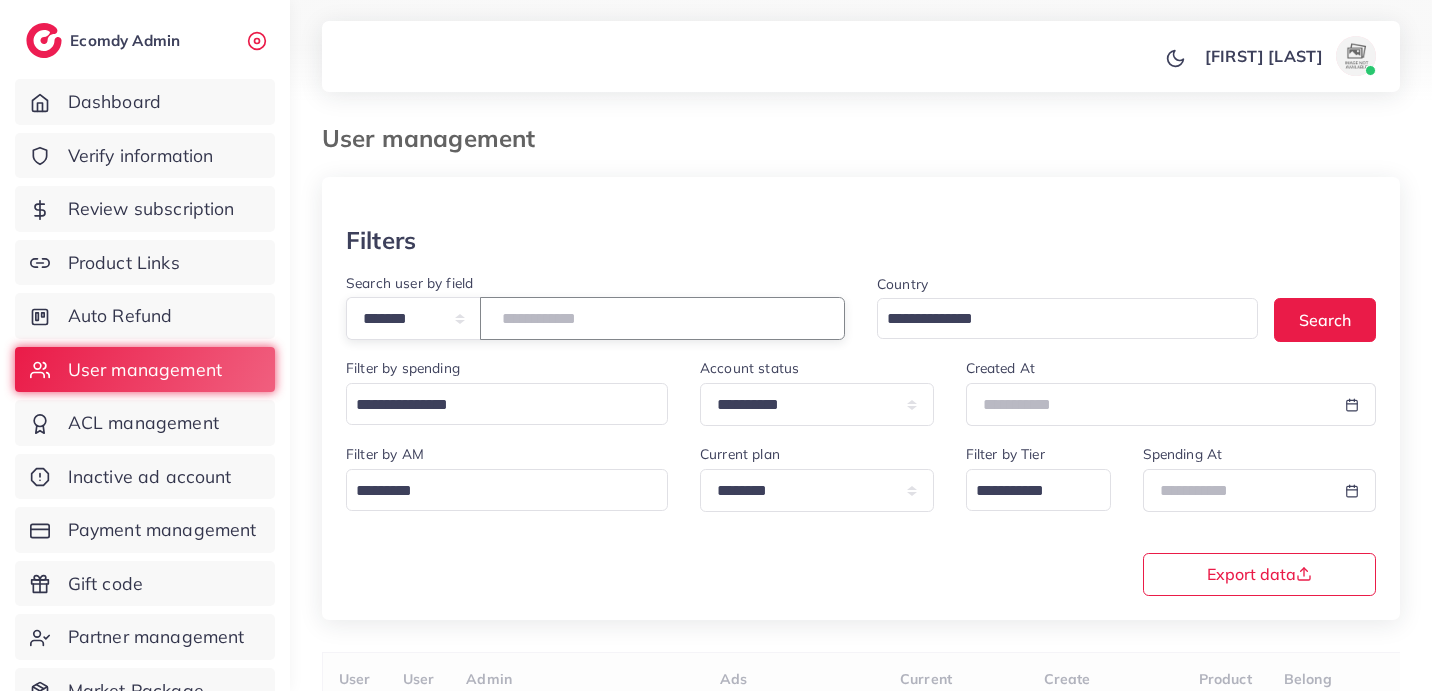 paste on "*******" 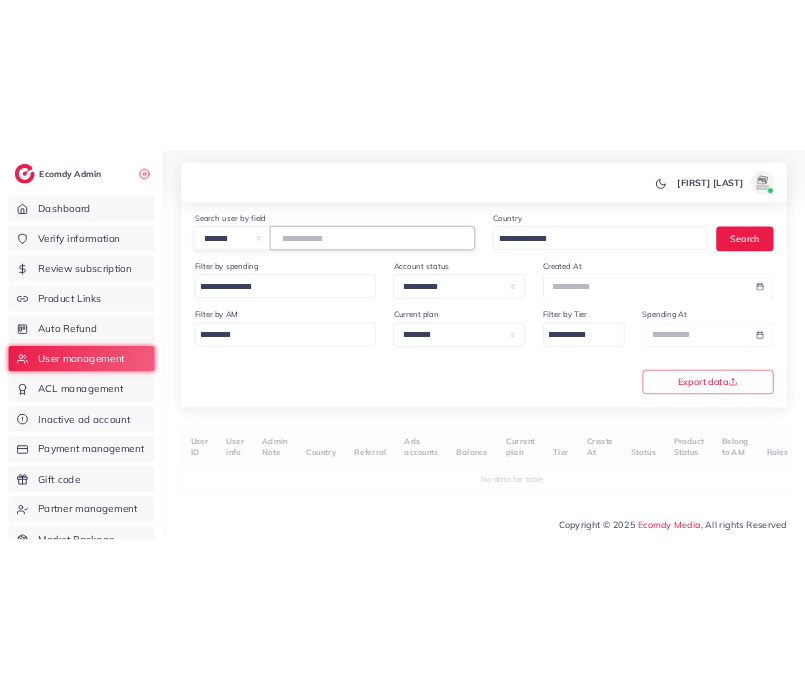 scroll, scrollTop: 172, scrollLeft: 0, axis: vertical 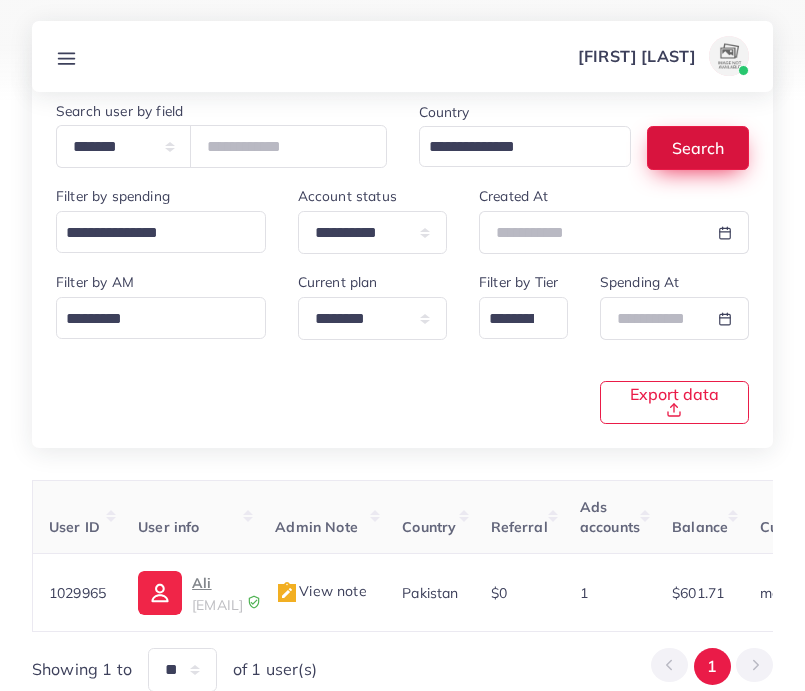 click on "Search" at bounding box center [698, 147] 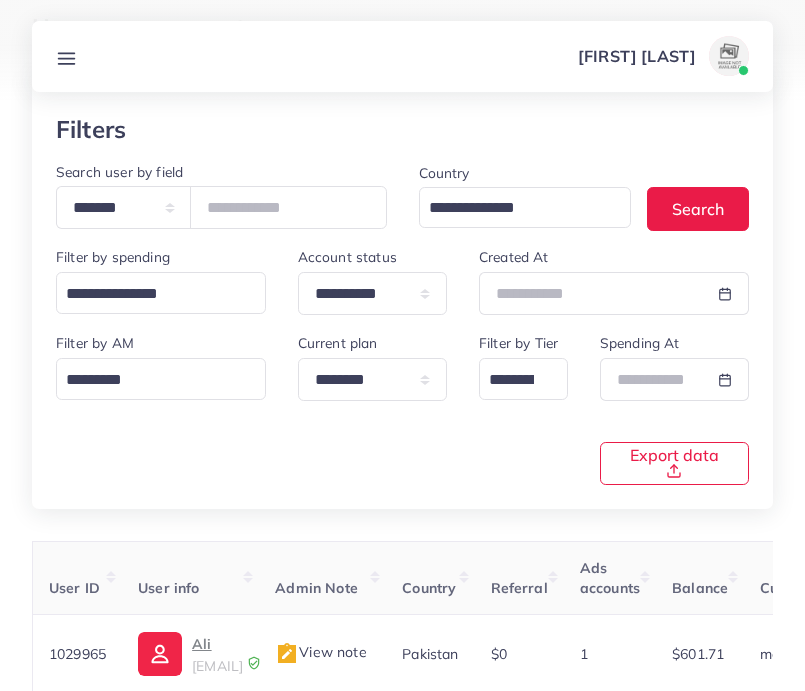 scroll, scrollTop: 0, scrollLeft: 0, axis: both 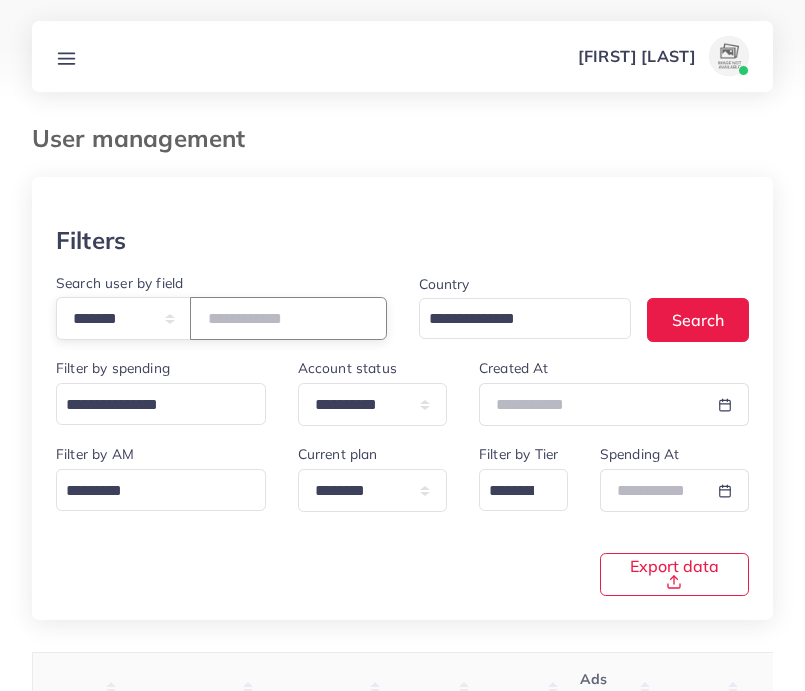 drag, startPoint x: 363, startPoint y: 324, endPoint x: 211, endPoint y: 315, distance: 152.26622 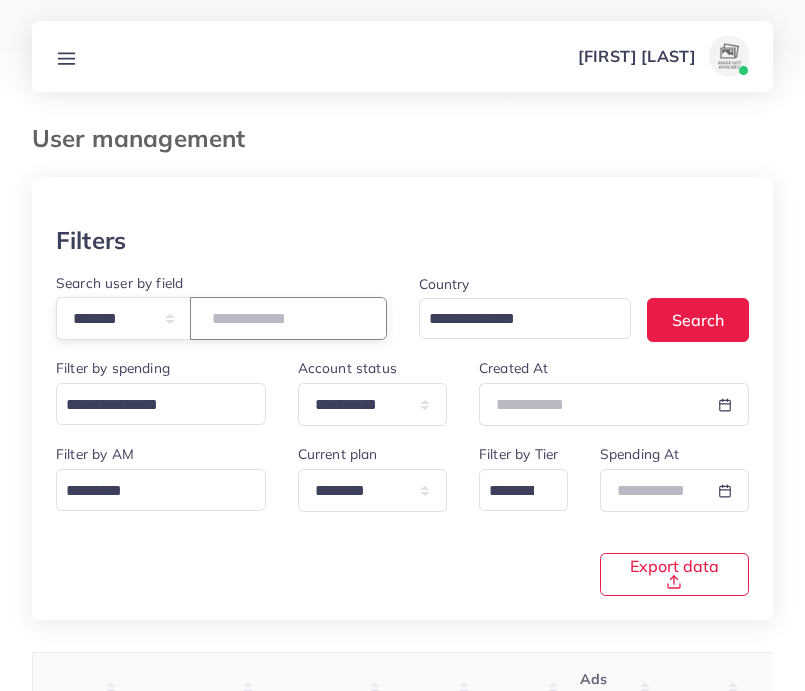 click on "**********" at bounding box center (221, 318) 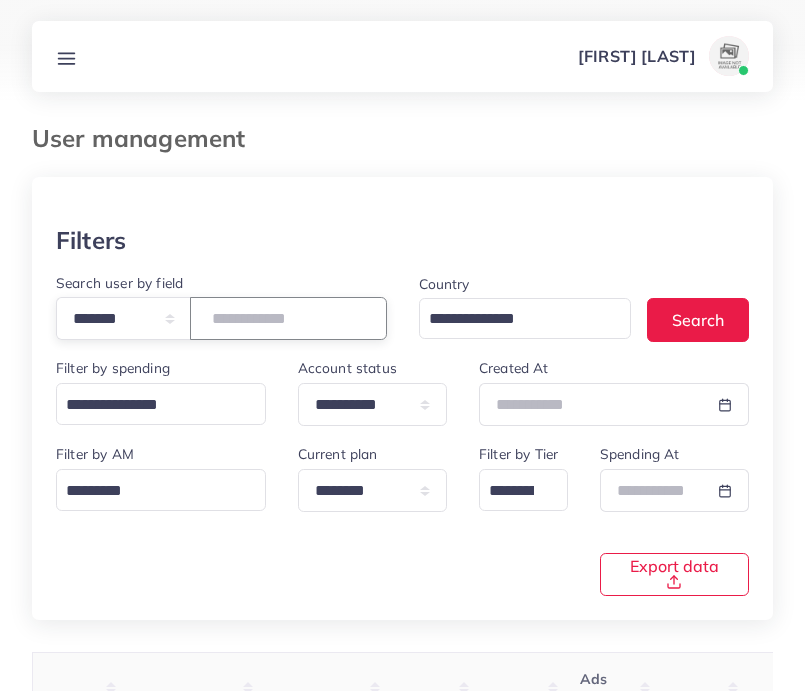 paste 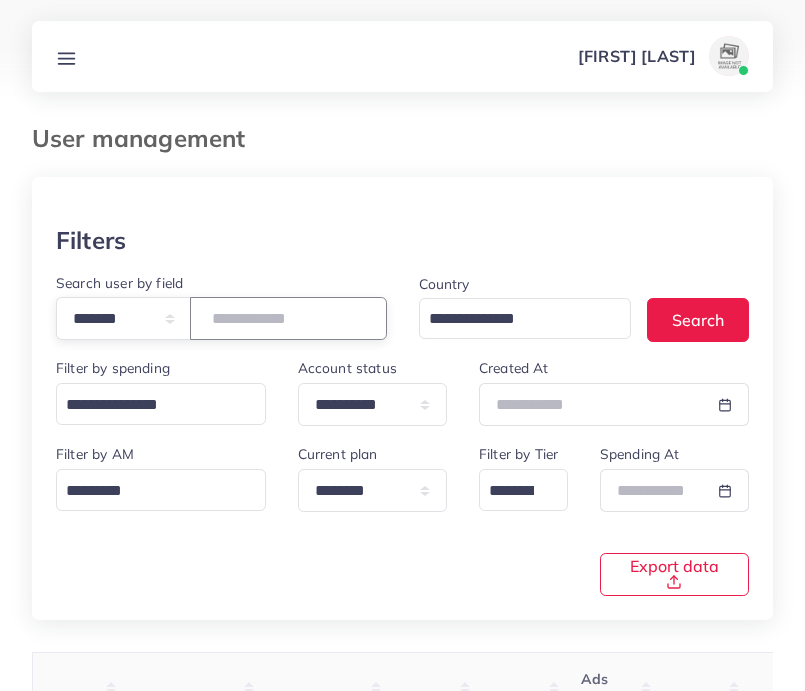 type on "*******" 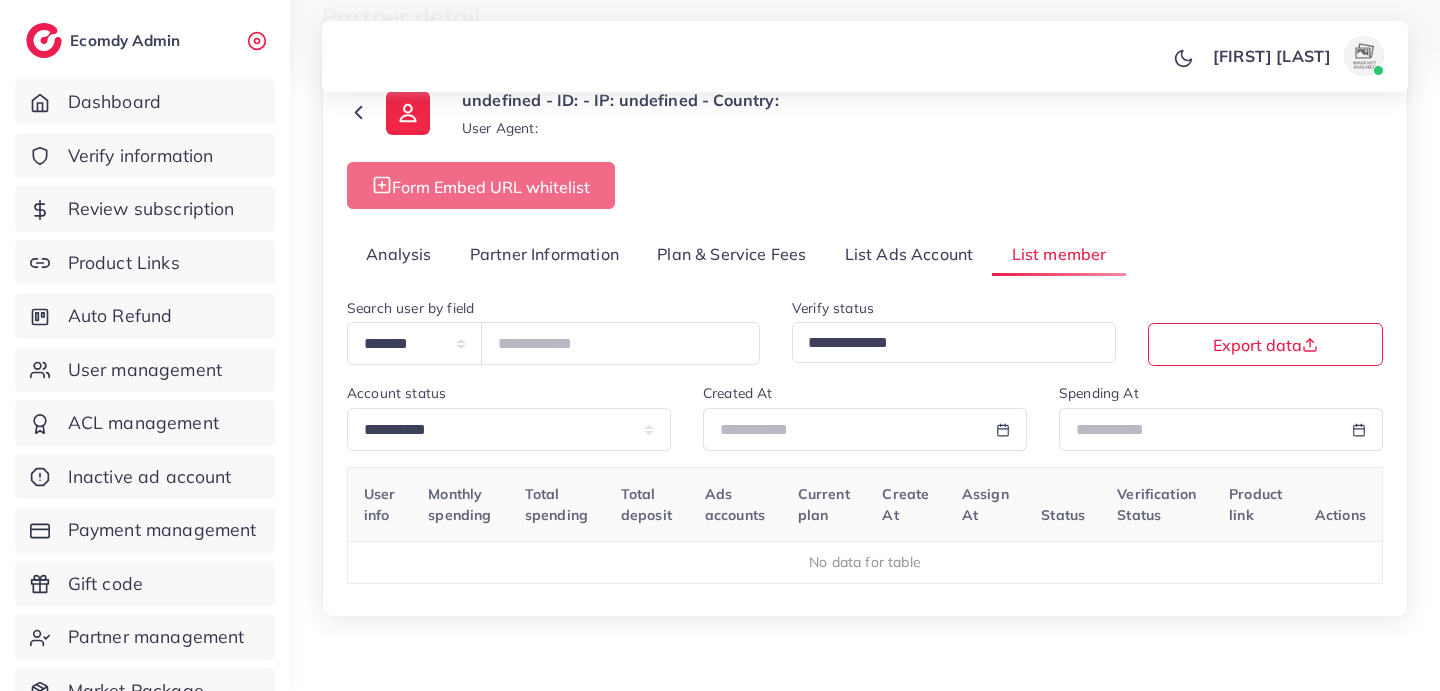scroll, scrollTop: 0, scrollLeft: 0, axis: both 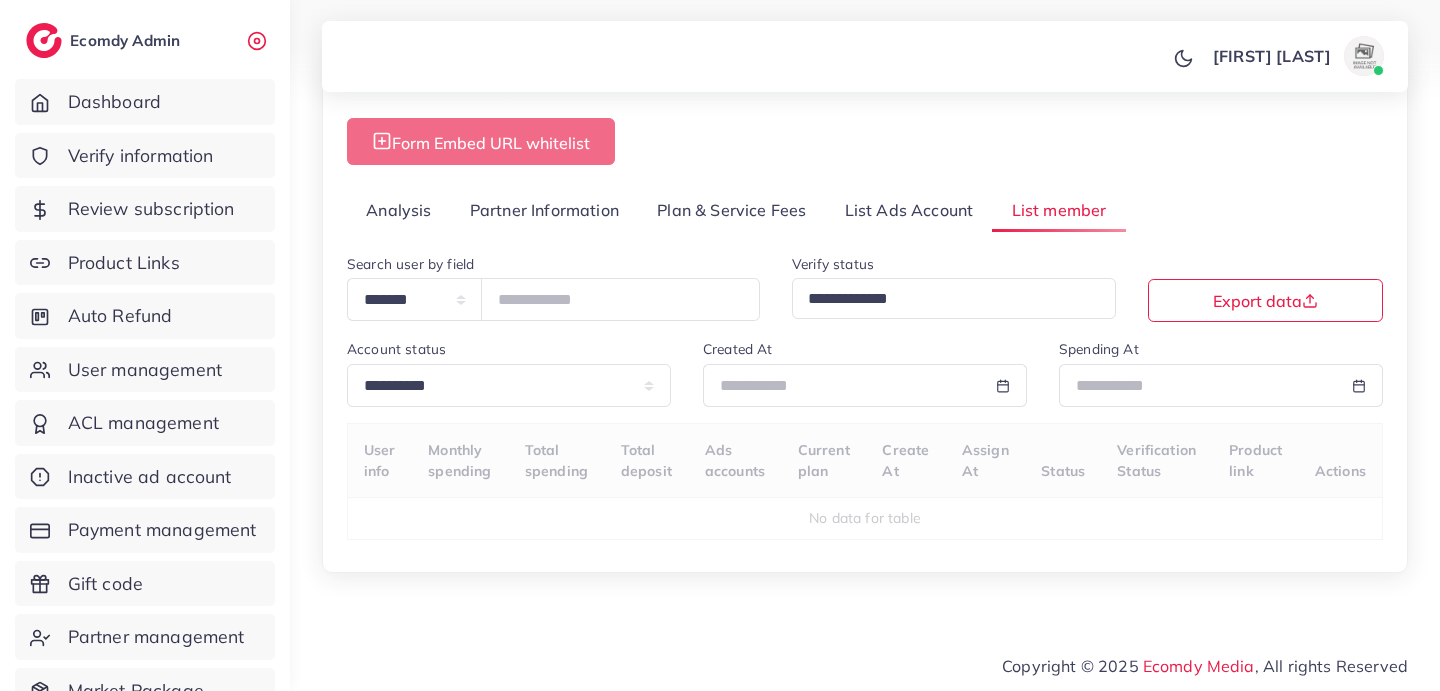 select on "**" 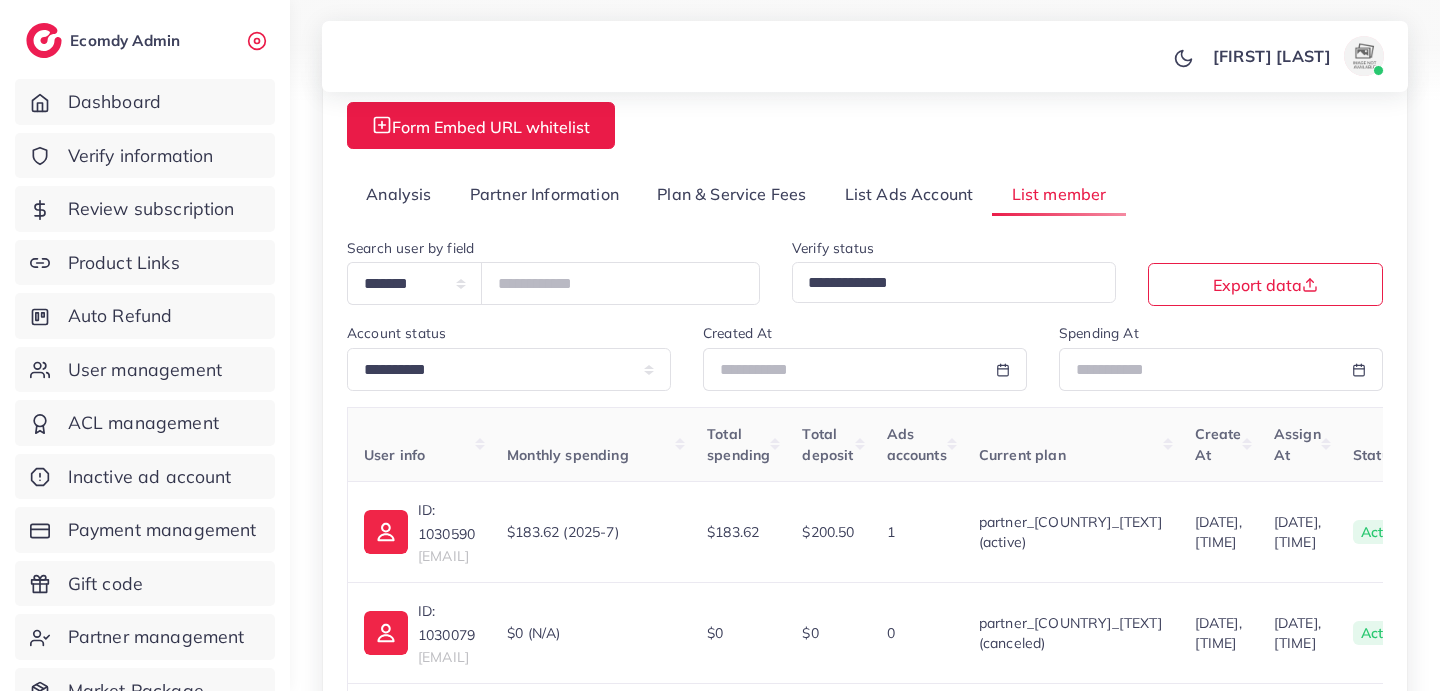 scroll, scrollTop: 183, scrollLeft: 0, axis: vertical 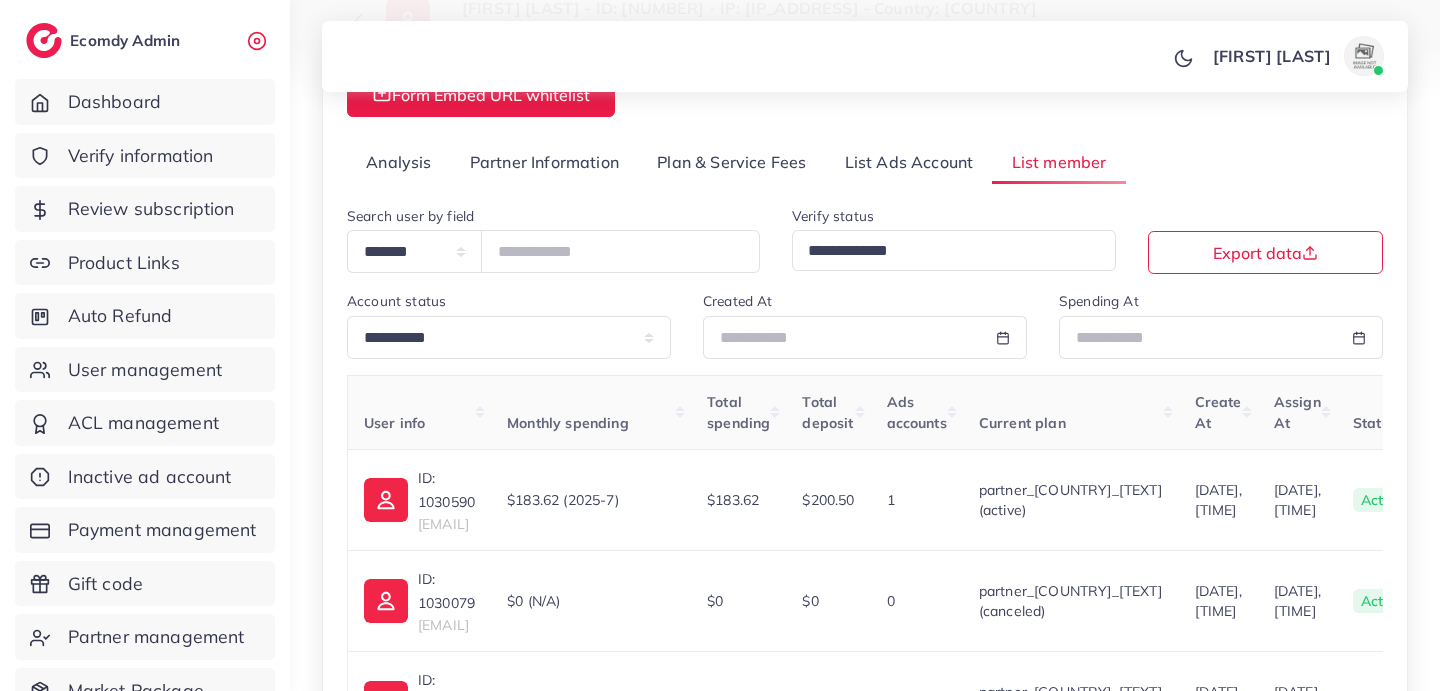 click on "Analysis" at bounding box center [399, 162] 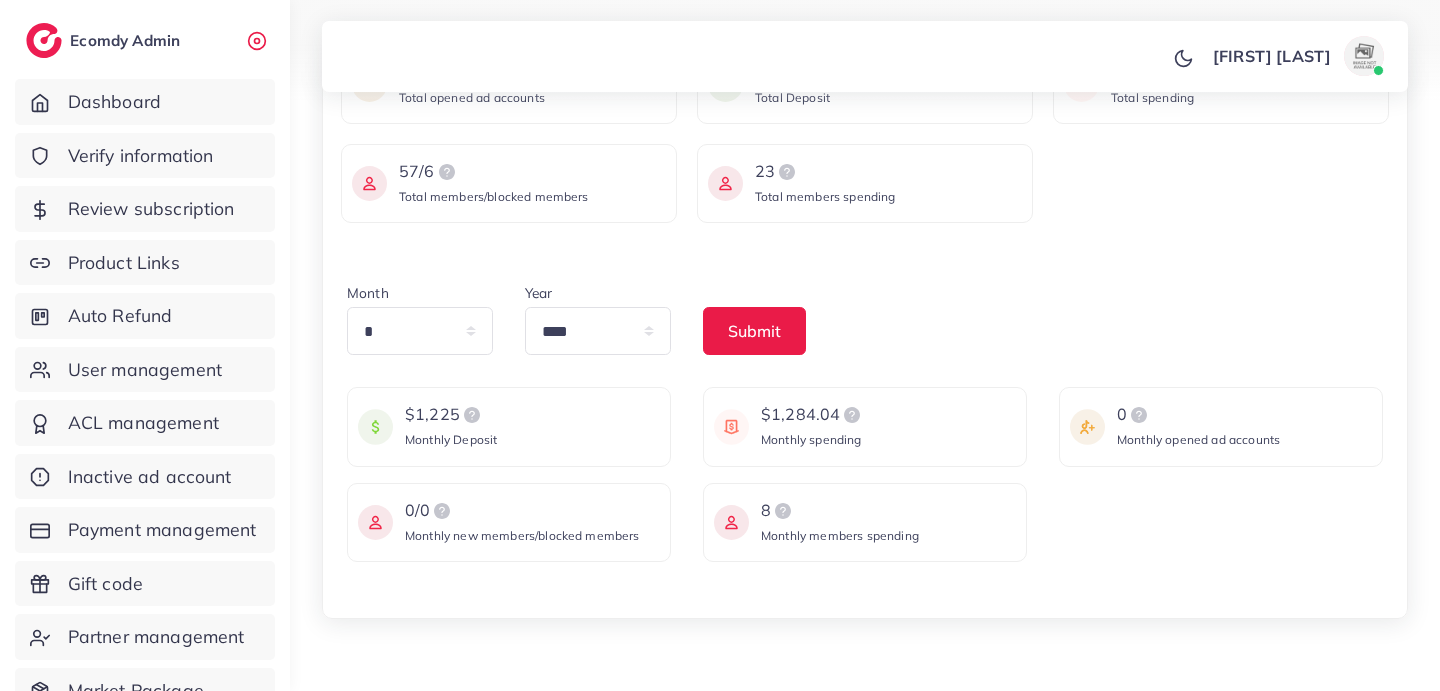 scroll, scrollTop: 291, scrollLeft: 0, axis: vertical 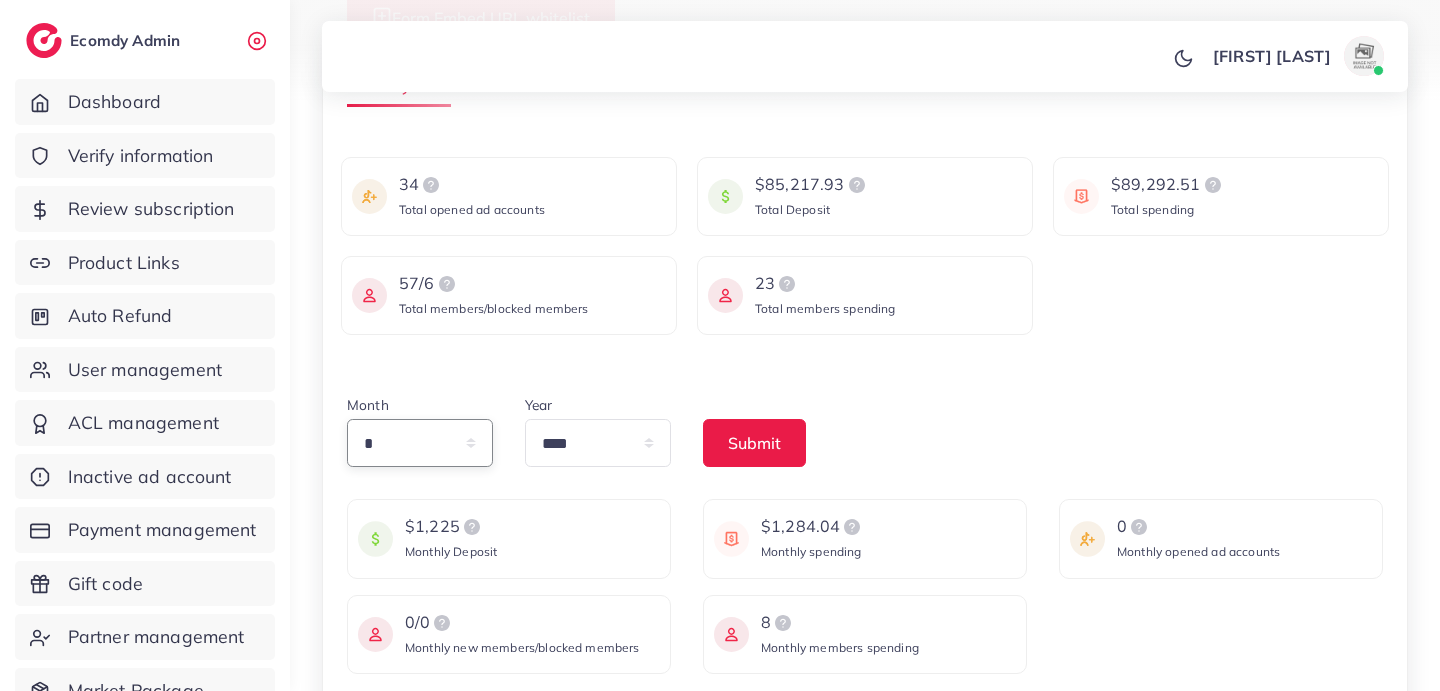 click on "* * * * * * * * * ** ** **" at bounding box center [420, 443] 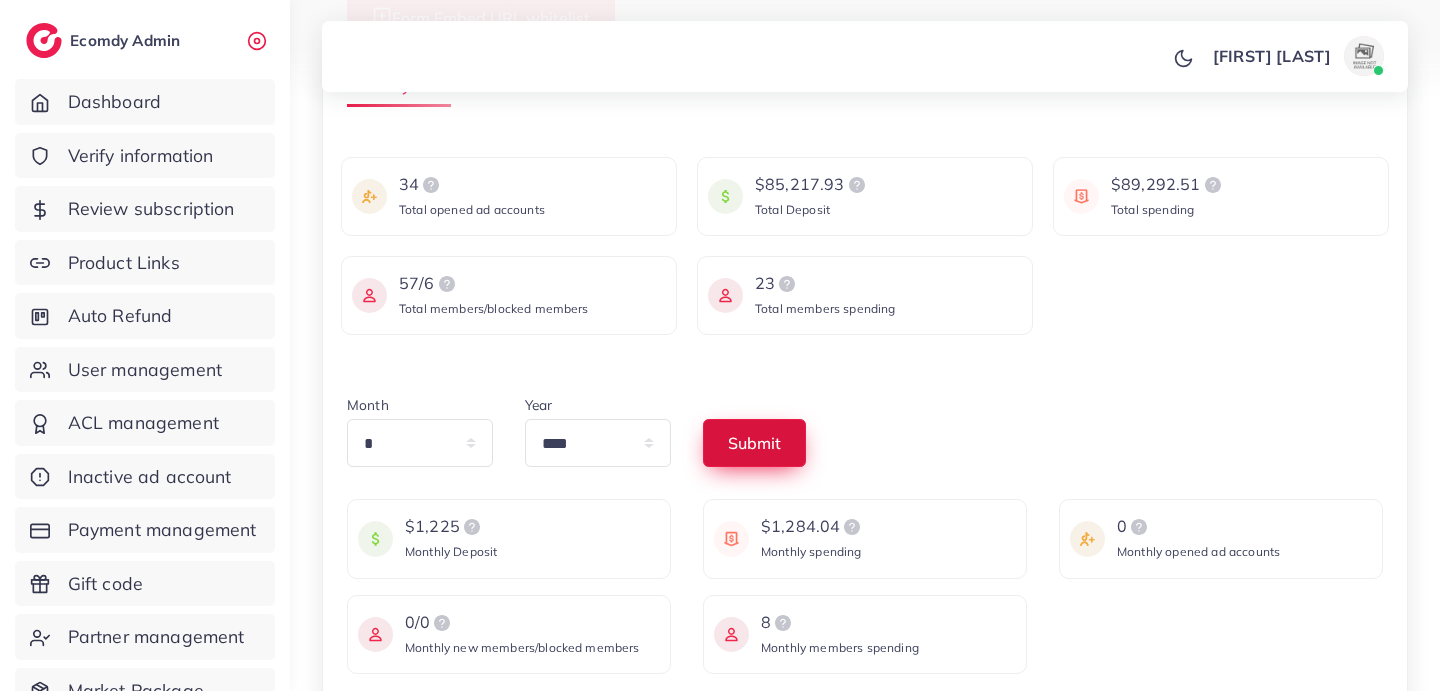 click on "Submit" at bounding box center [754, 443] 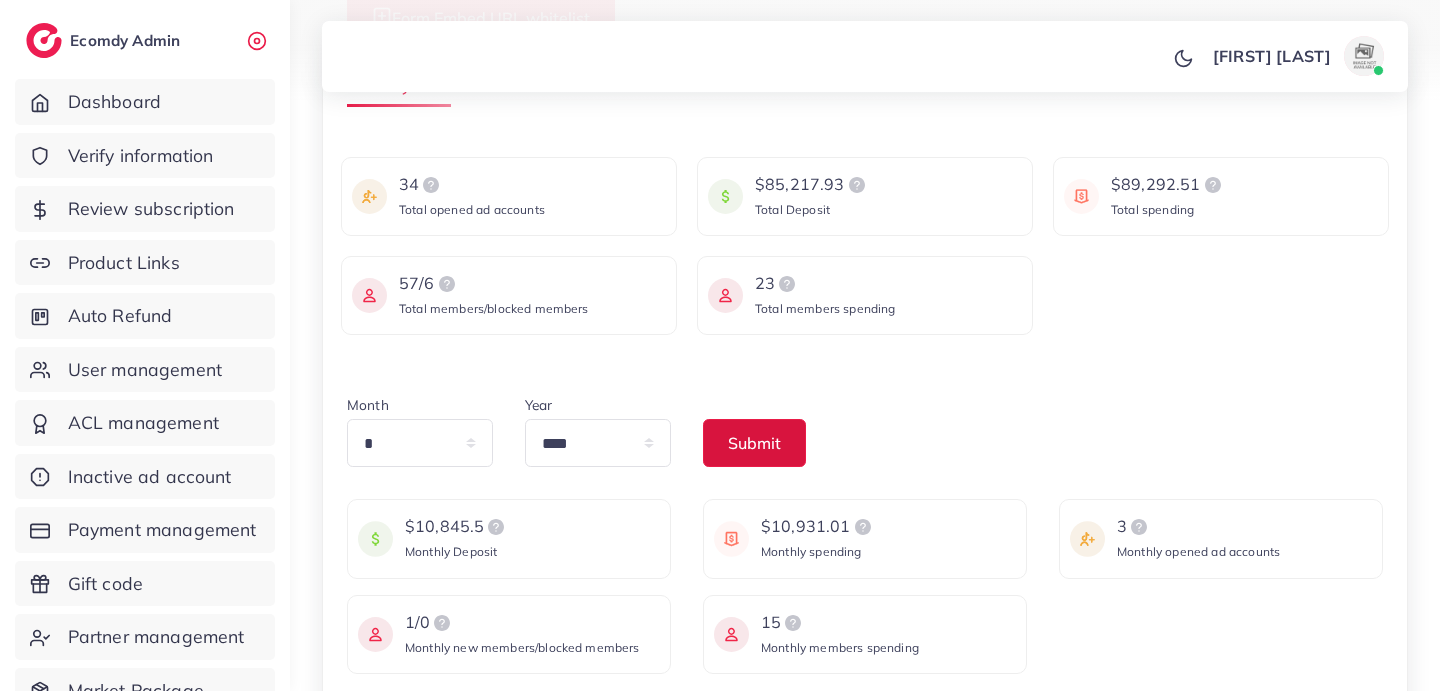 scroll, scrollTop: 0, scrollLeft: 0, axis: both 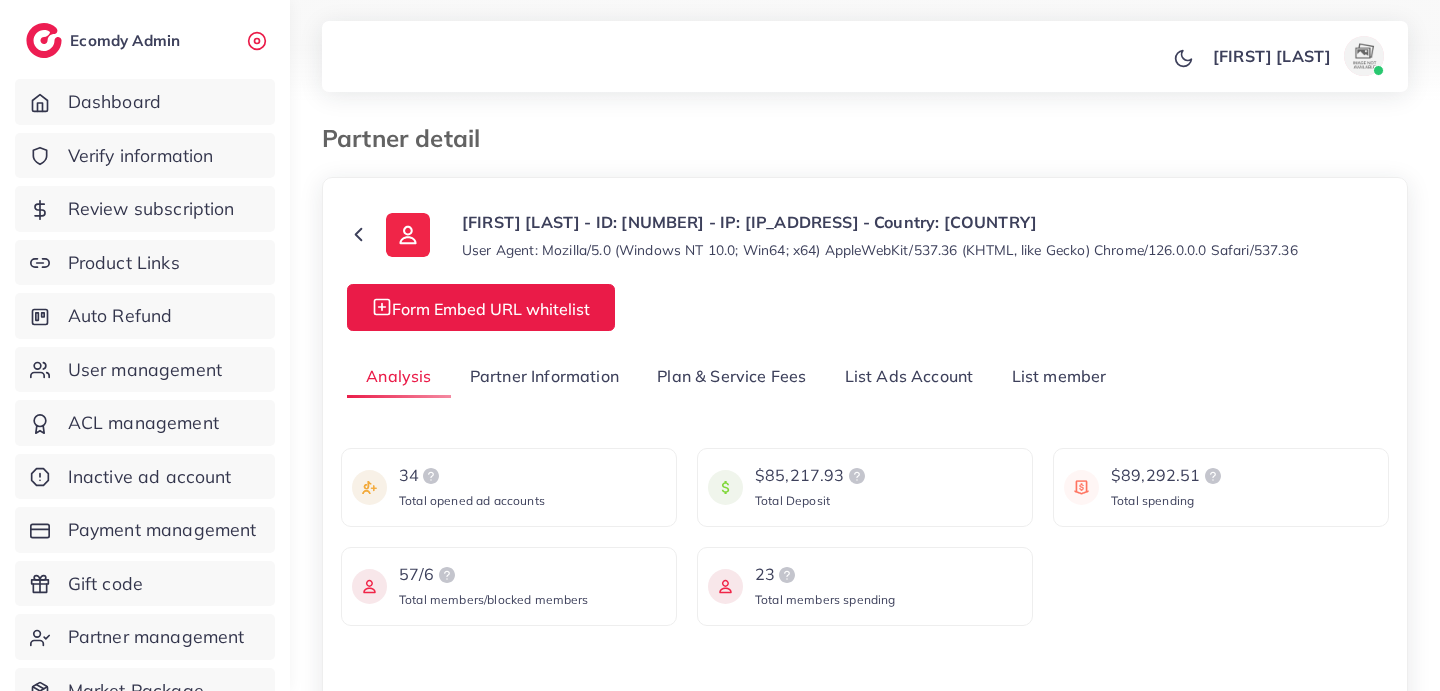 click on "List member" at bounding box center [1058, 376] 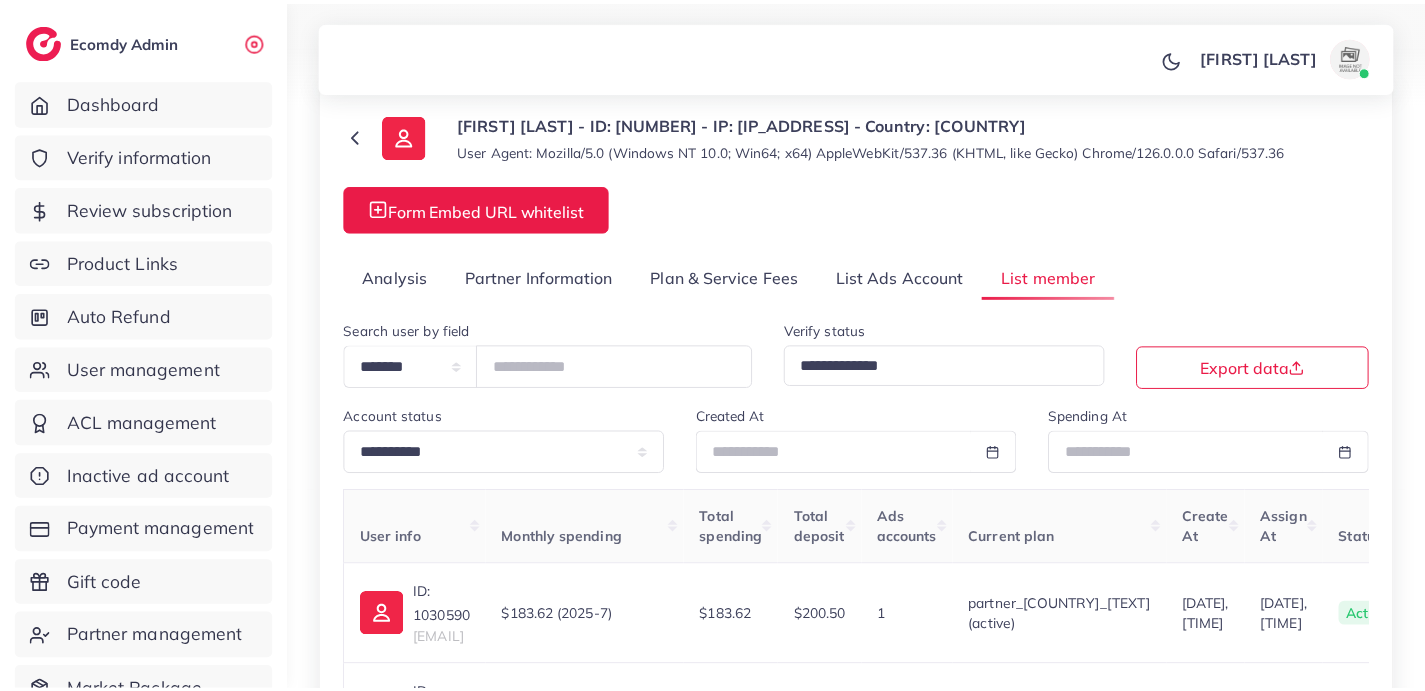 scroll, scrollTop: 124, scrollLeft: 0, axis: vertical 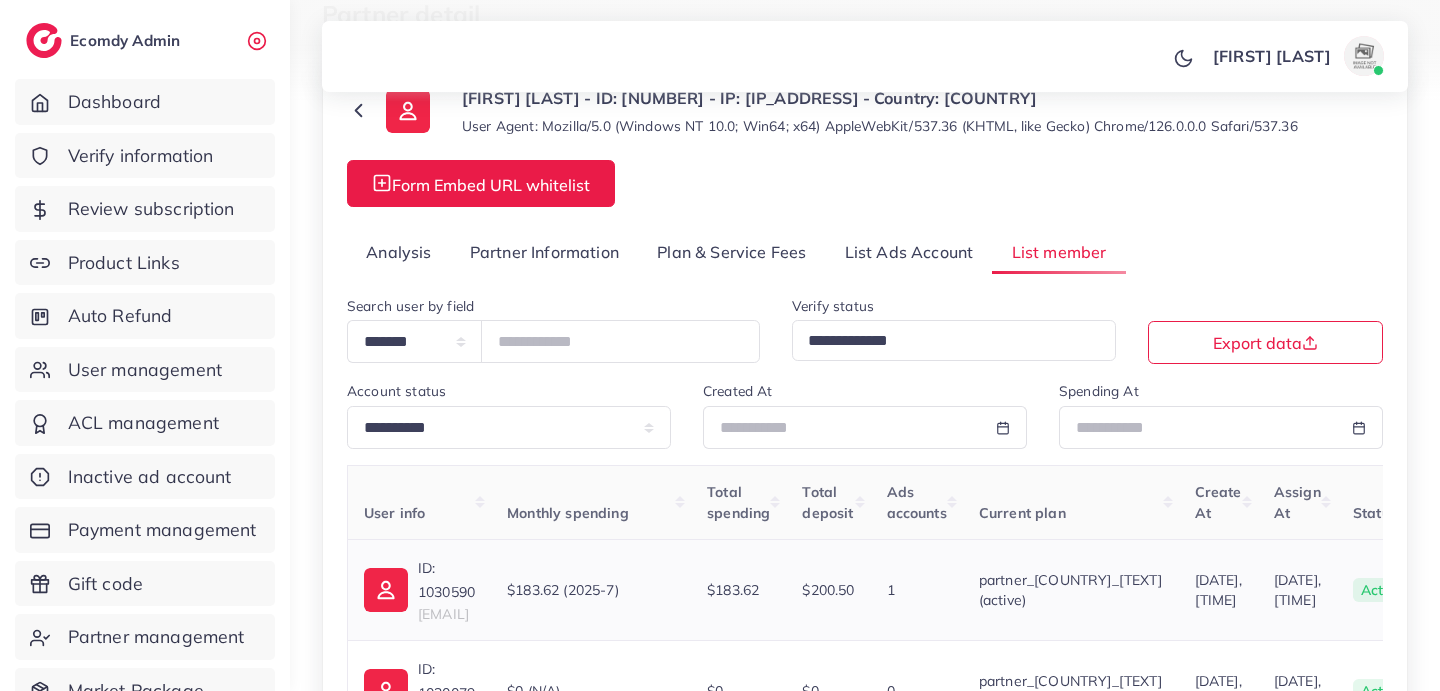 click on "ID: 1030590  jude90iop@gmail.com" at bounding box center (446, 590) 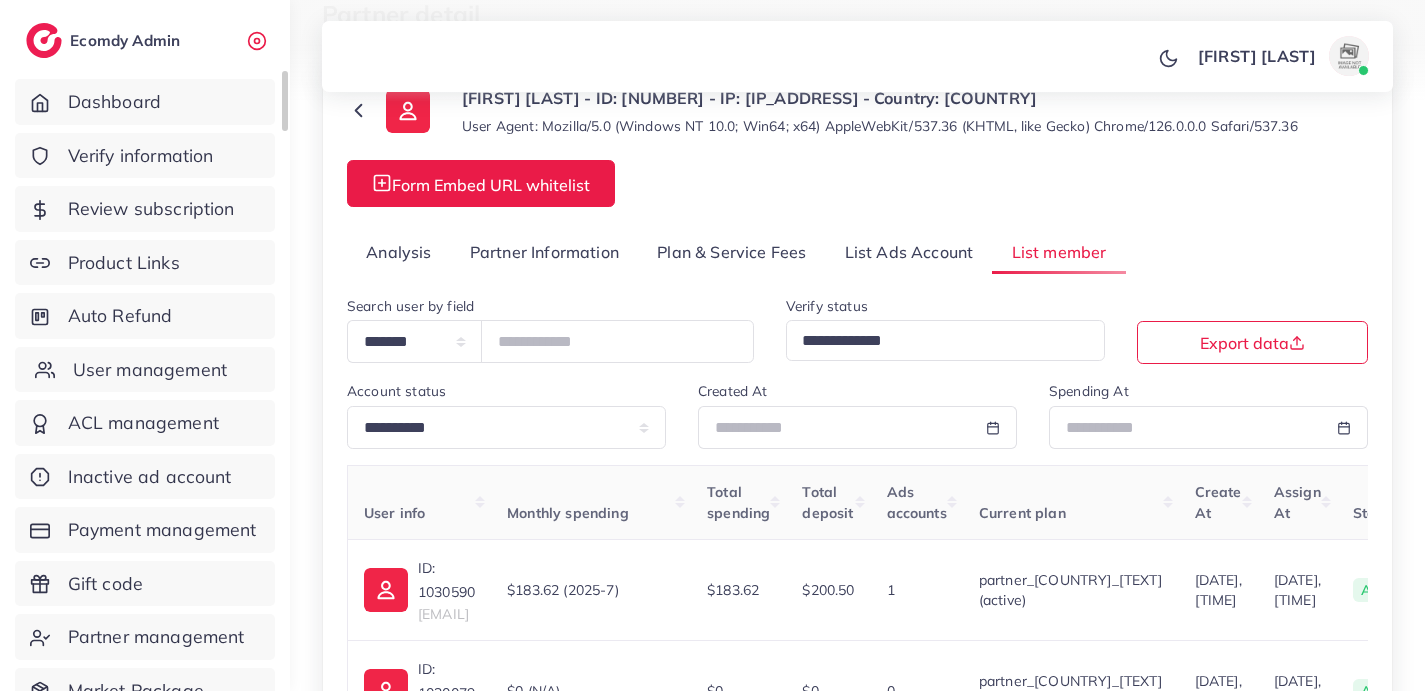 drag, startPoint x: 219, startPoint y: 378, endPoint x: 265, endPoint y: 353, distance: 52.35456 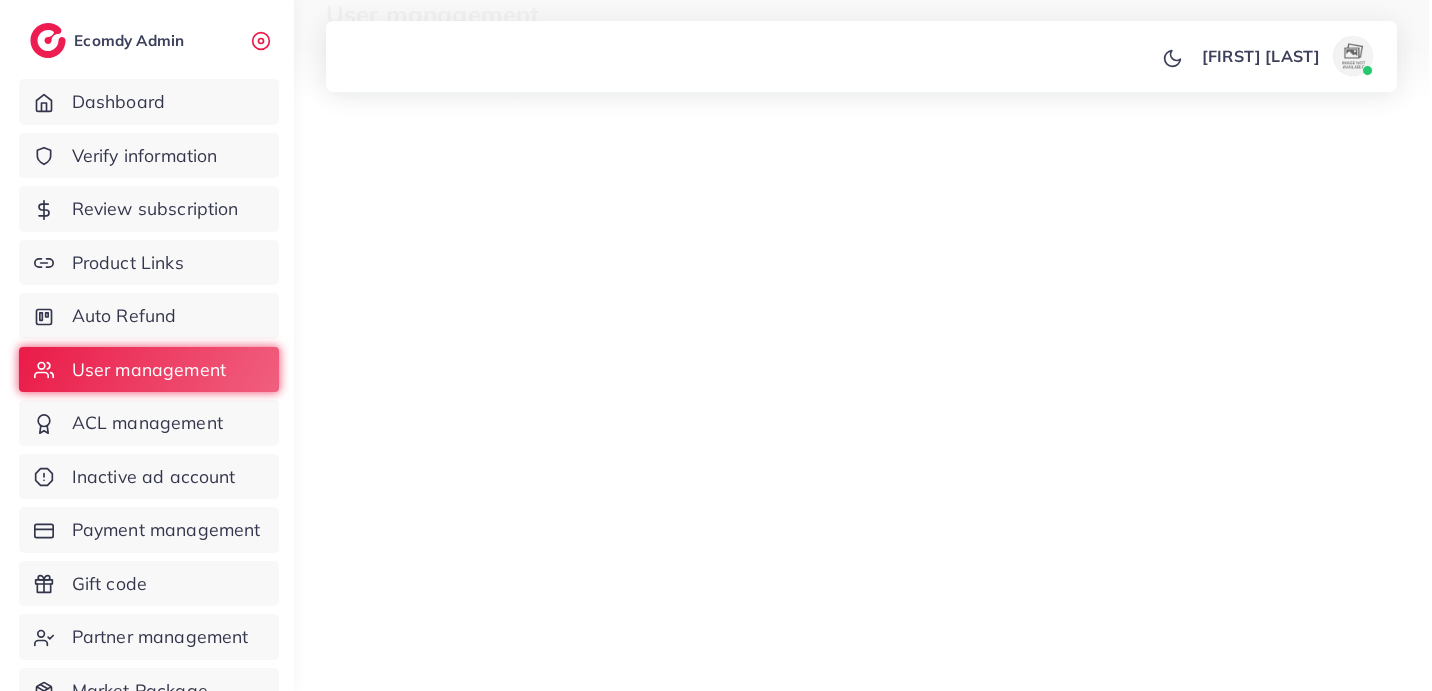 scroll, scrollTop: 0, scrollLeft: 0, axis: both 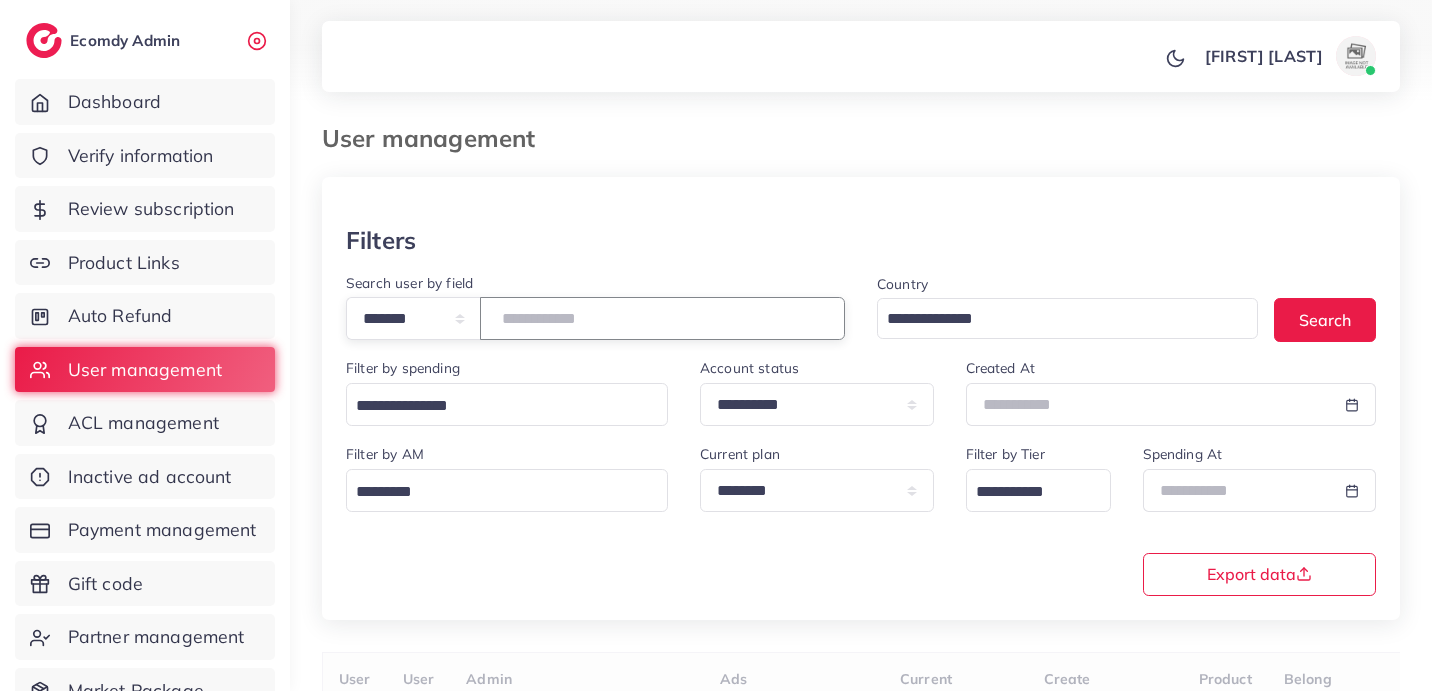 click at bounding box center (662, 318) 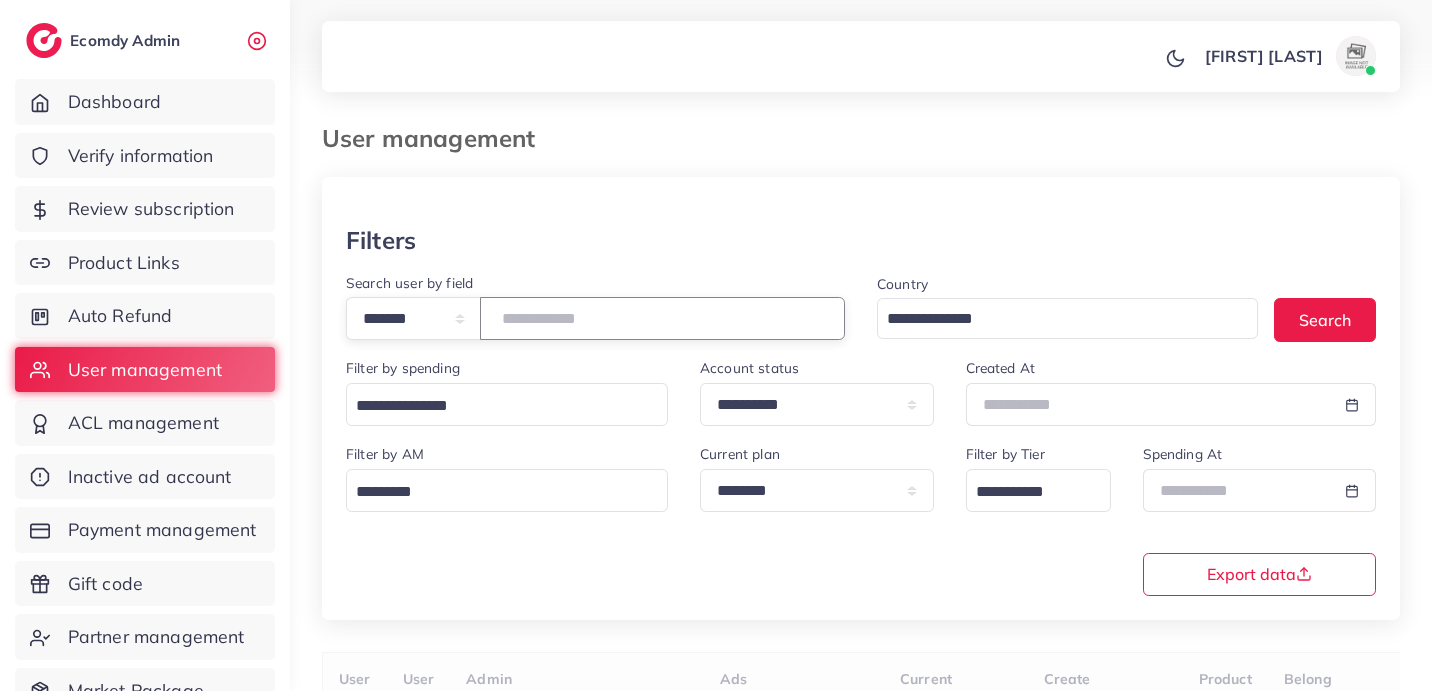 paste on "*******" 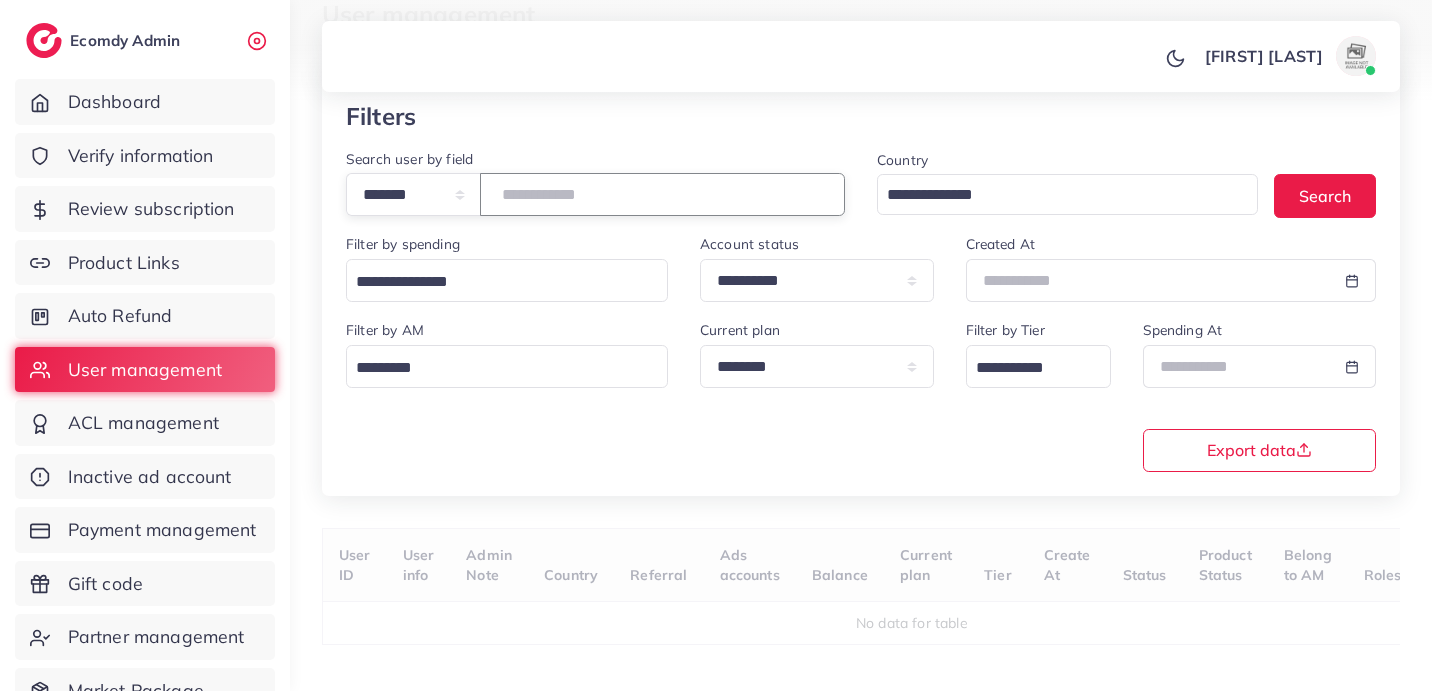 scroll, scrollTop: 172, scrollLeft: 0, axis: vertical 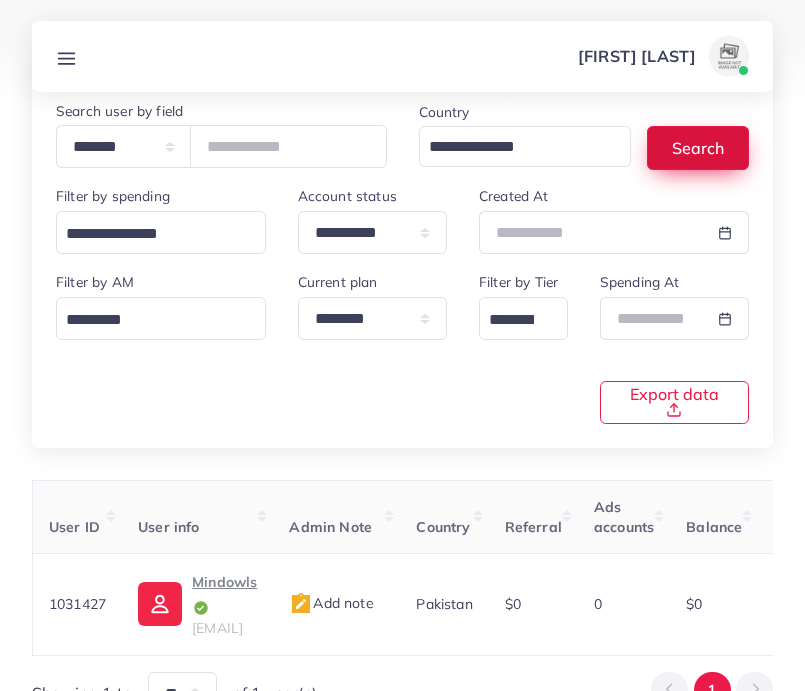 click on "Search" at bounding box center (698, 147) 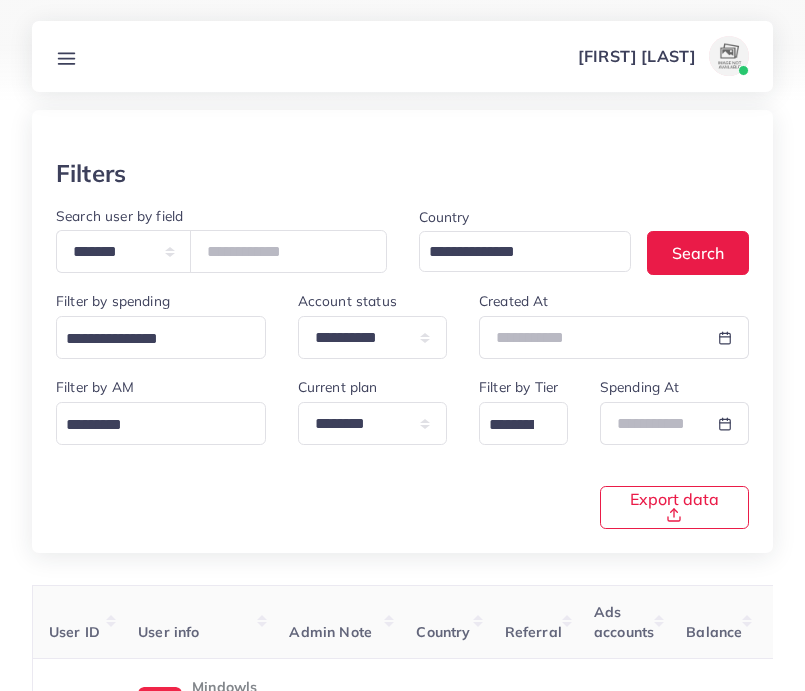 scroll, scrollTop: 0, scrollLeft: 0, axis: both 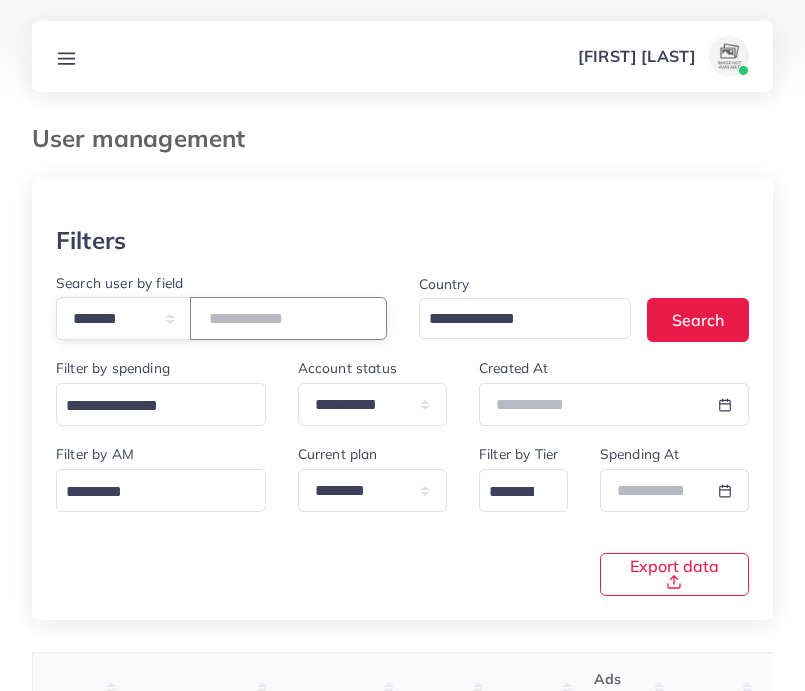 drag, startPoint x: 364, startPoint y: 333, endPoint x: 193, endPoint y: 305, distance: 173.27724 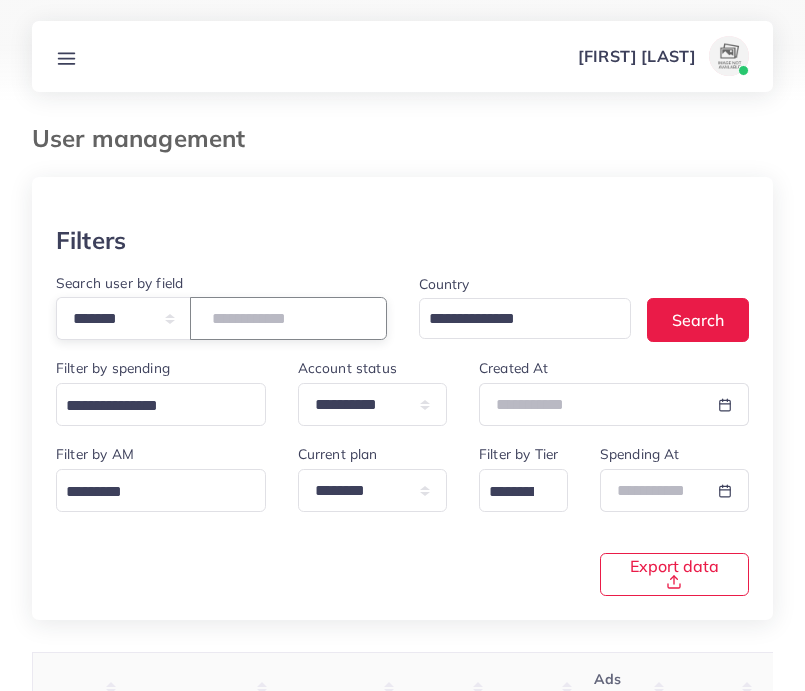 click on "**********" at bounding box center (221, 318) 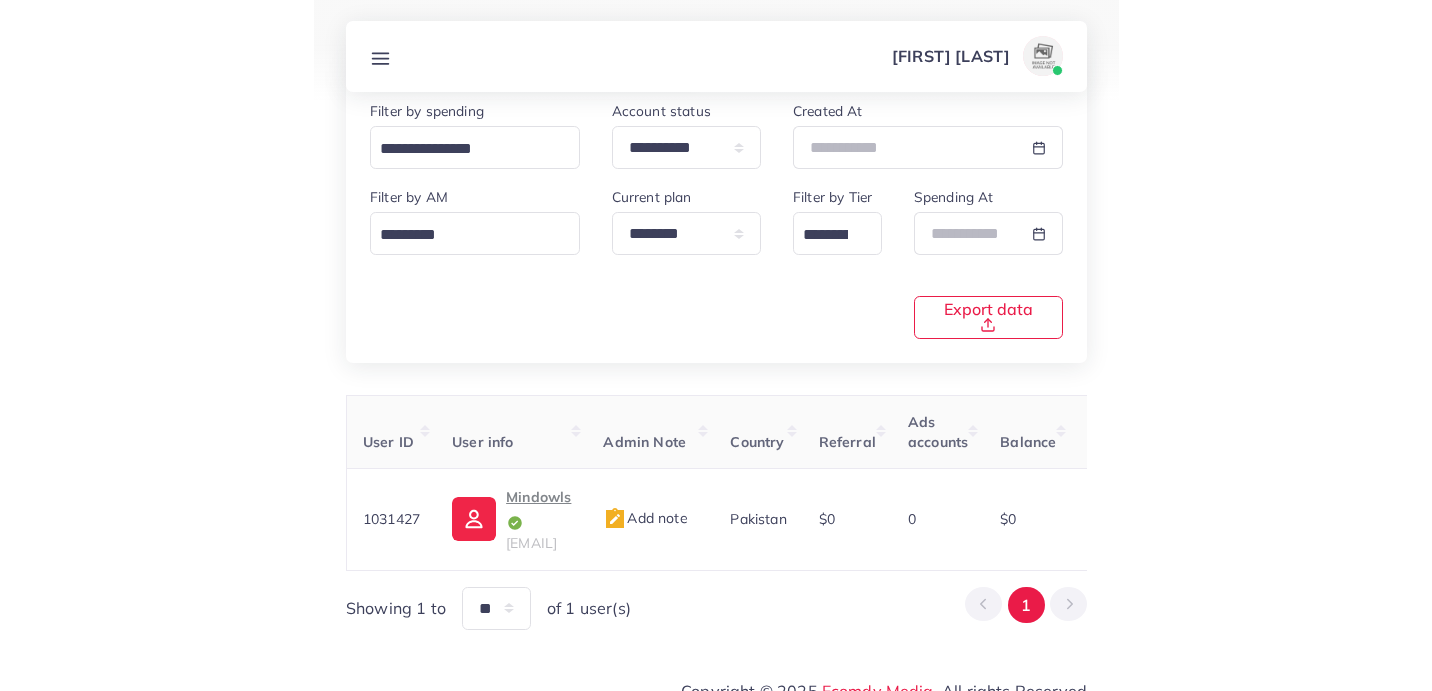 scroll, scrollTop: 268, scrollLeft: 0, axis: vertical 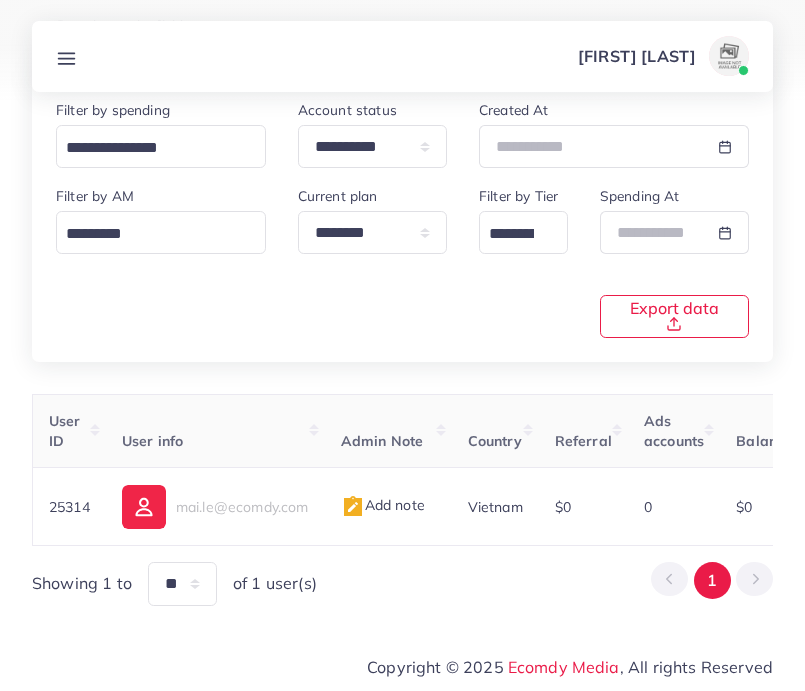 type on "*****" 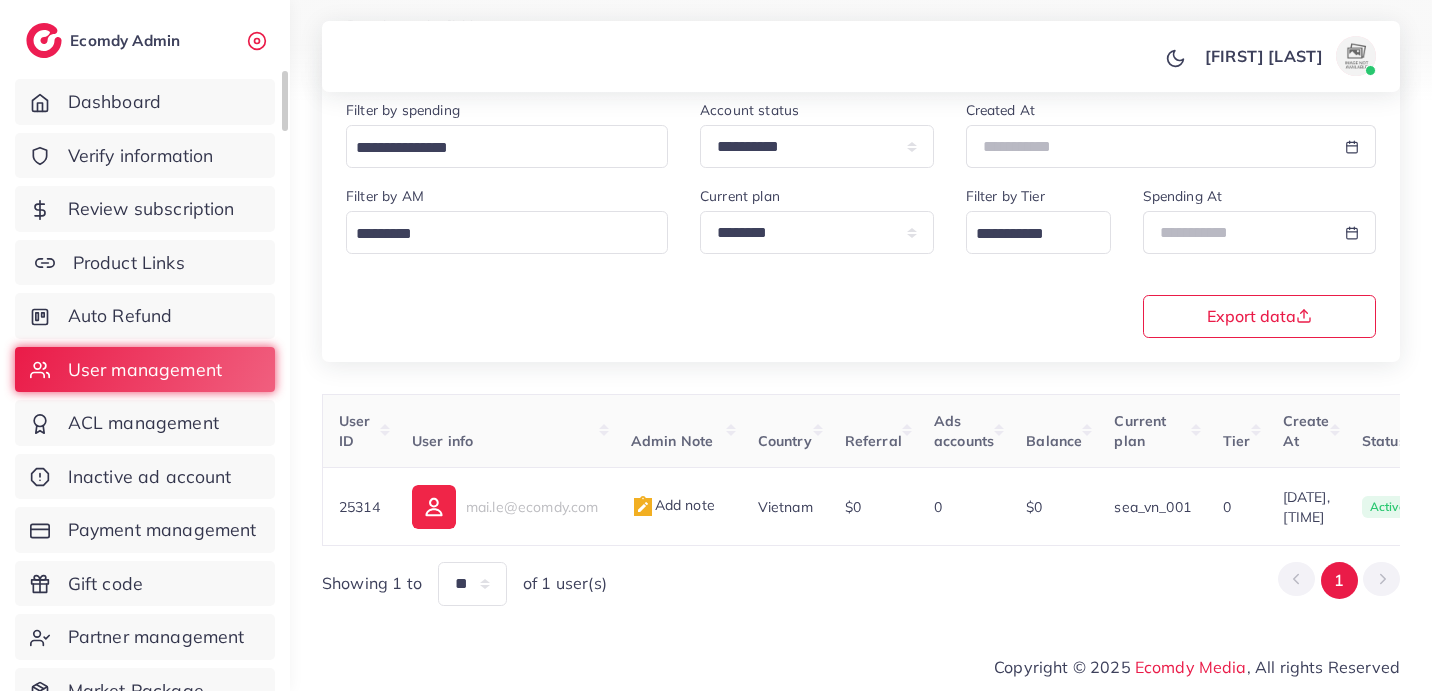click on "Product Links" at bounding box center [145, 263] 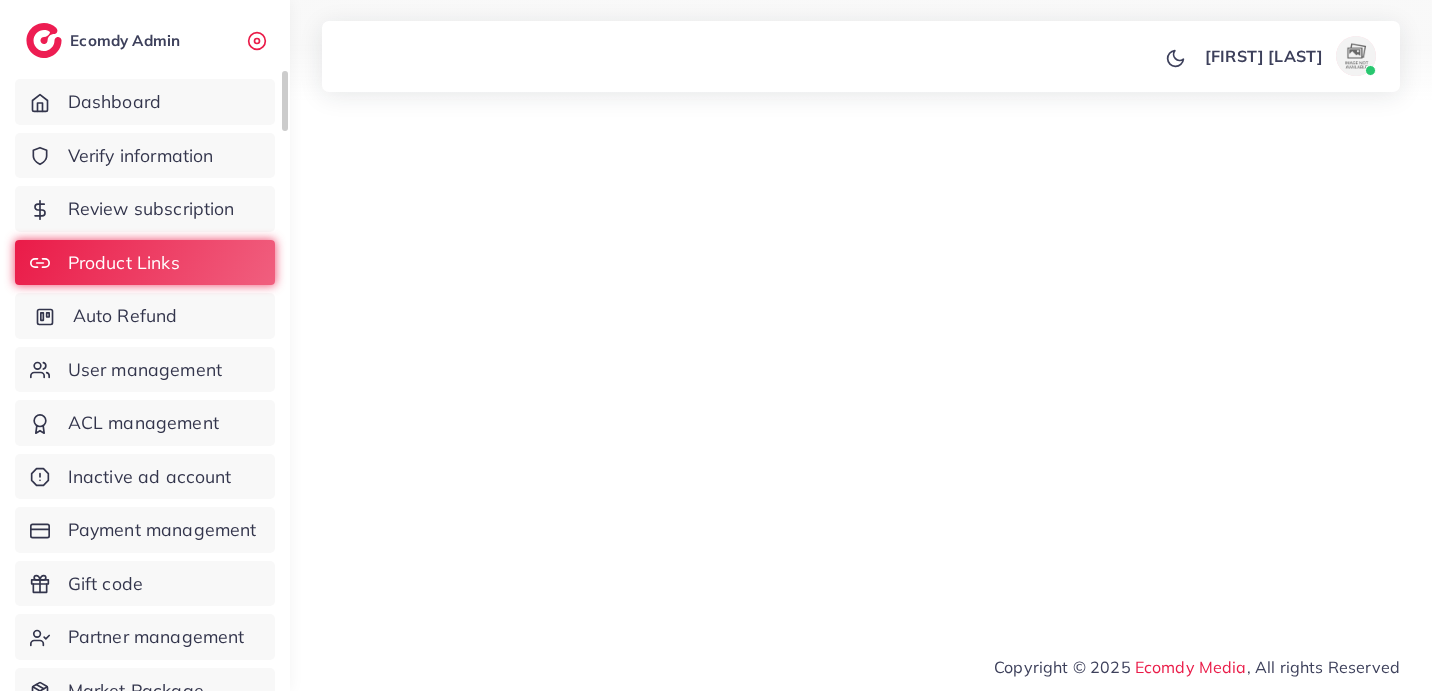 scroll, scrollTop: 0, scrollLeft: 0, axis: both 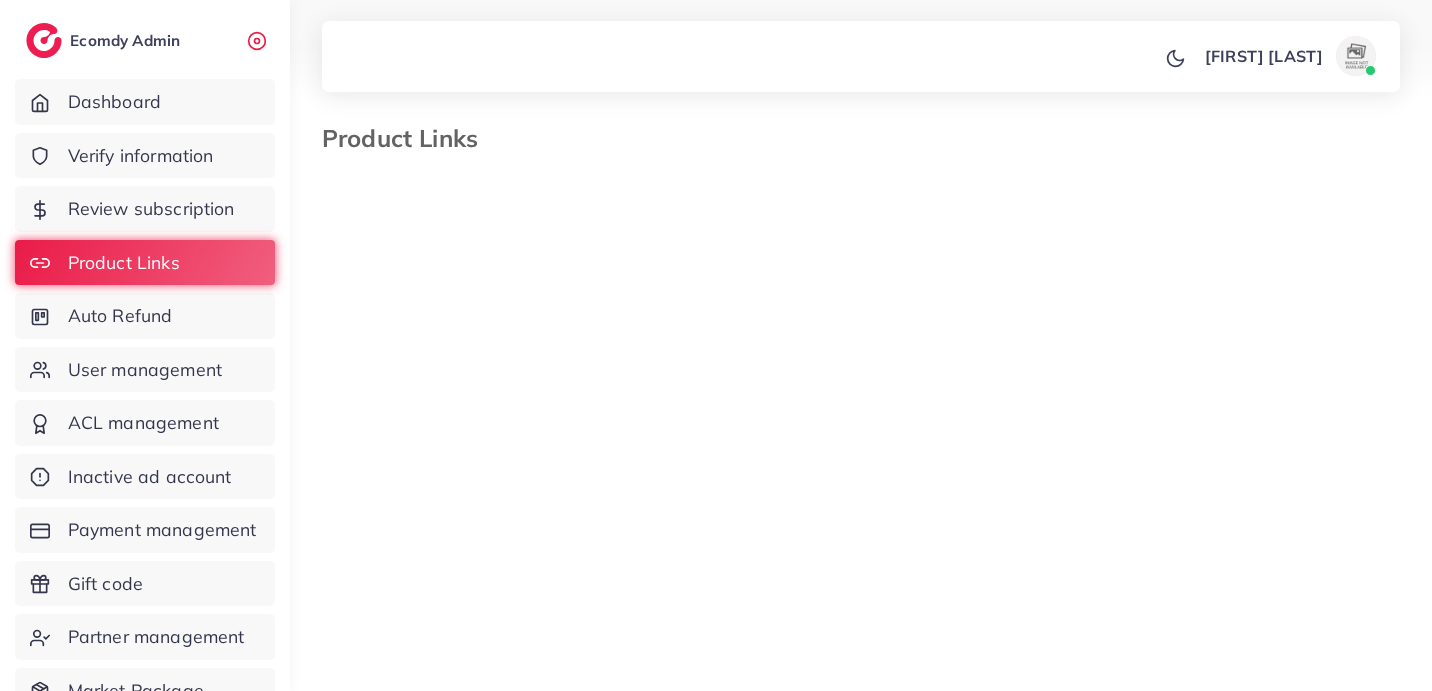 select on "*********" 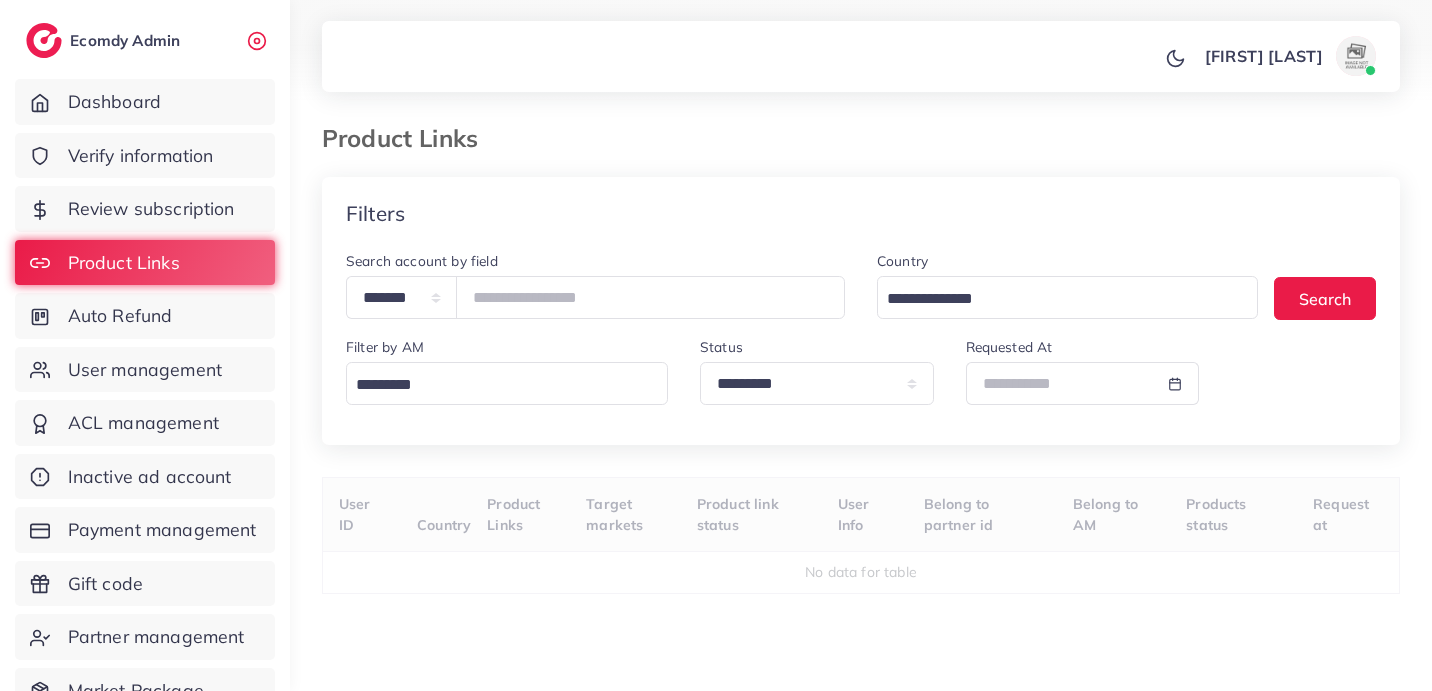 click at bounding box center [502, 385] 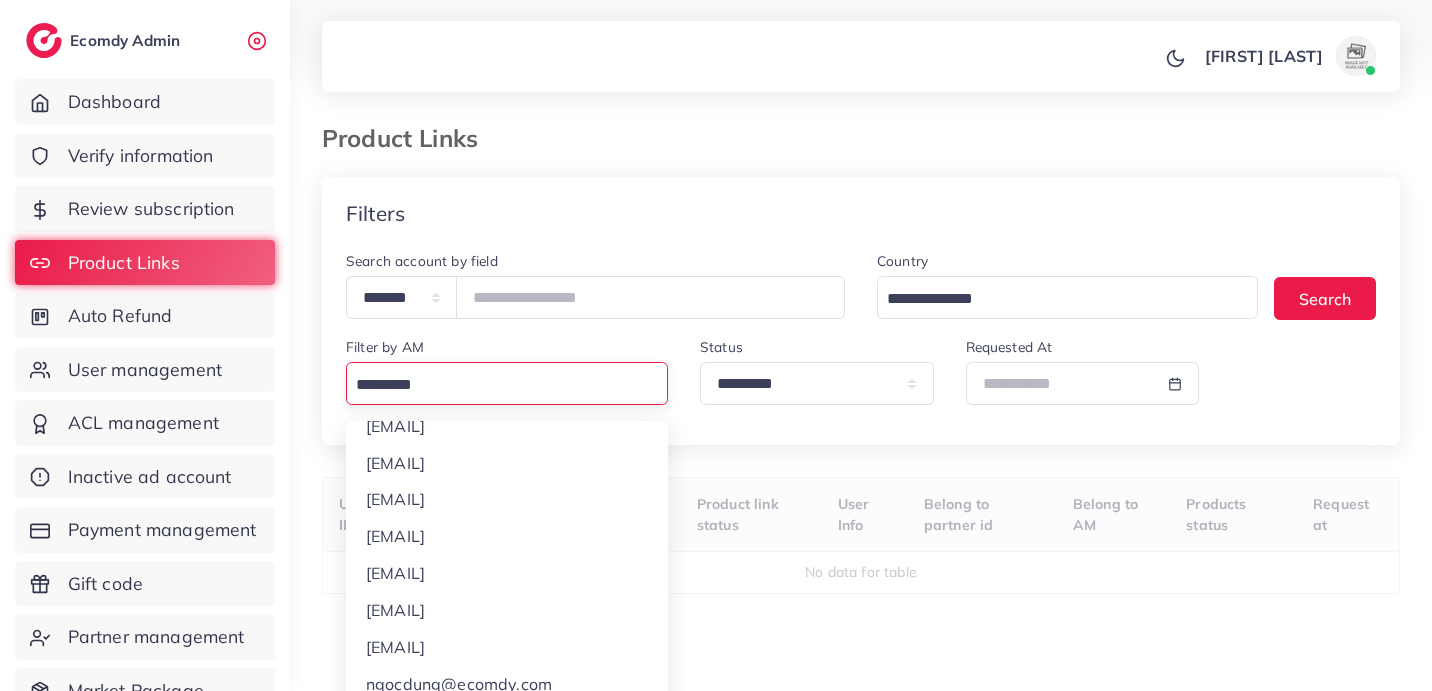 scroll, scrollTop: 376, scrollLeft: 0, axis: vertical 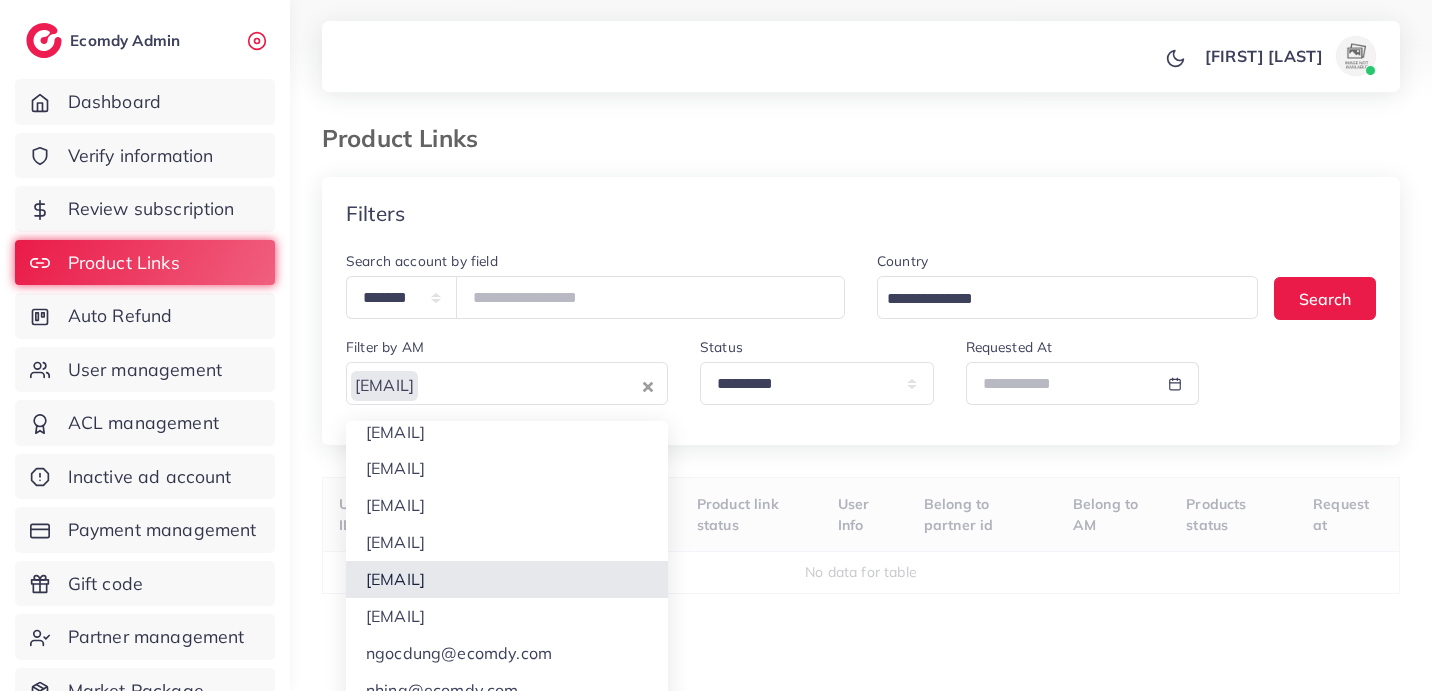 click on "**********" at bounding box center (861, 482) 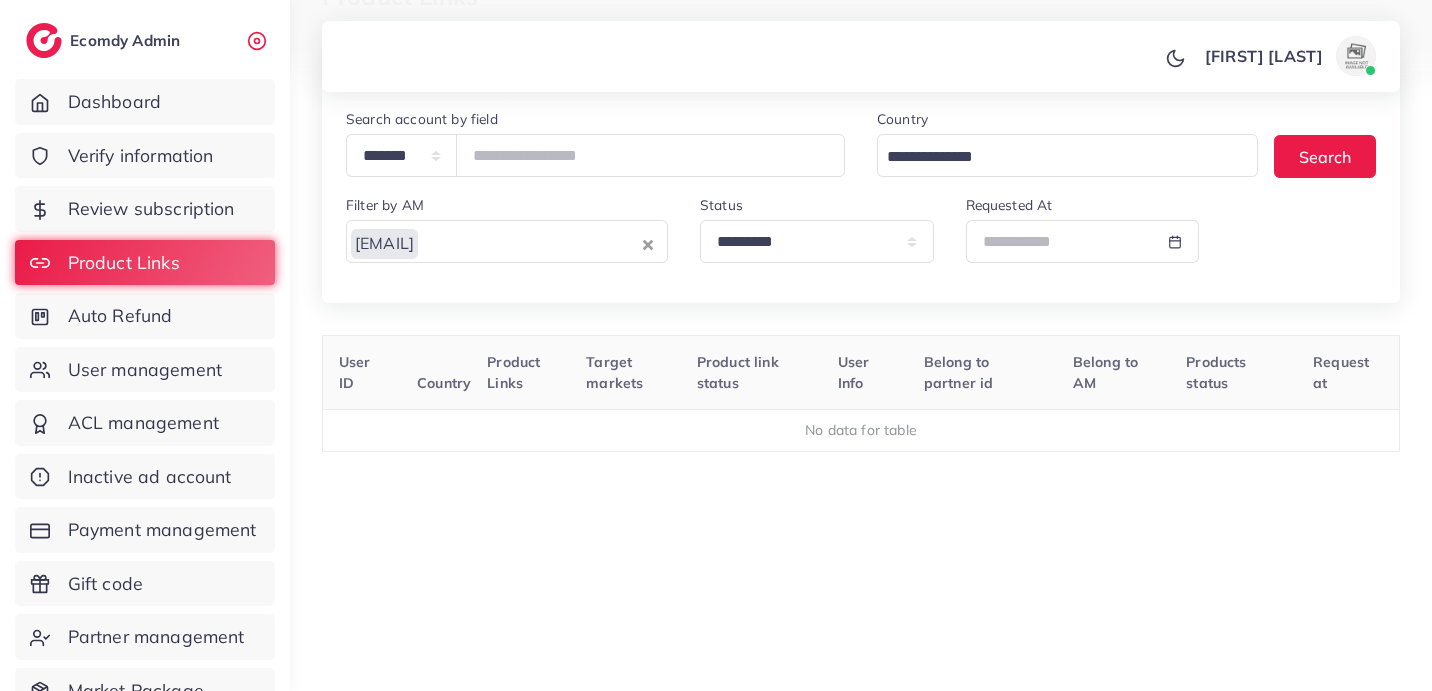scroll, scrollTop: 183, scrollLeft: 0, axis: vertical 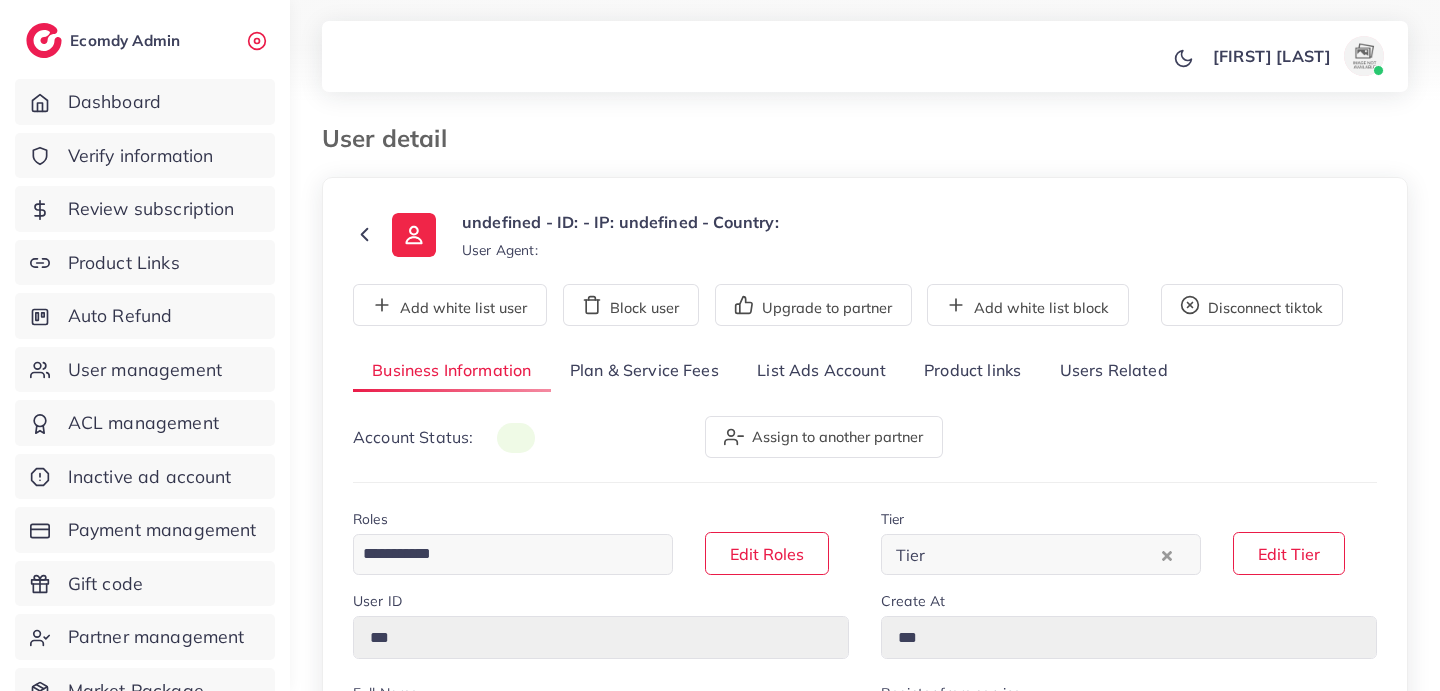 click on "Plan & Service Fees" at bounding box center (644, 371) 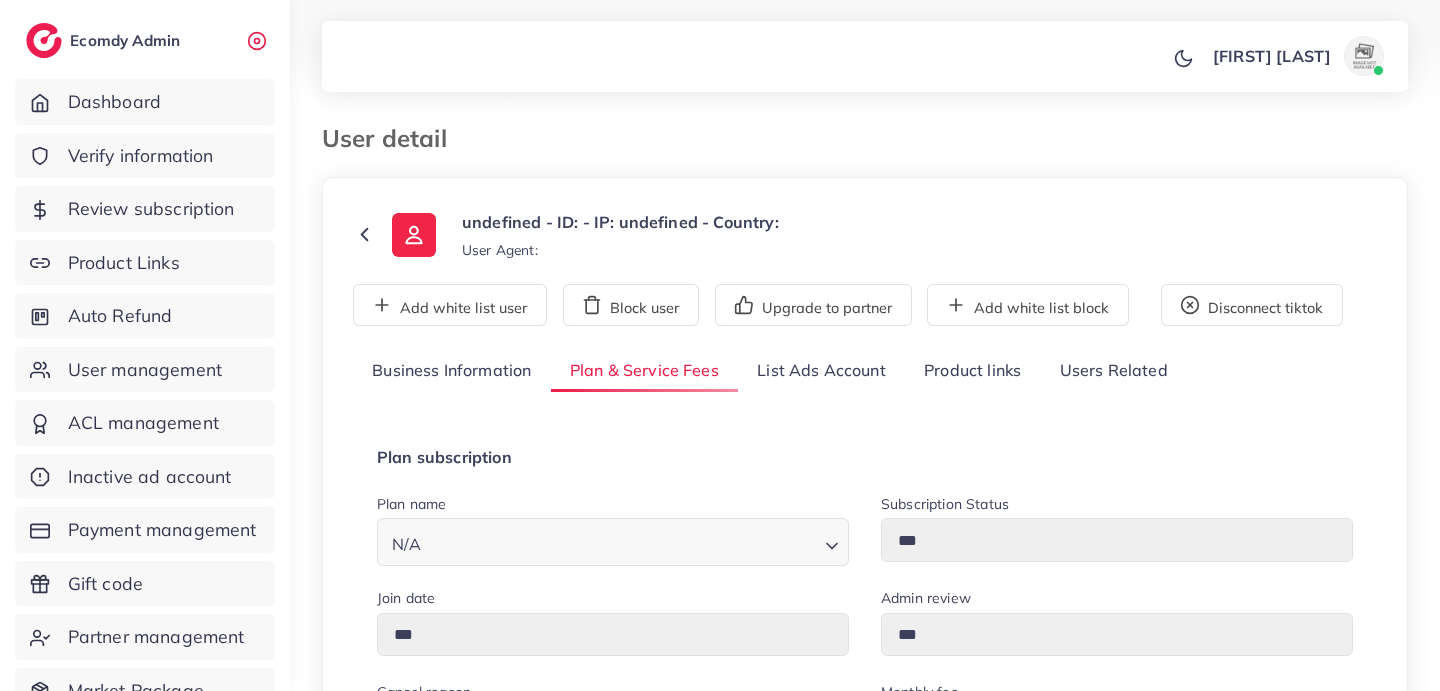 click on "Business Information" at bounding box center [452, 371] 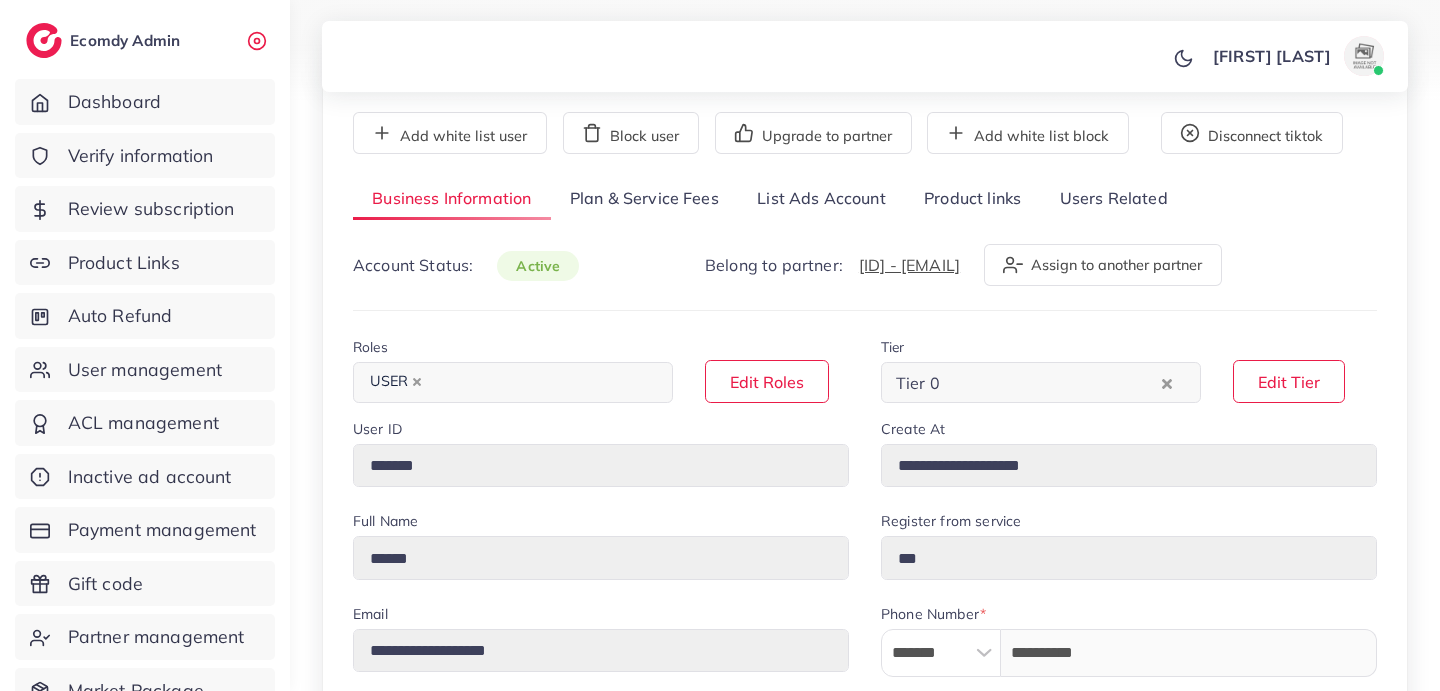 scroll, scrollTop: 166, scrollLeft: 0, axis: vertical 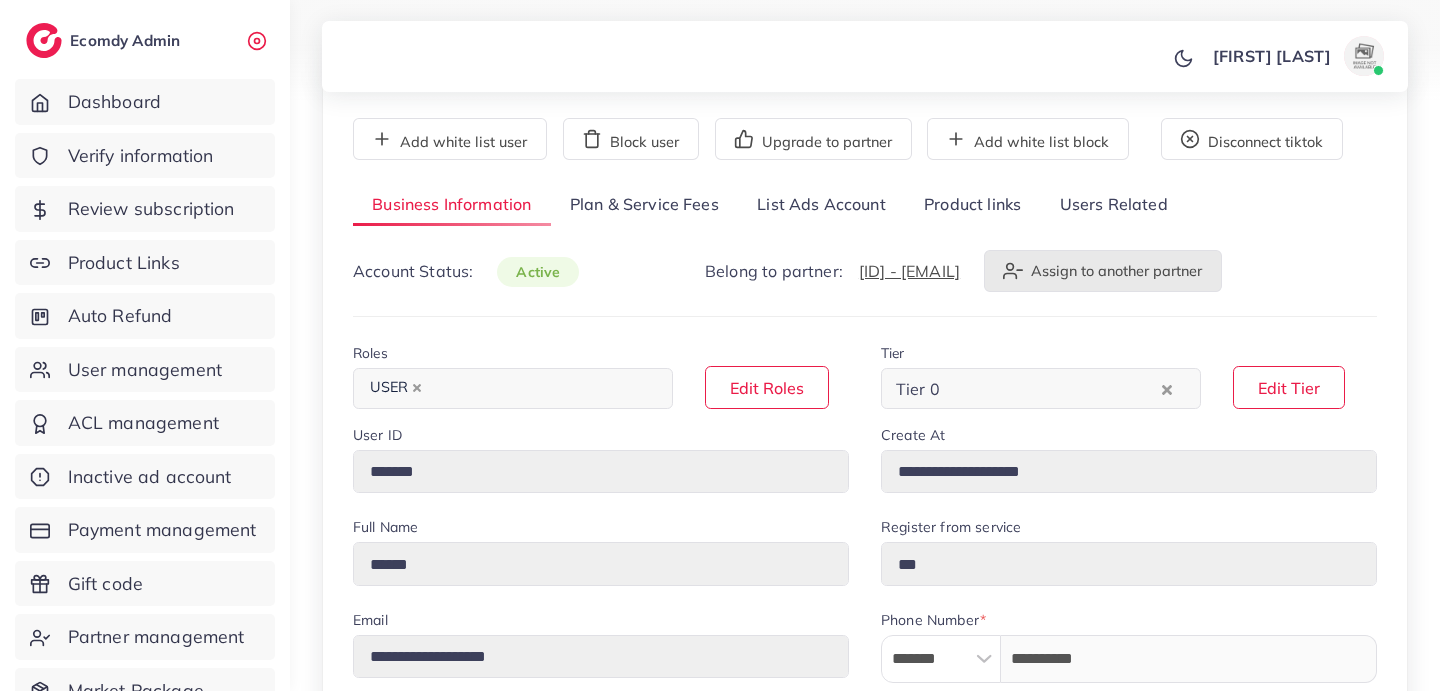 click on "Assign to another partner" at bounding box center (1103, 271) 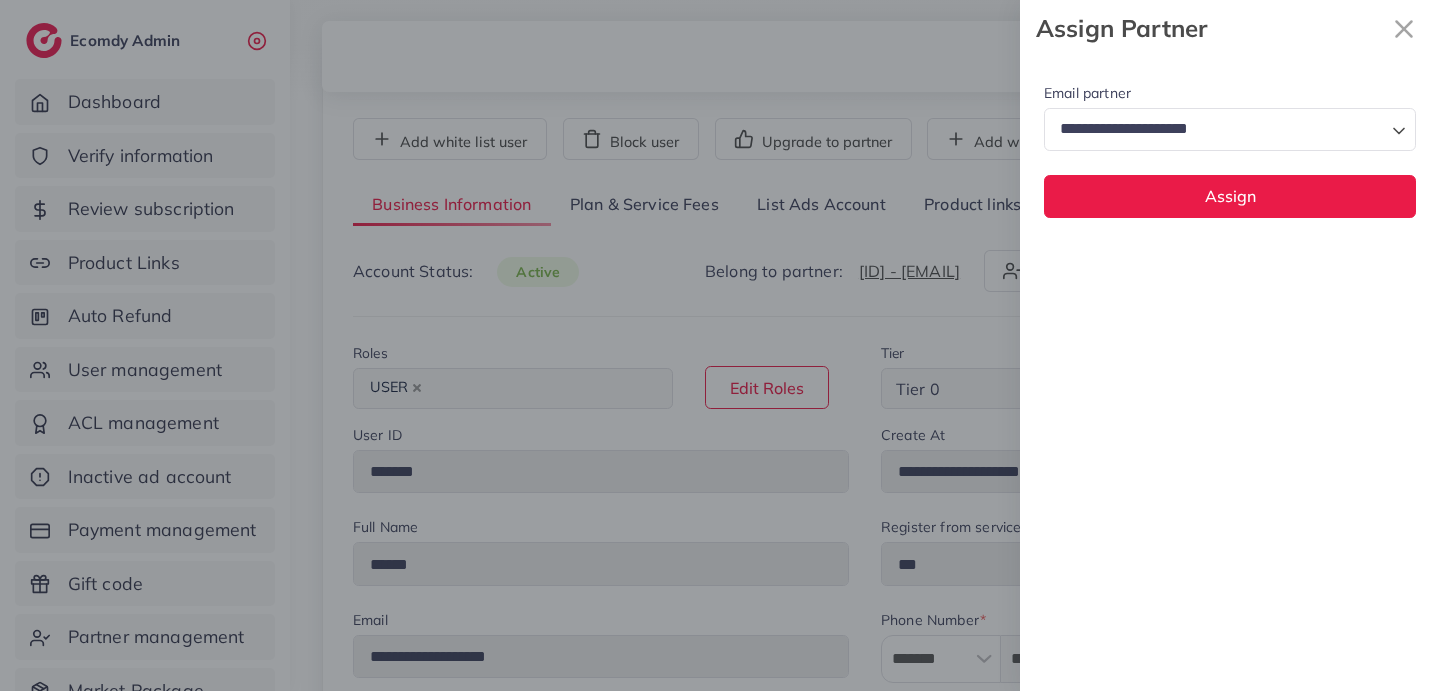 click at bounding box center [1218, 129] 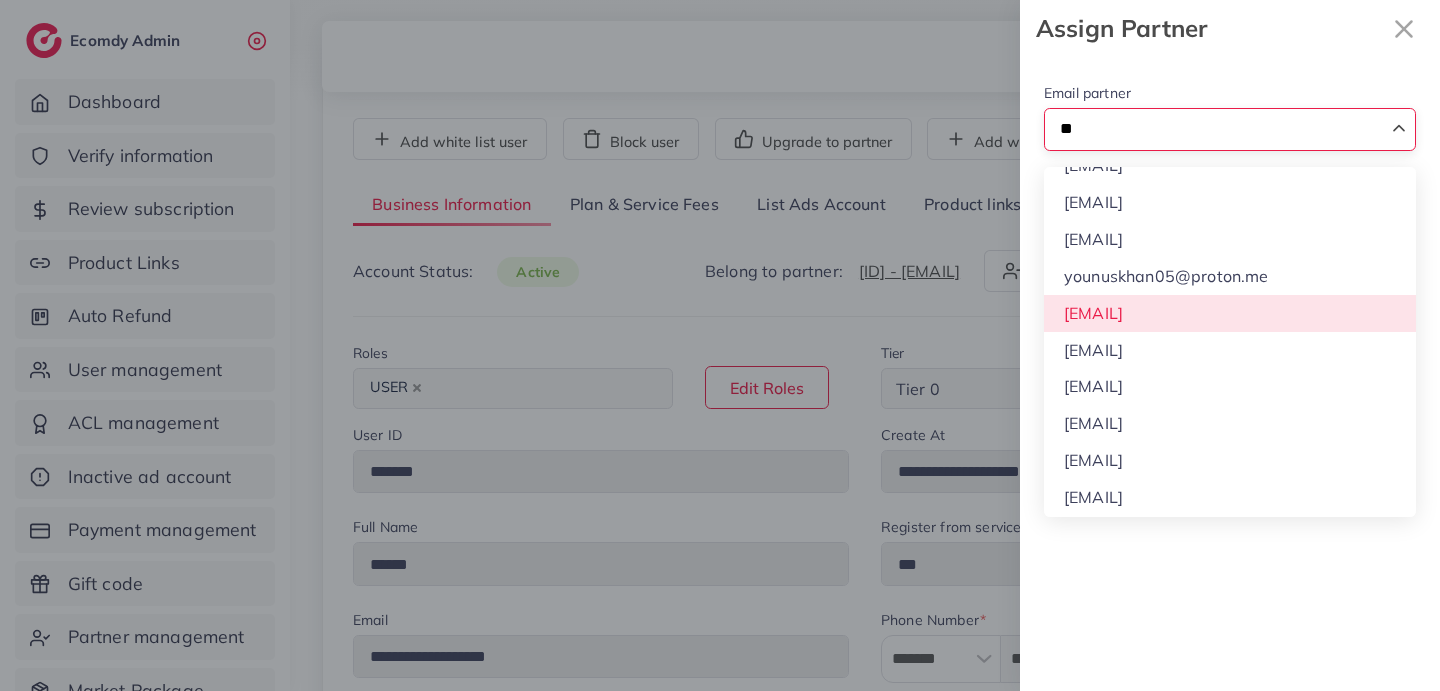 scroll, scrollTop: 155, scrollLeft: 0, axis: vertical 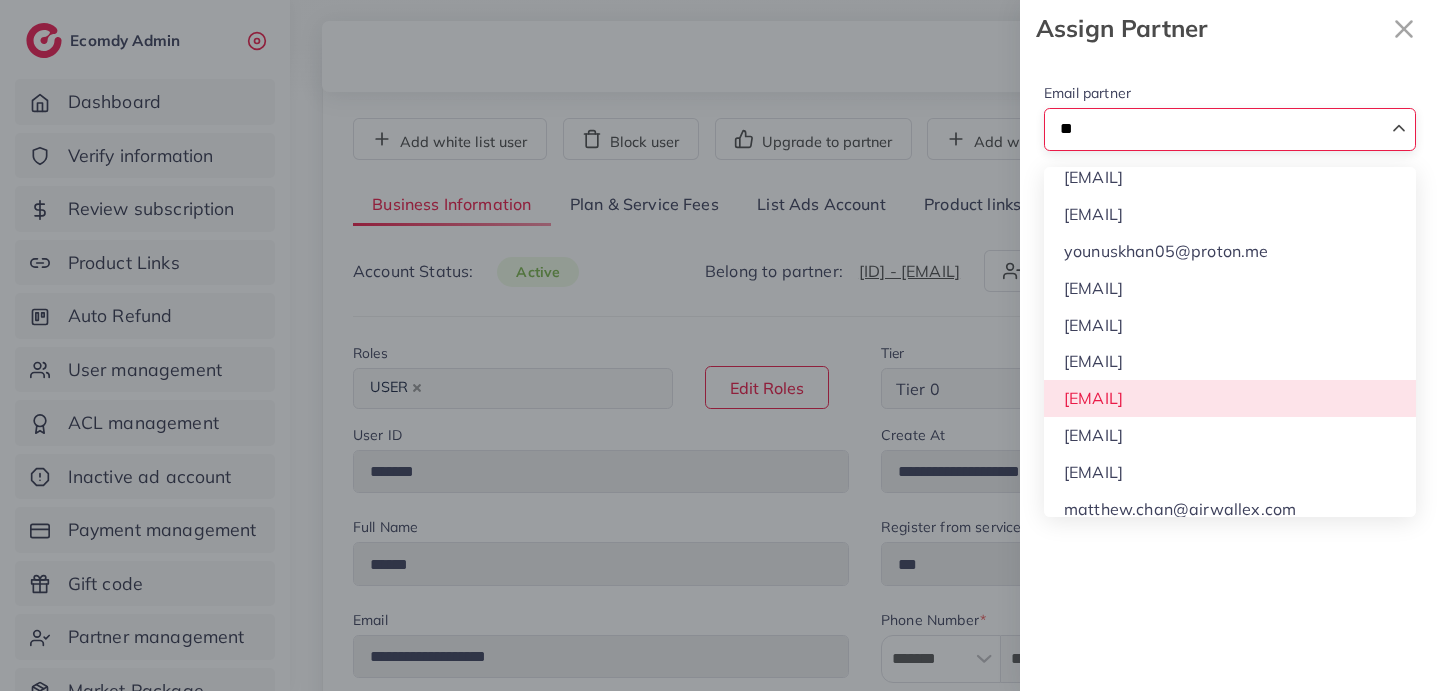 type on "**" 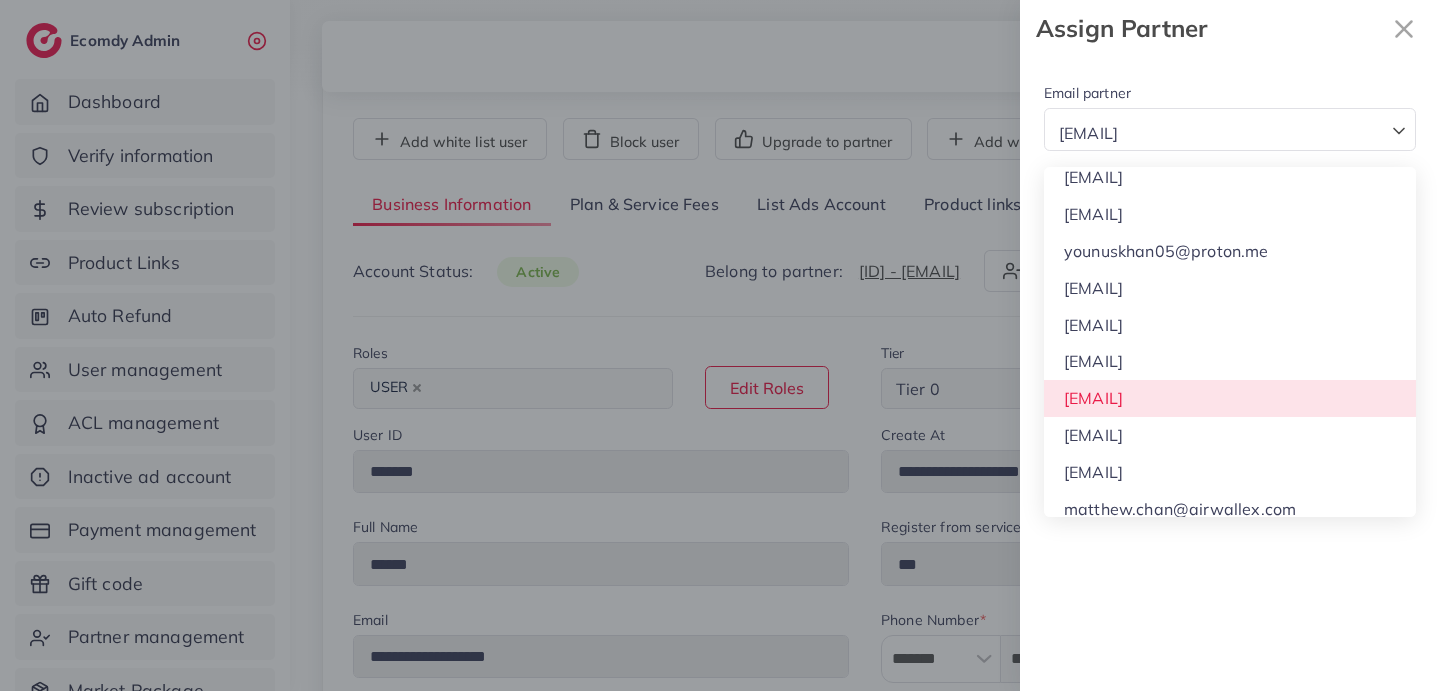 click on "Email partner
[EMAIL]
Loading...
[EMAIL]
[EMAIL]
[EMAIL]
[EMAIL]
[EMAIL]
[EMAIL]
[EMAIL]
[EMAIL]
[EMAIL]
[EMAIL]
[EMAIL]
[EMAIL]
[EMAIL]
[EMAIL]
[EMAIL]
[EMAIL]
[EMAIL]
[EMAIL]
[EMAIL]
[EMAIL]" at bounding box center (1230, 374) 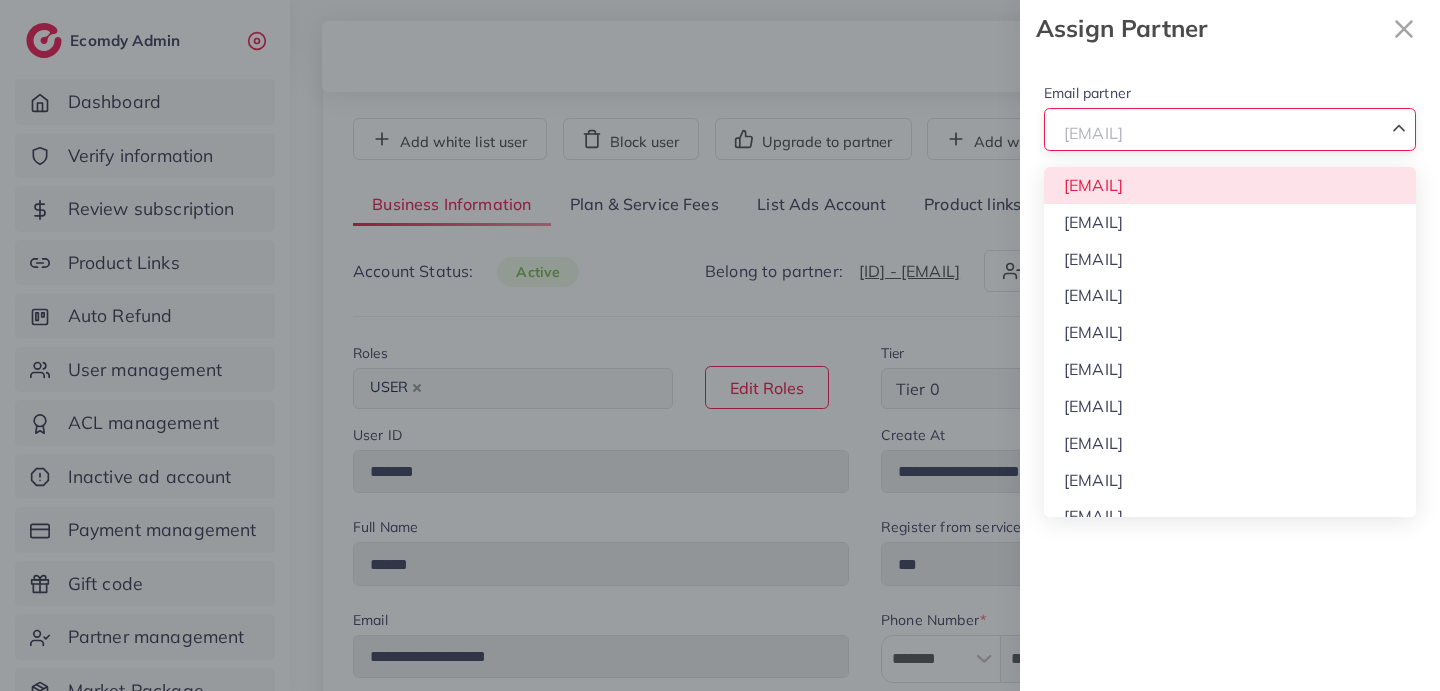 drag, startPoint x: 1062, startPoint y: 138, endPoint x: 1238, endPoint y: 136, distance: 176.01137 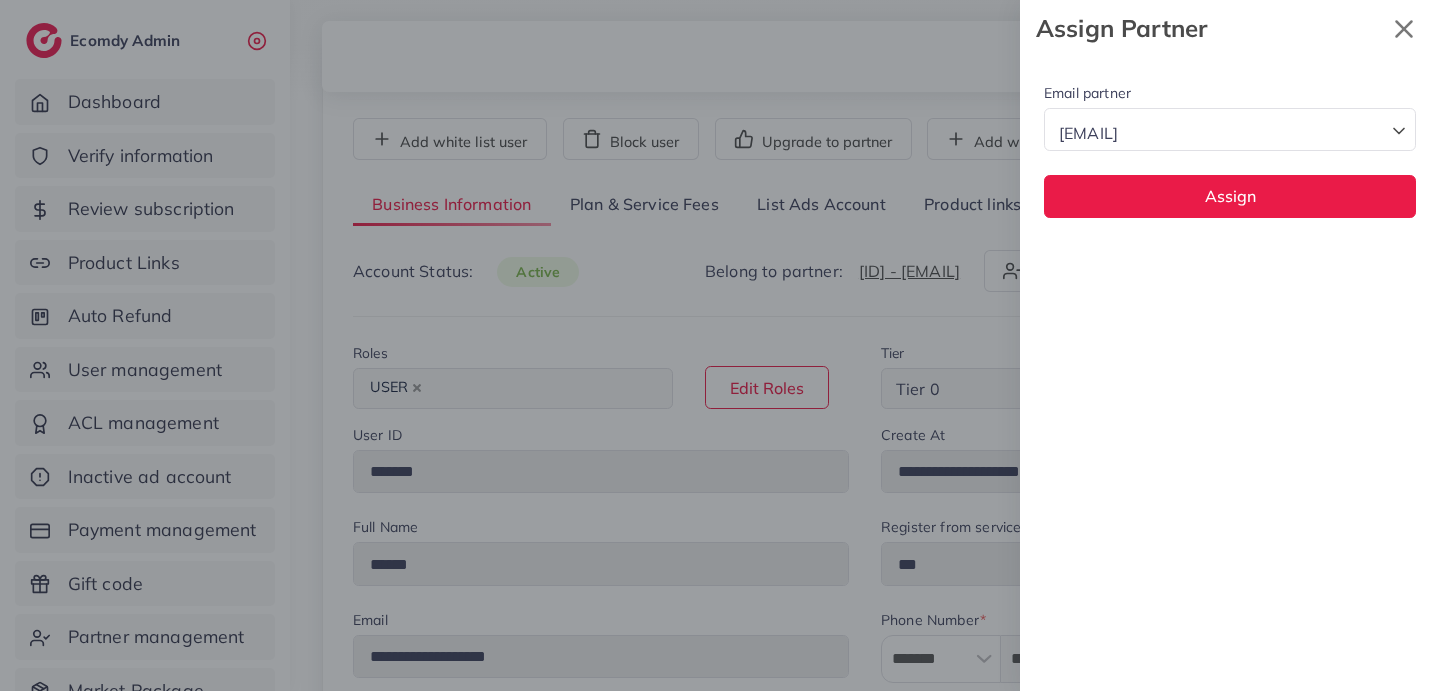 click 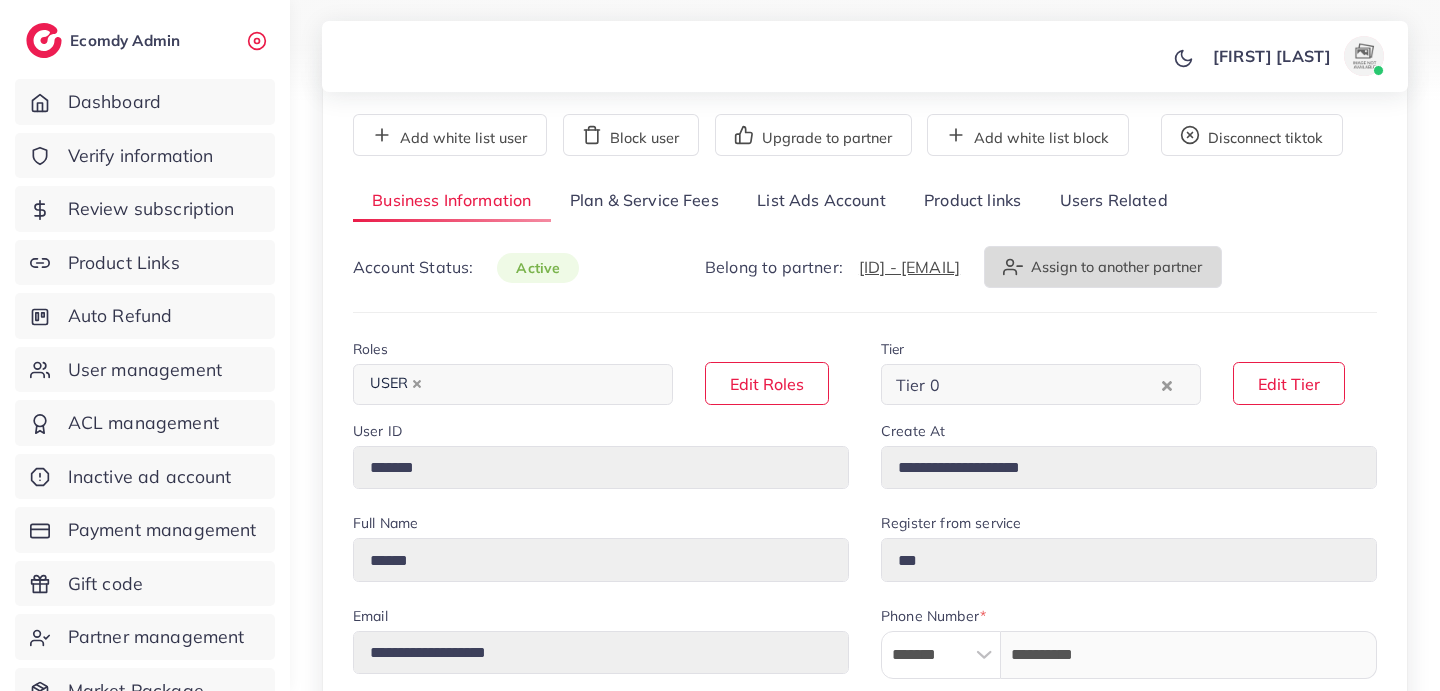 scroll, scrollTop: 0, scrollLeft: 0, axis: both 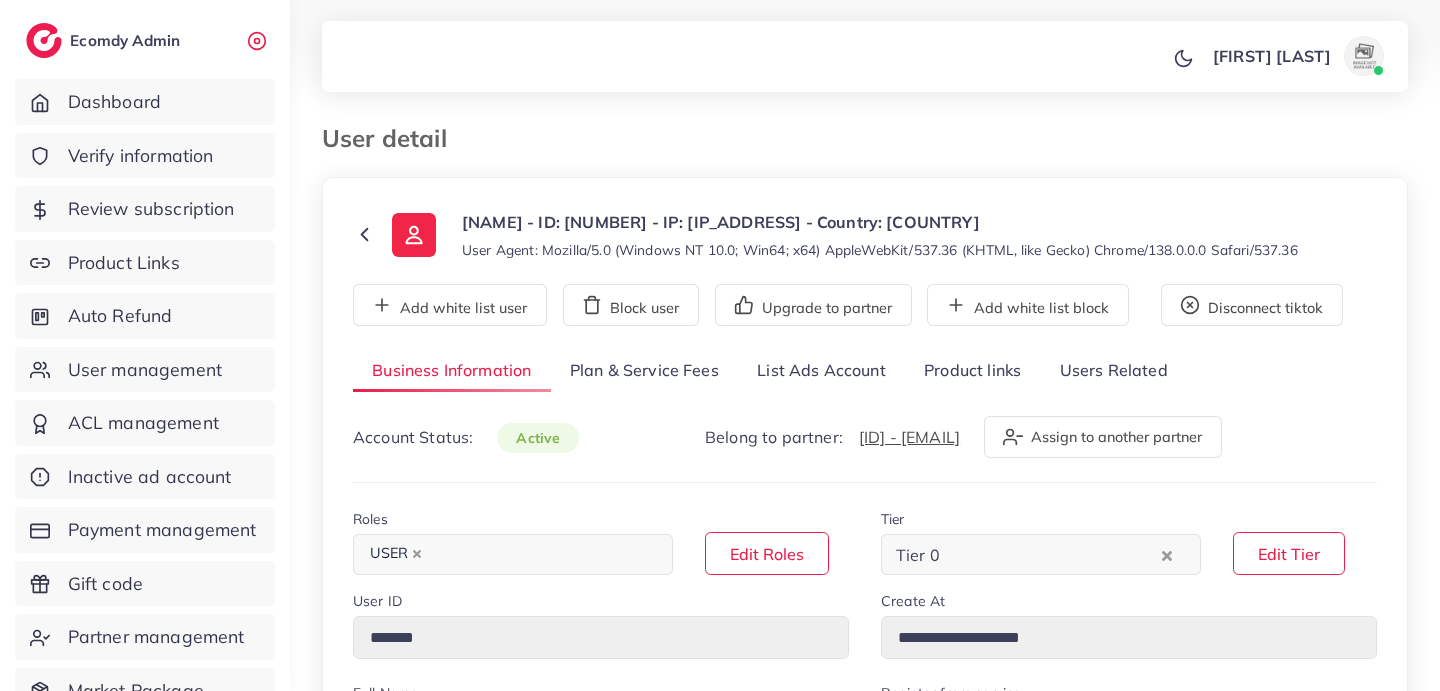 click on "List Ads Account" at bounding box center [821, 371] 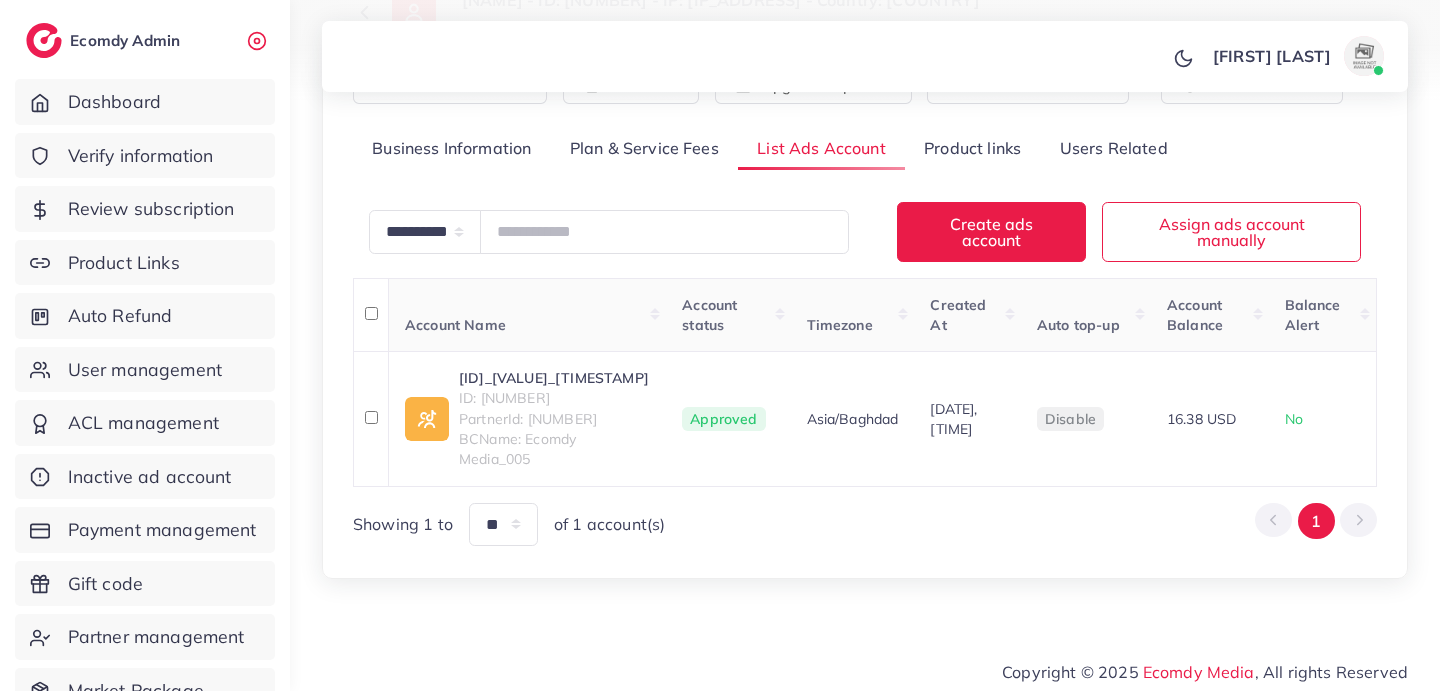 scroll, scrollTop: 0, scrollLeft: 0, axis: both 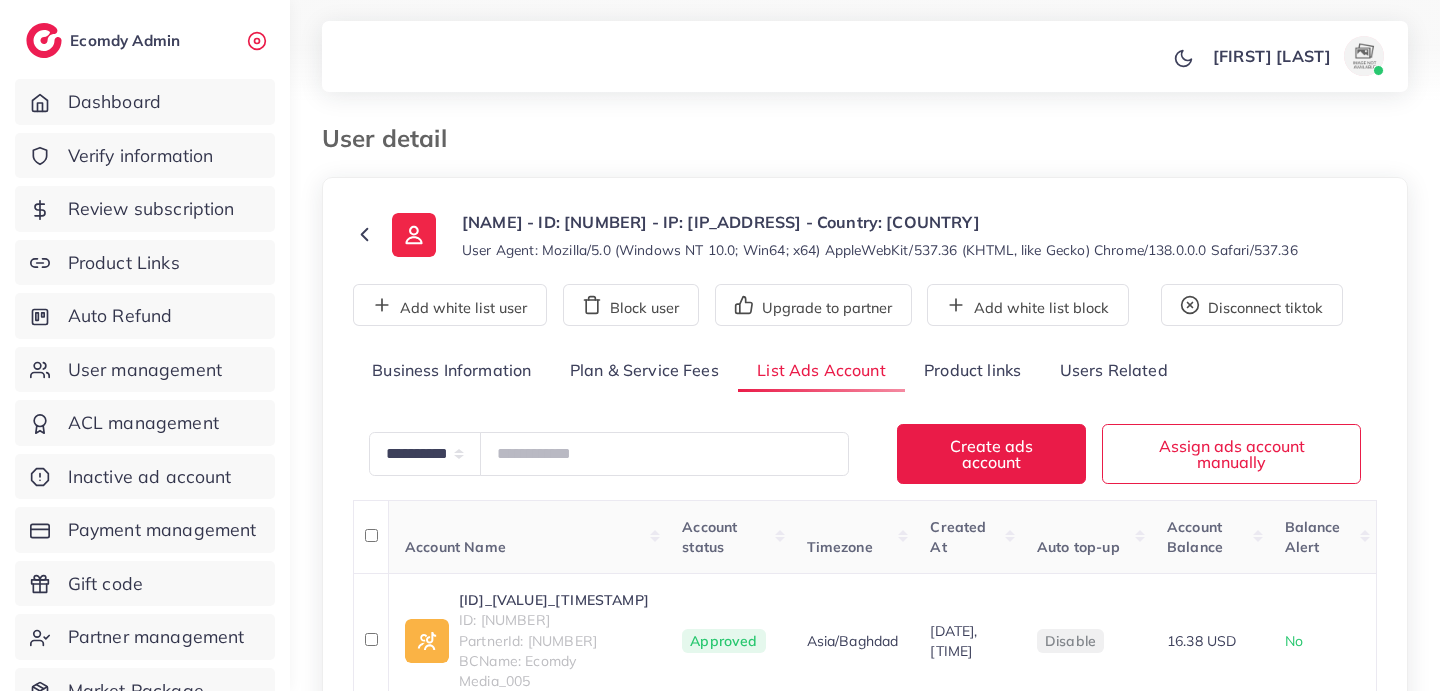 click on "Plan & Service Fees" at bounding box center [644, 371] 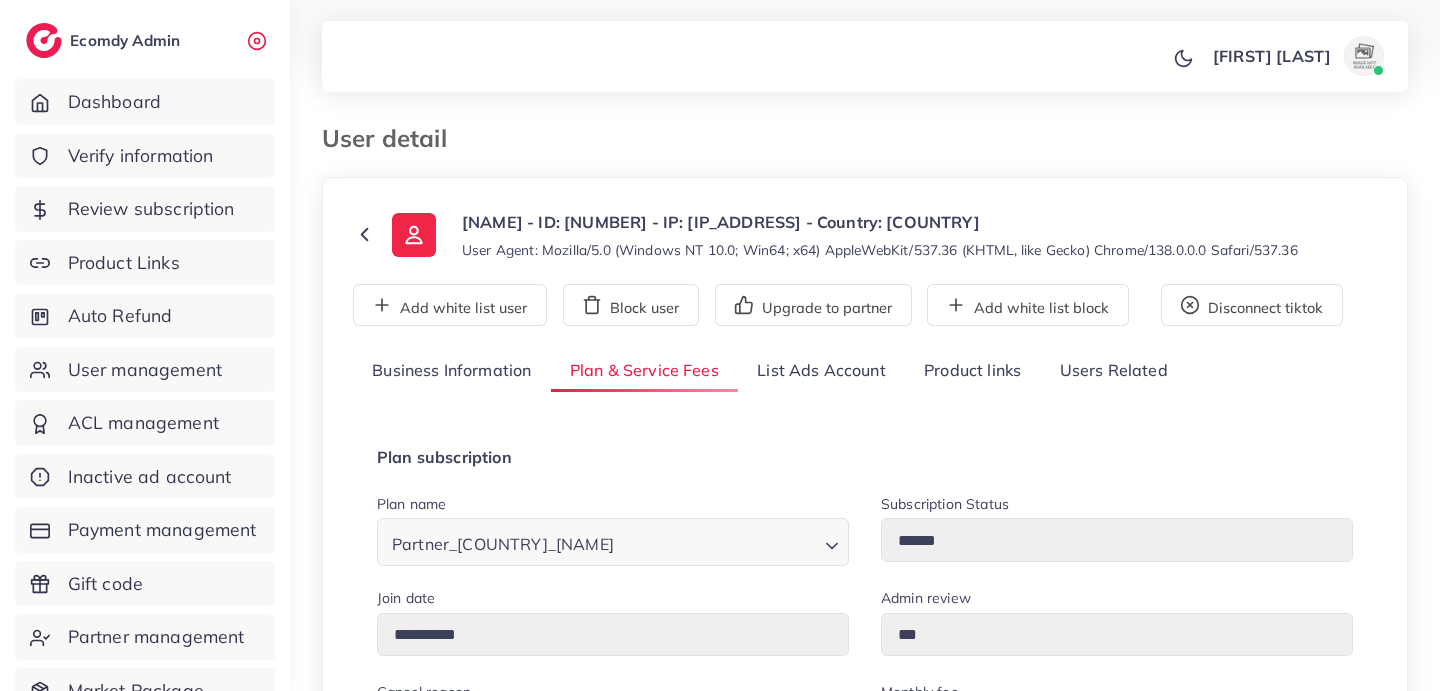 click on "Business Information" at bounding box center (452, 371) 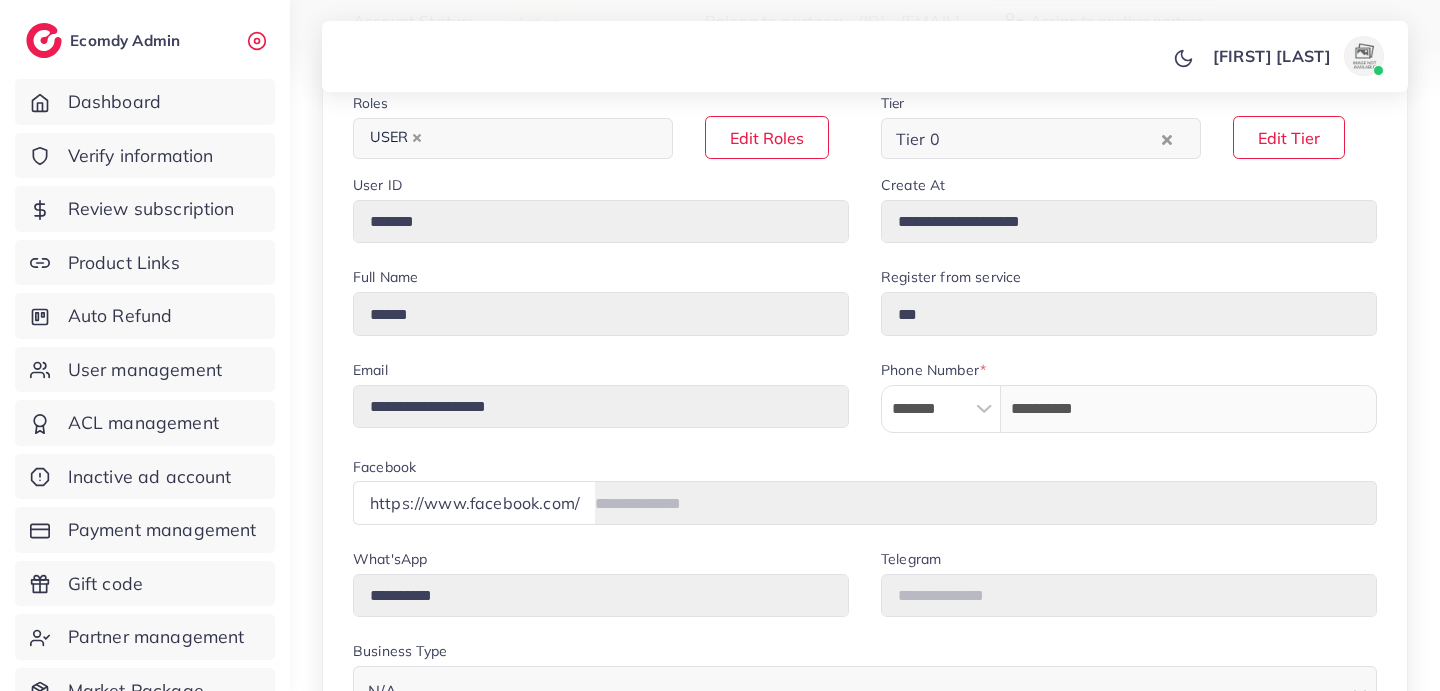 scroll, scrollTop: 0, scrollLeft: 0, axis: both 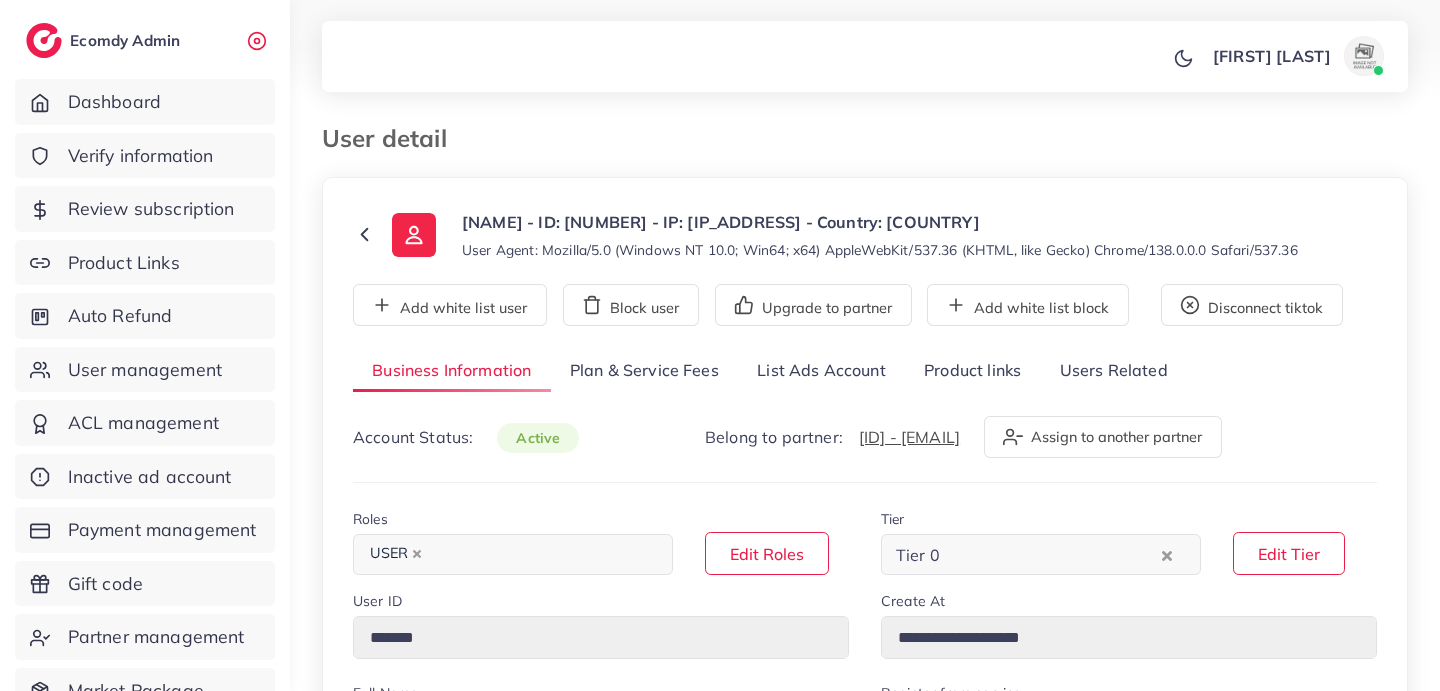 click on "List Ads Account" at bounding box center (821, 371) 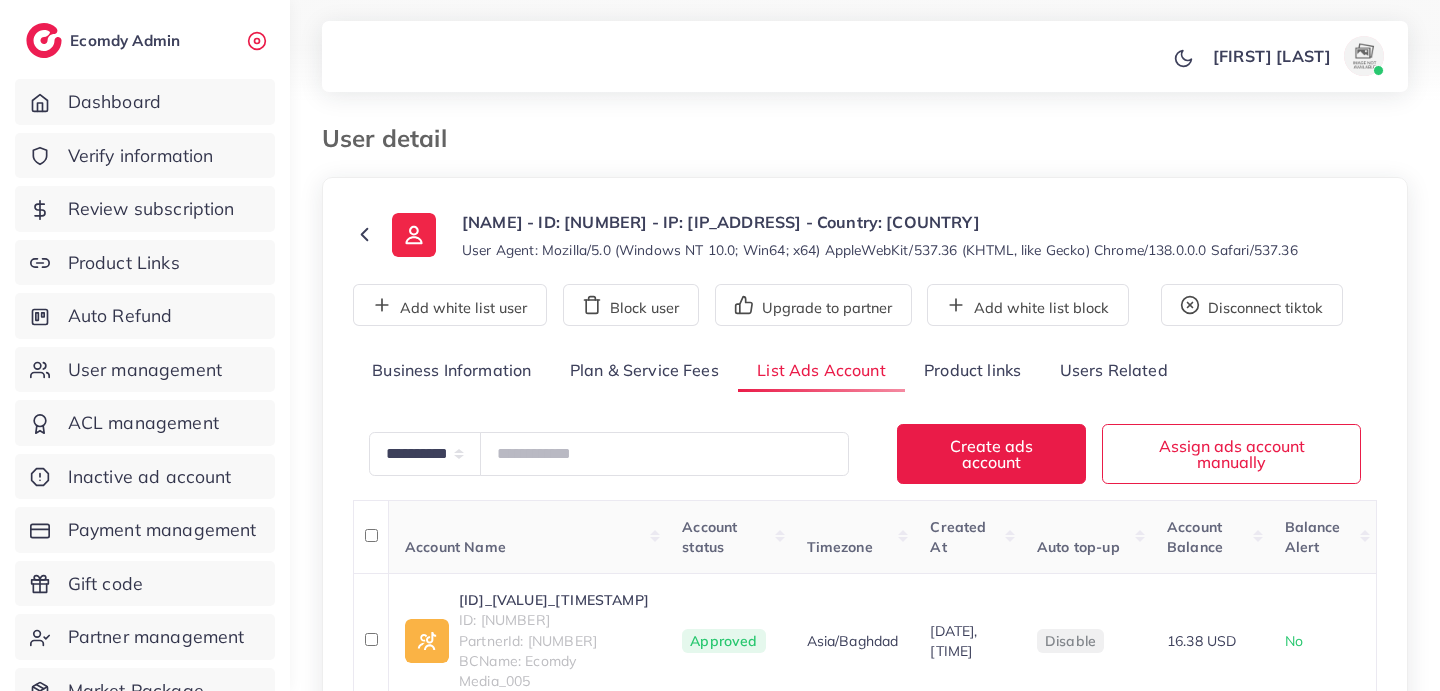 click on "Users Related" at bounding box center (1113, 371) 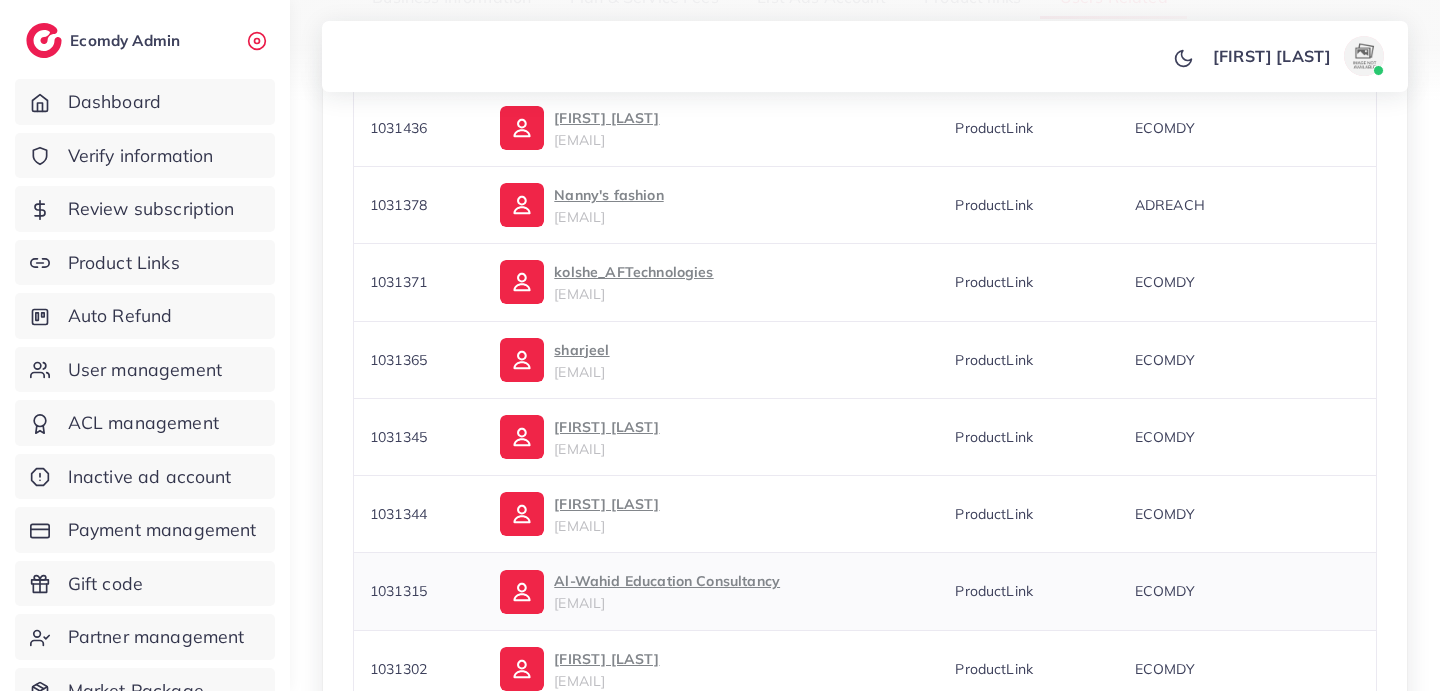 scroll, scrollTop: 10, scrollLeft: 0, axis: vertical 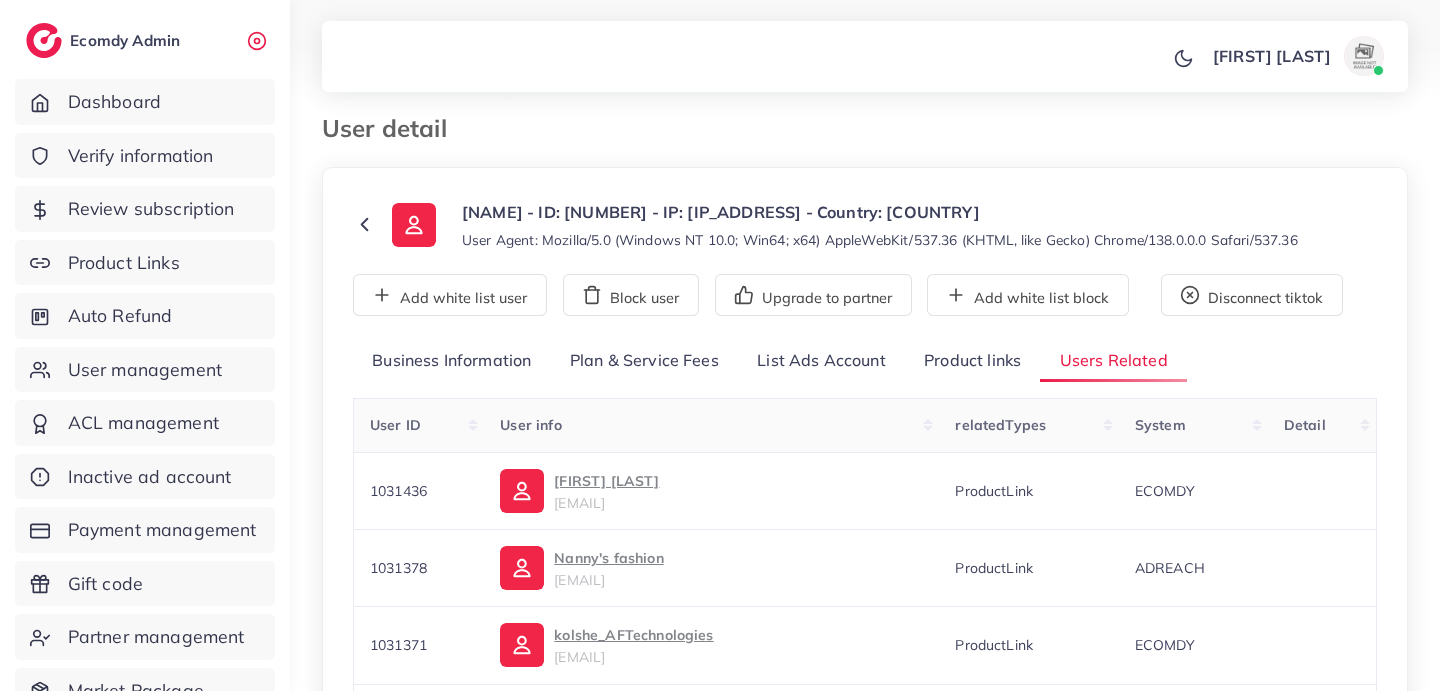 click on "Product links" at bounding box center (972, 361) 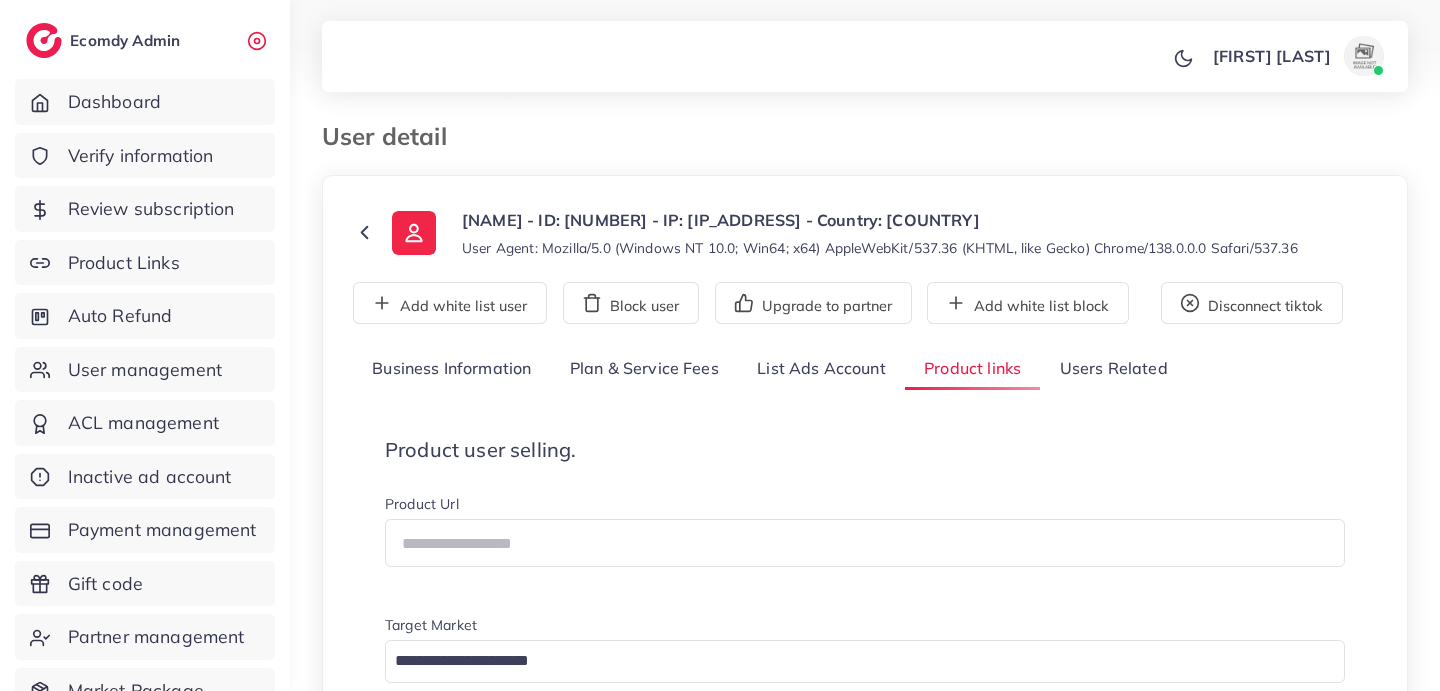 scroll, scrollTop: 0, scrollLeft: 0, axis: both 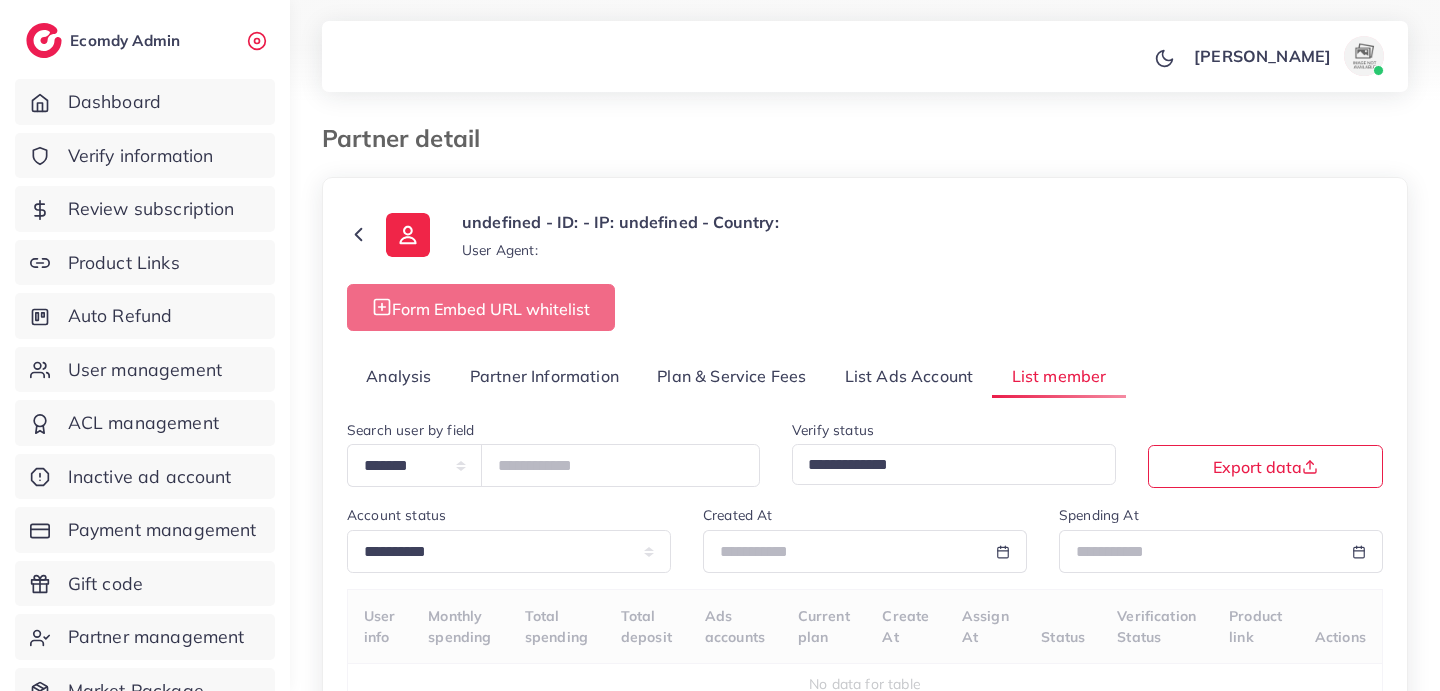 type on "*****" 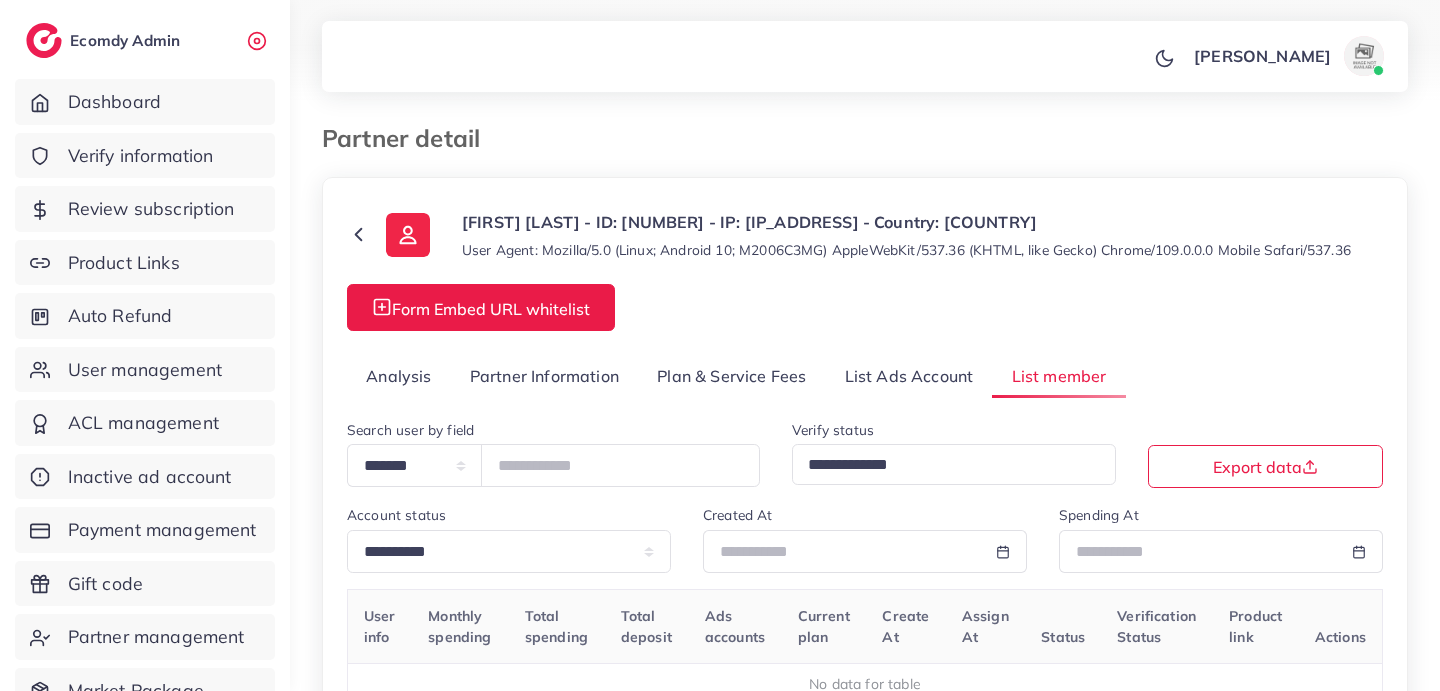 click on "Plan & Service Fees" at bounding box center [731, 376] 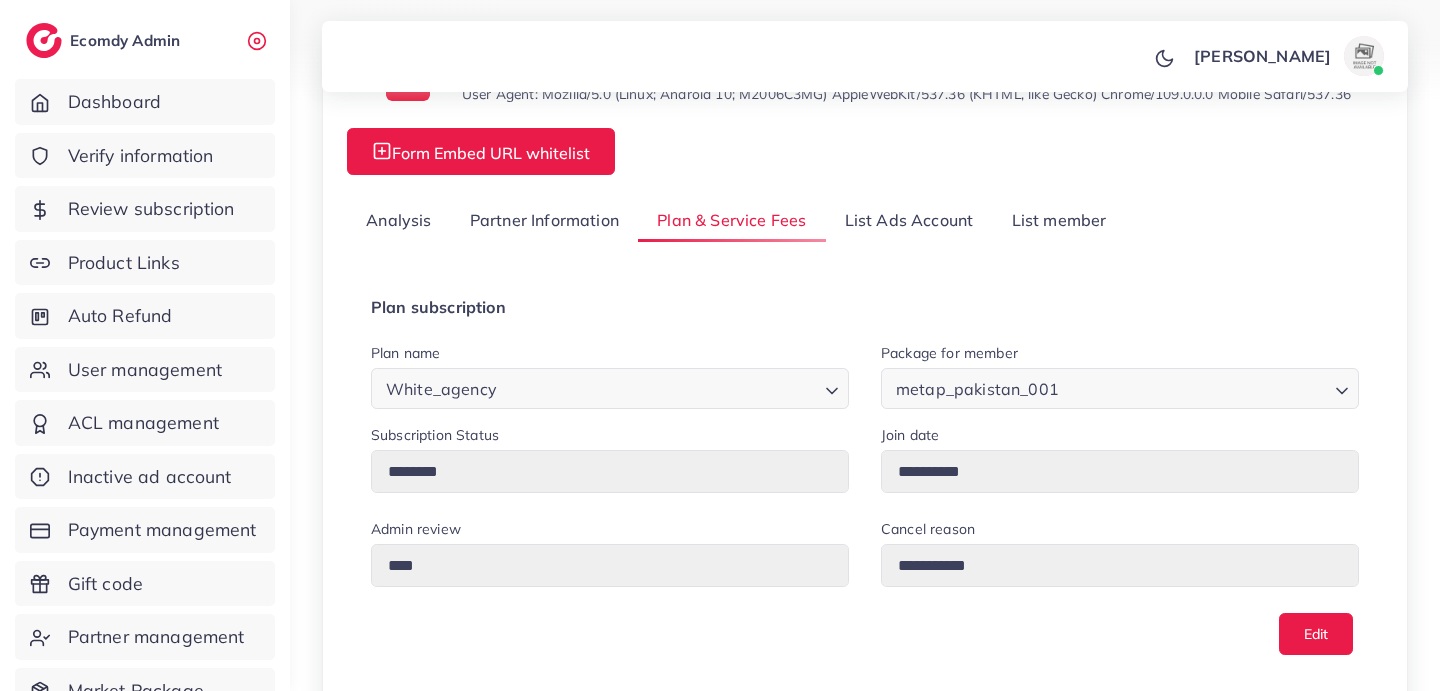 scroll, scrollTop: 161, scrollLeft: 0, axis: vertical 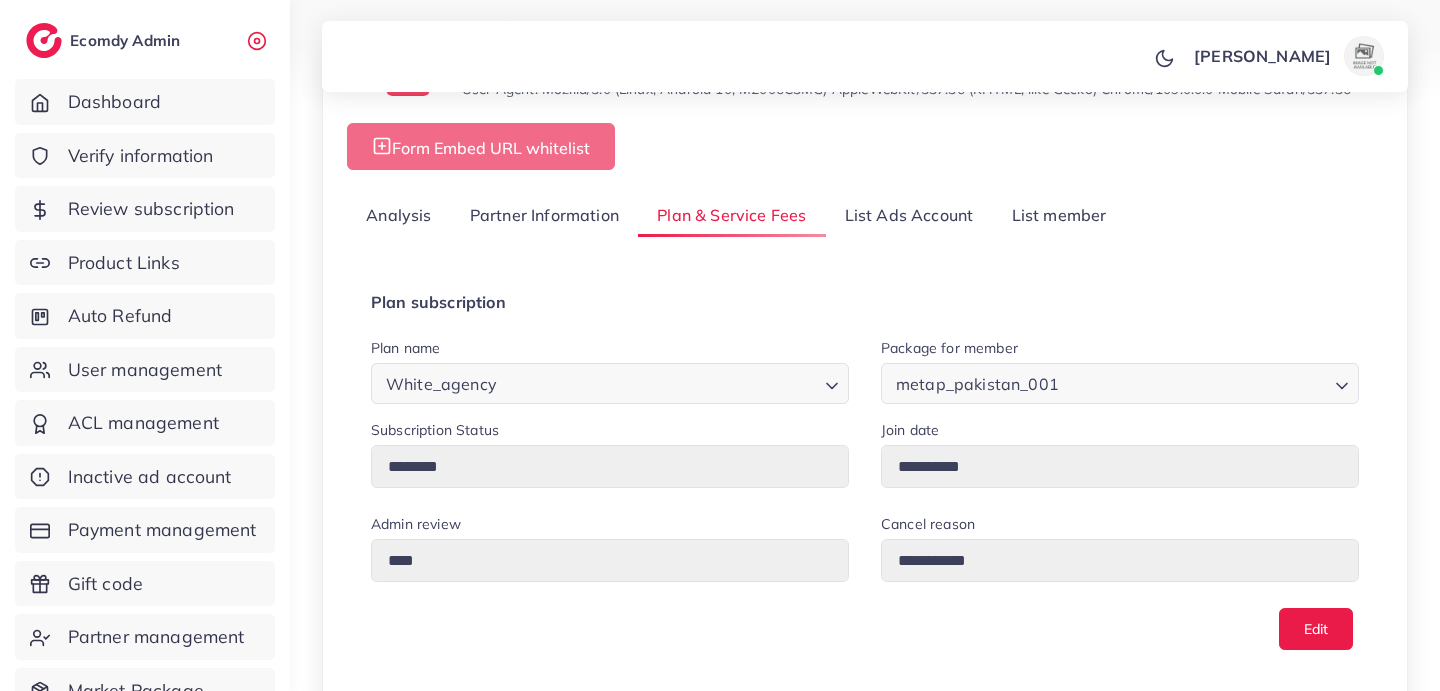 click on "Partner Information" at bounding box center (544, 215) 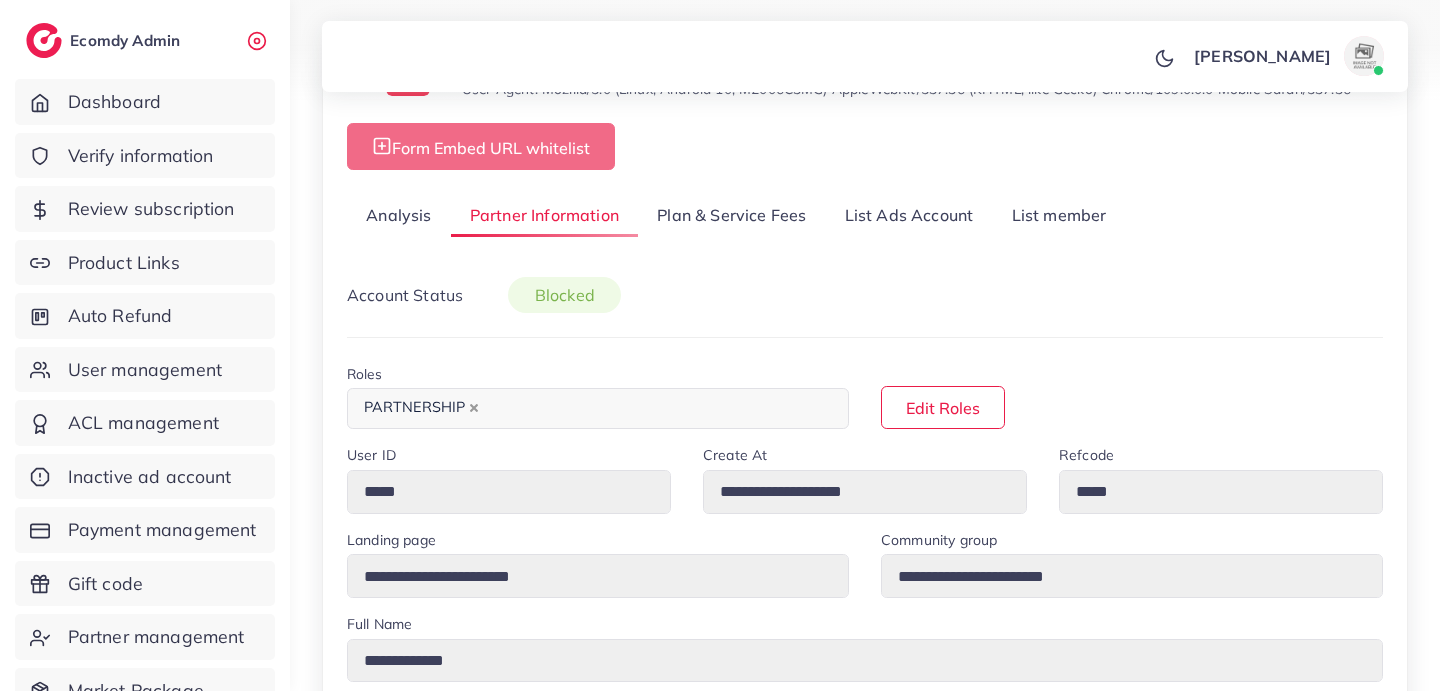 select on "**" 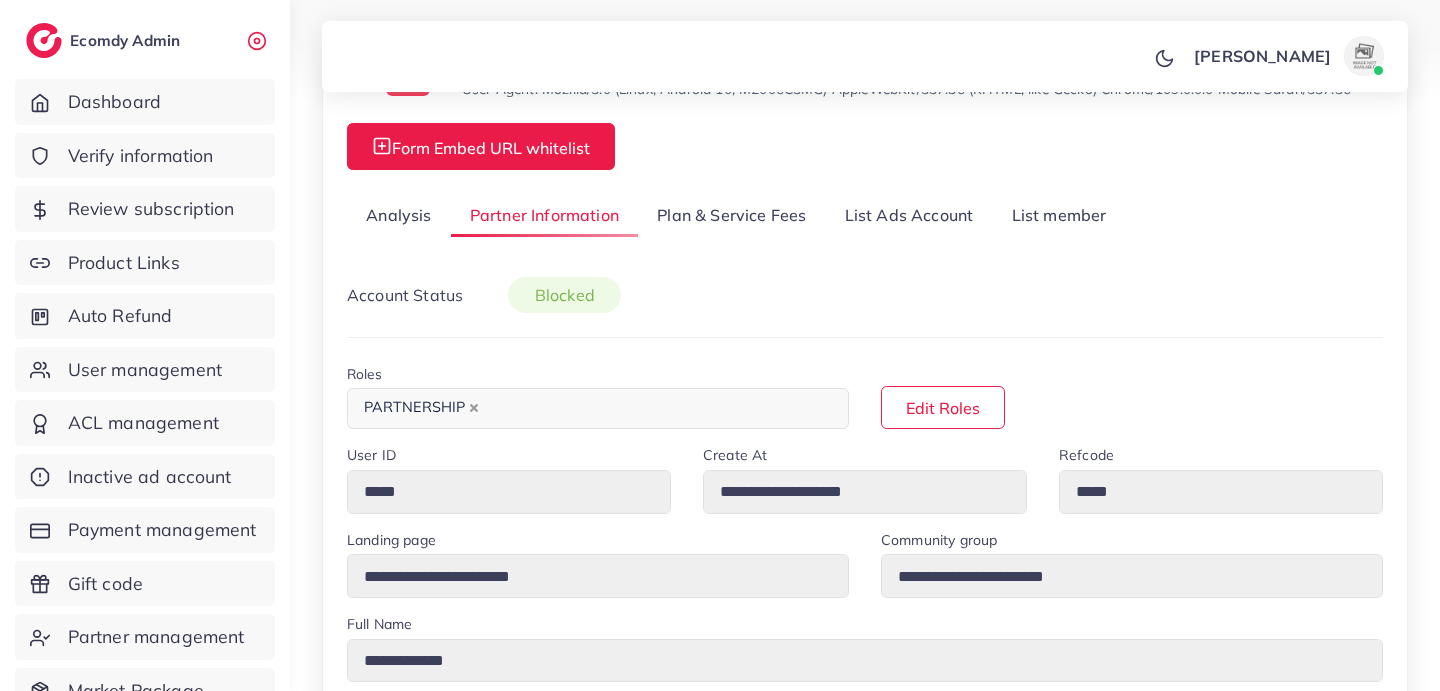 click on "List member" at bounding box center [1058, 215] 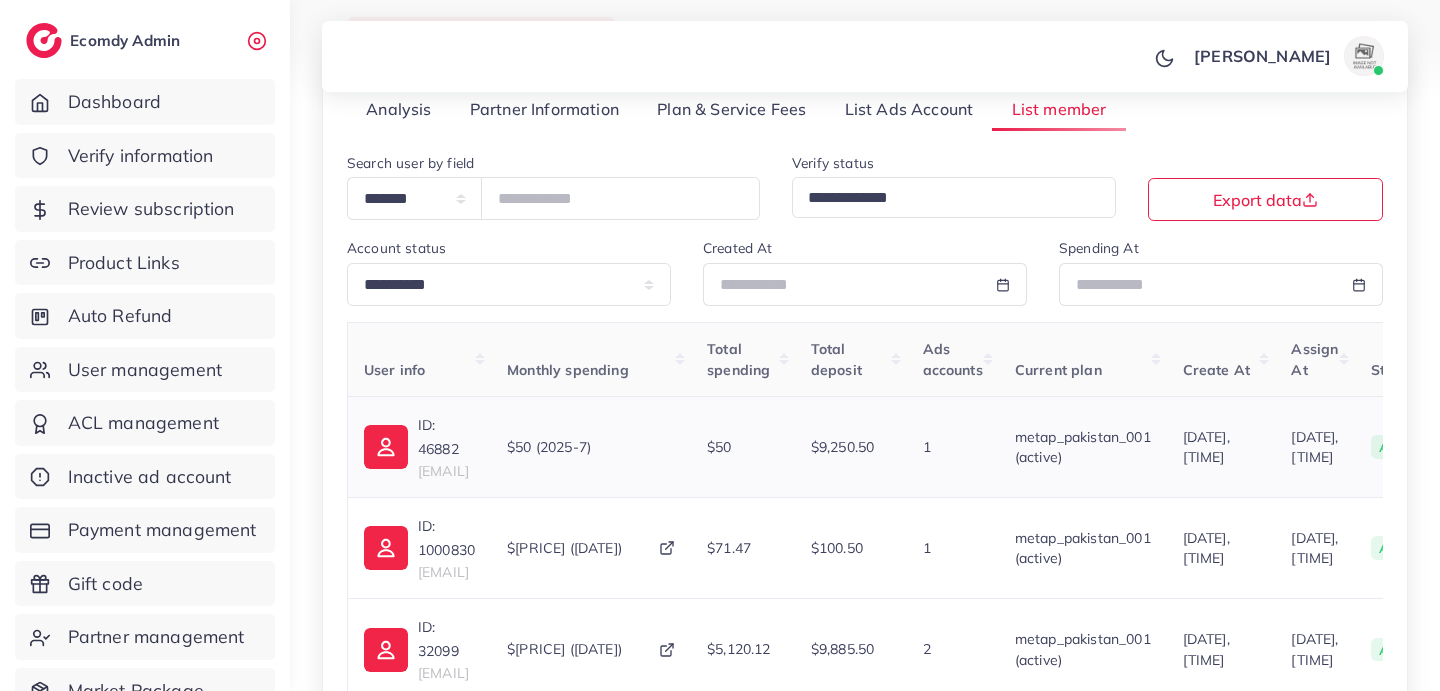 scroll, scrollTop: 272, scrollLeft: 0, axis: vertical 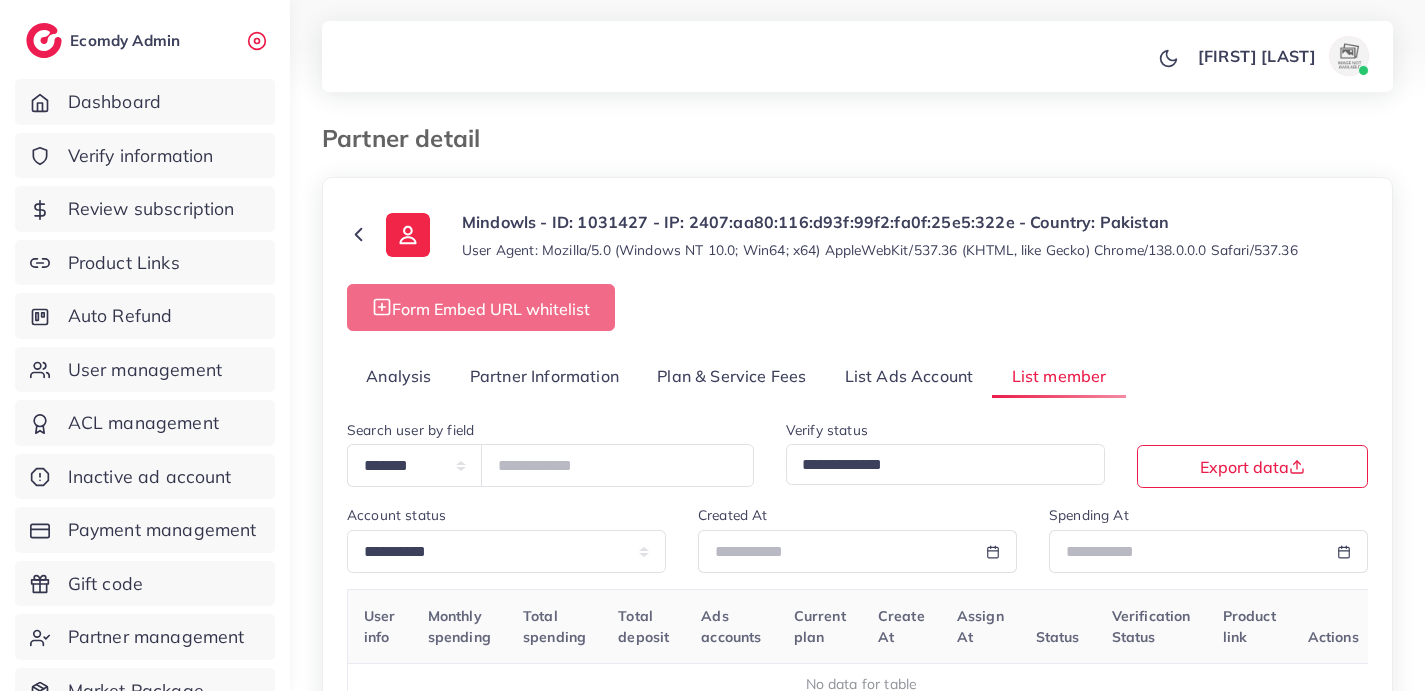 select on "**" 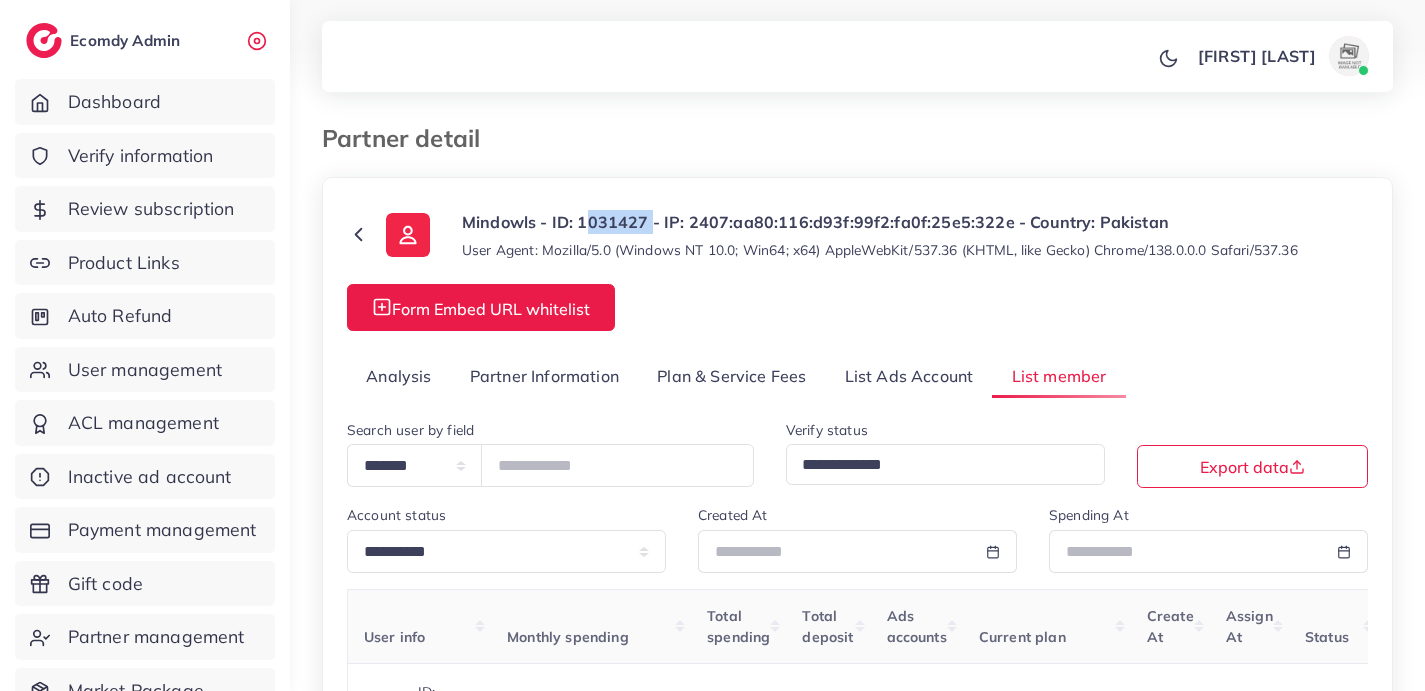 drag, startPoint x: 581, startPoint y: 222, endPoint x: 646, endPoint y: 223, distance: 65.00769 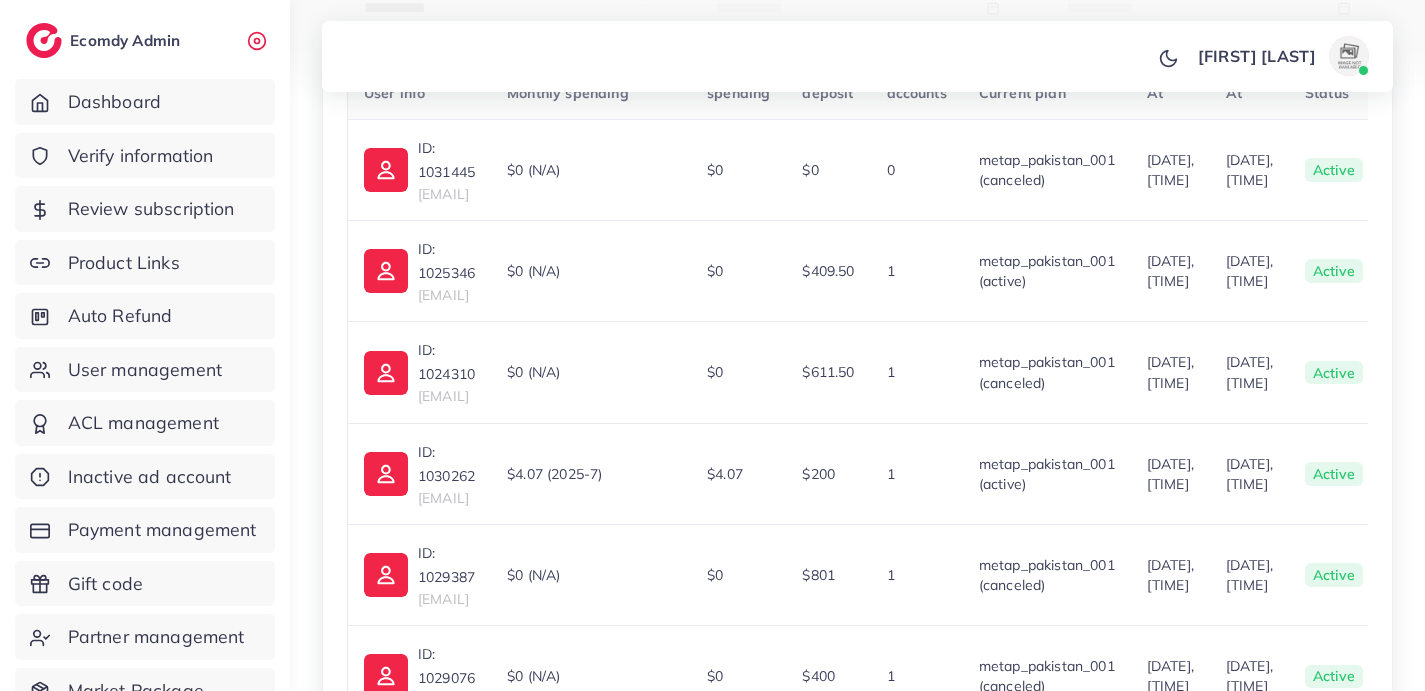 scroll, scrollTop: 536, scrollLeft: 0, axis: vertical 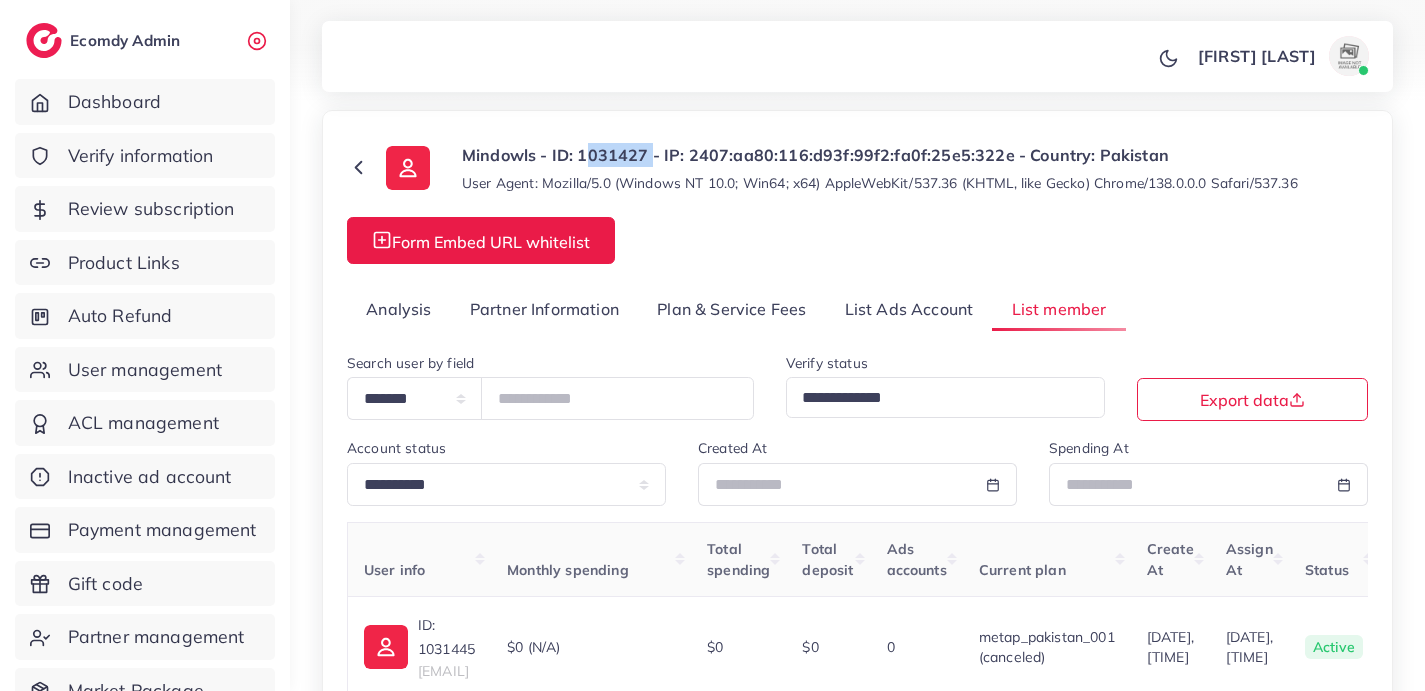 click on "Partner Information" at bounding box center [544, 309] 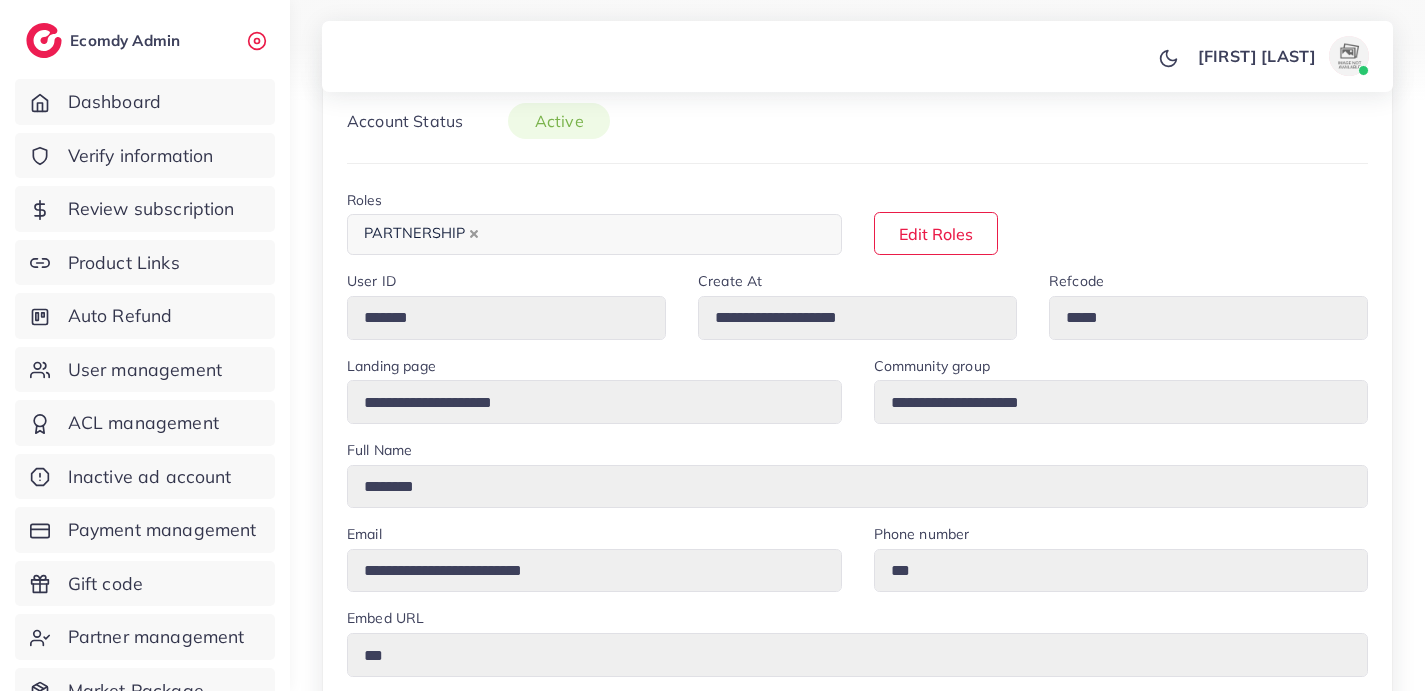 scroll, scrollTop: 0, scrollLeft: 0, axis: both 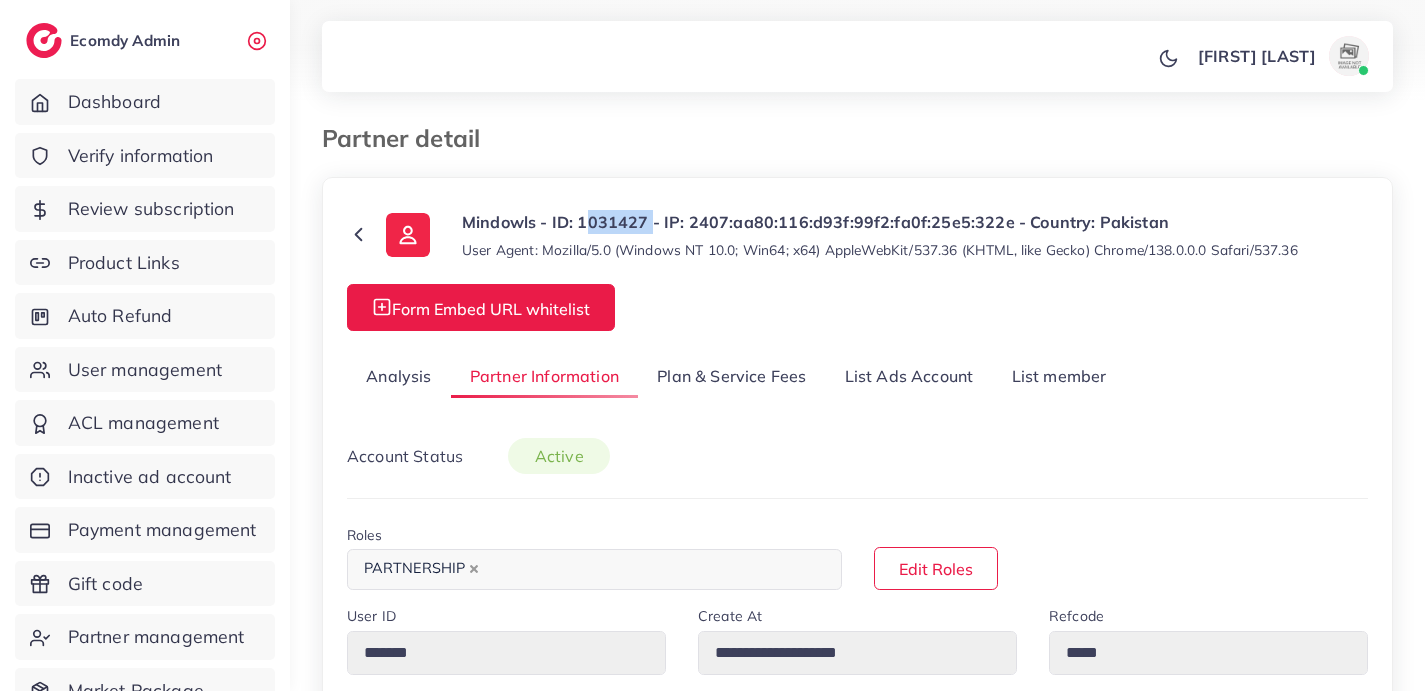 click on "Analysis" at bounding box center [399, 376] 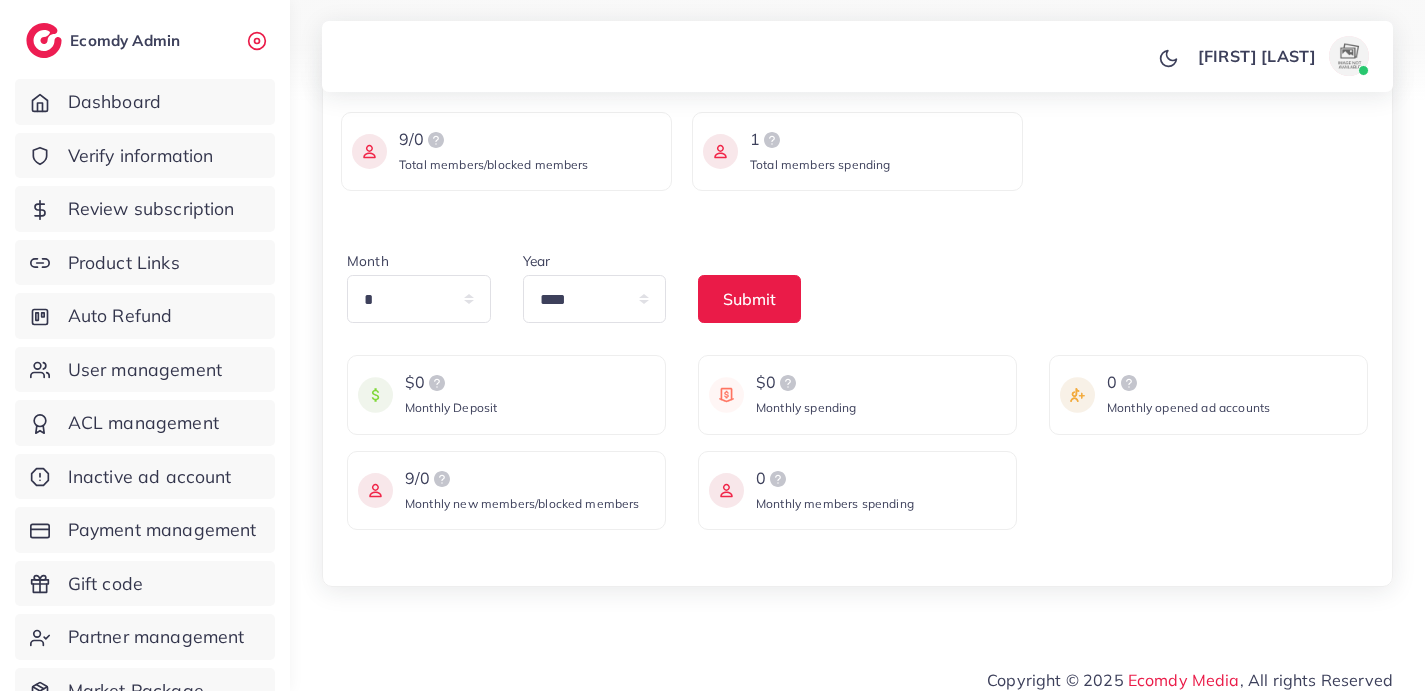 scroll, scrollTop: 449, scrollLeft: 0, axis: vertical 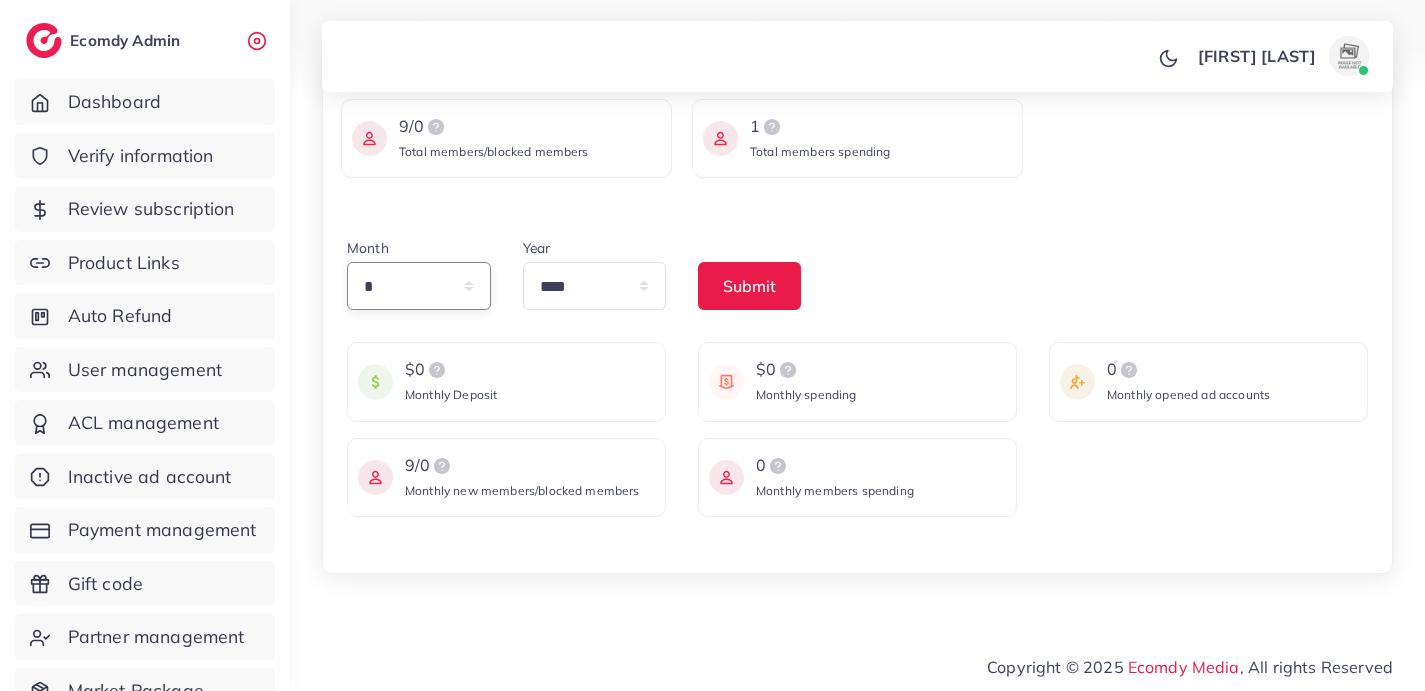 click on "* * * * * * * * * ** ** **" at bounding box center [419, 286] 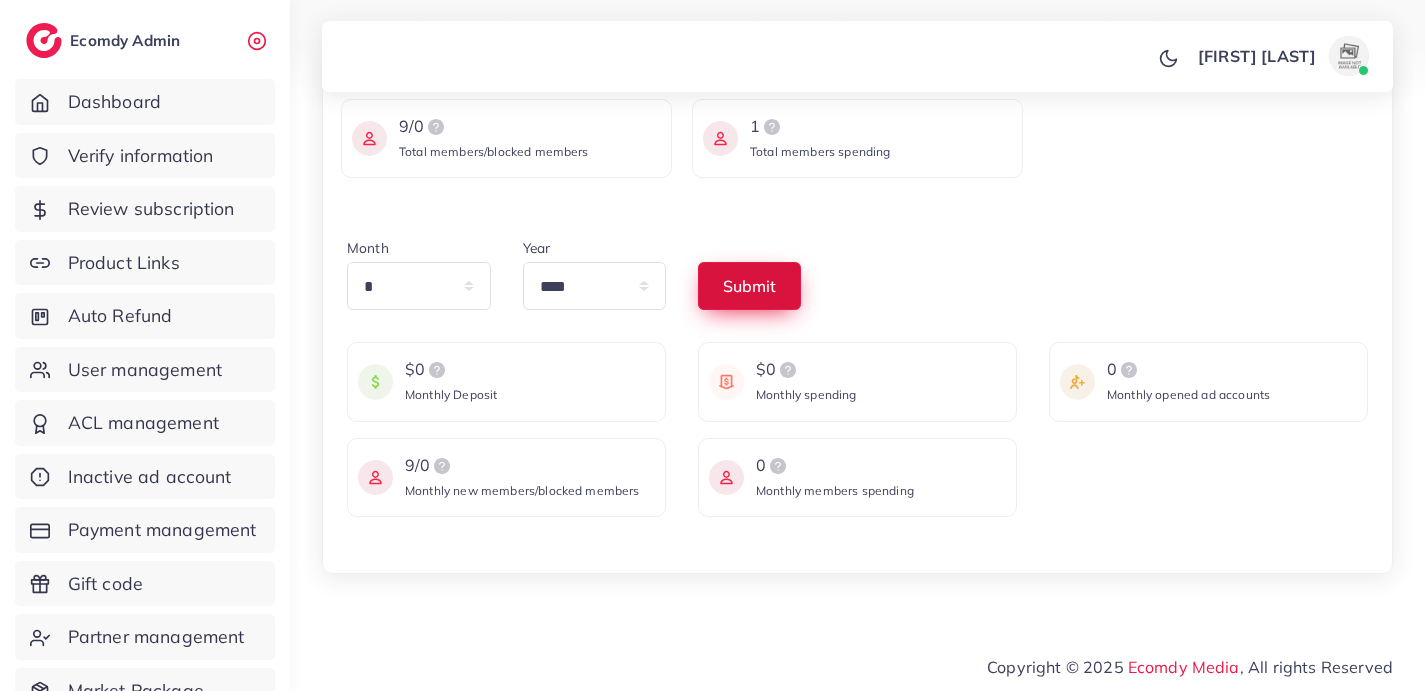click on "Submit" at bounding box center [749, 286] 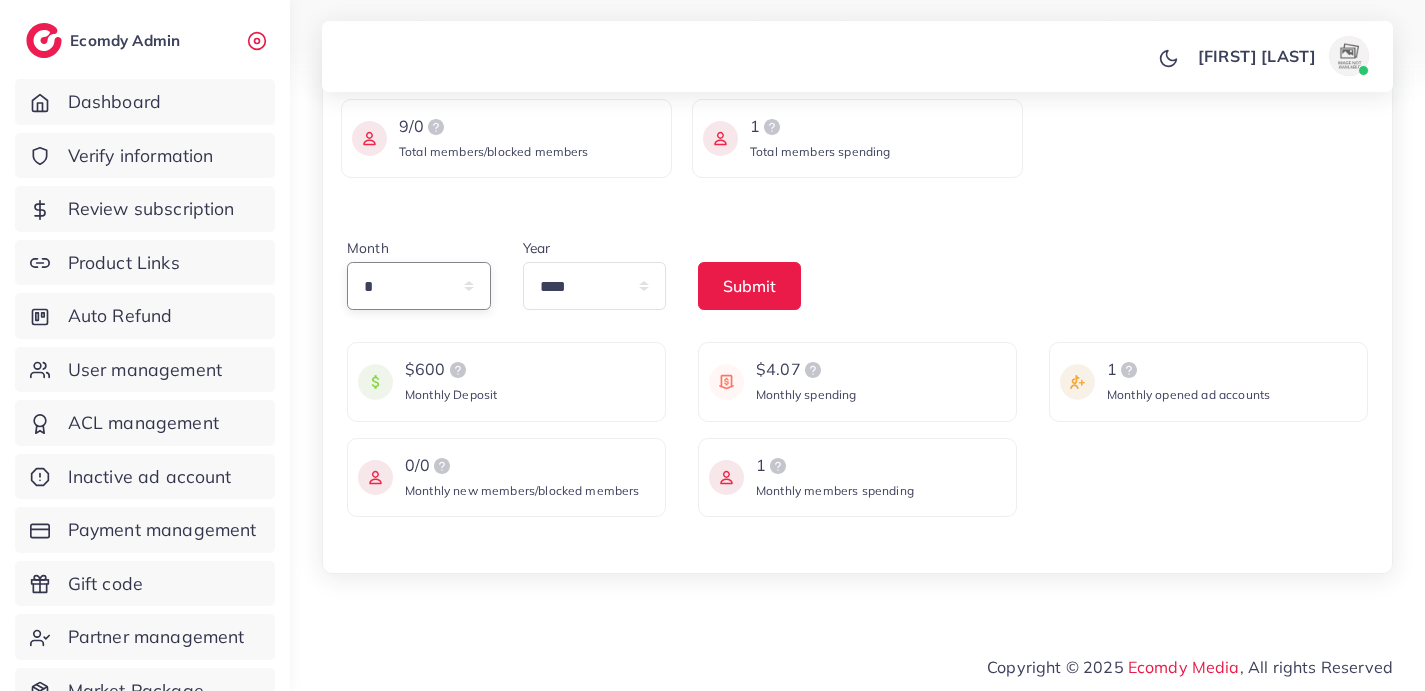 click on "* * * * * * * * * ** ** **" at bounding box center [419, 286] 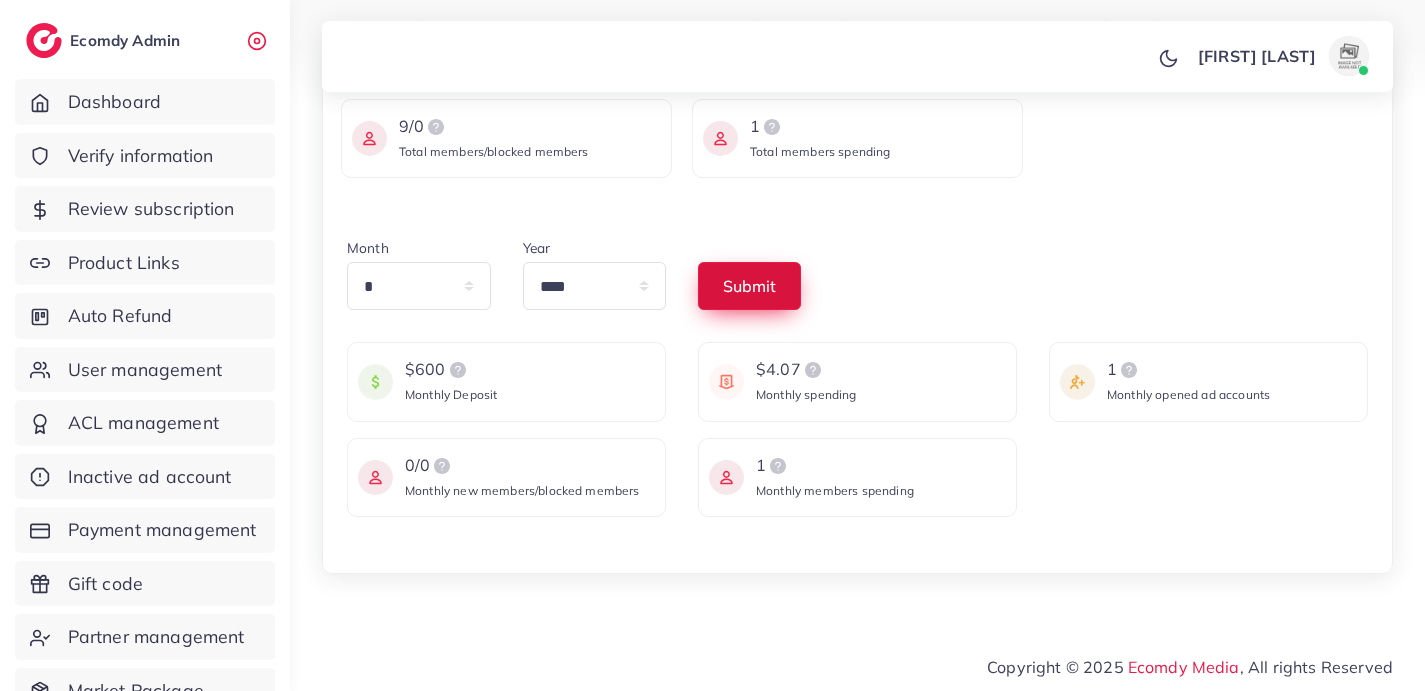 click on "Submit" at bounding box center (749, 286) 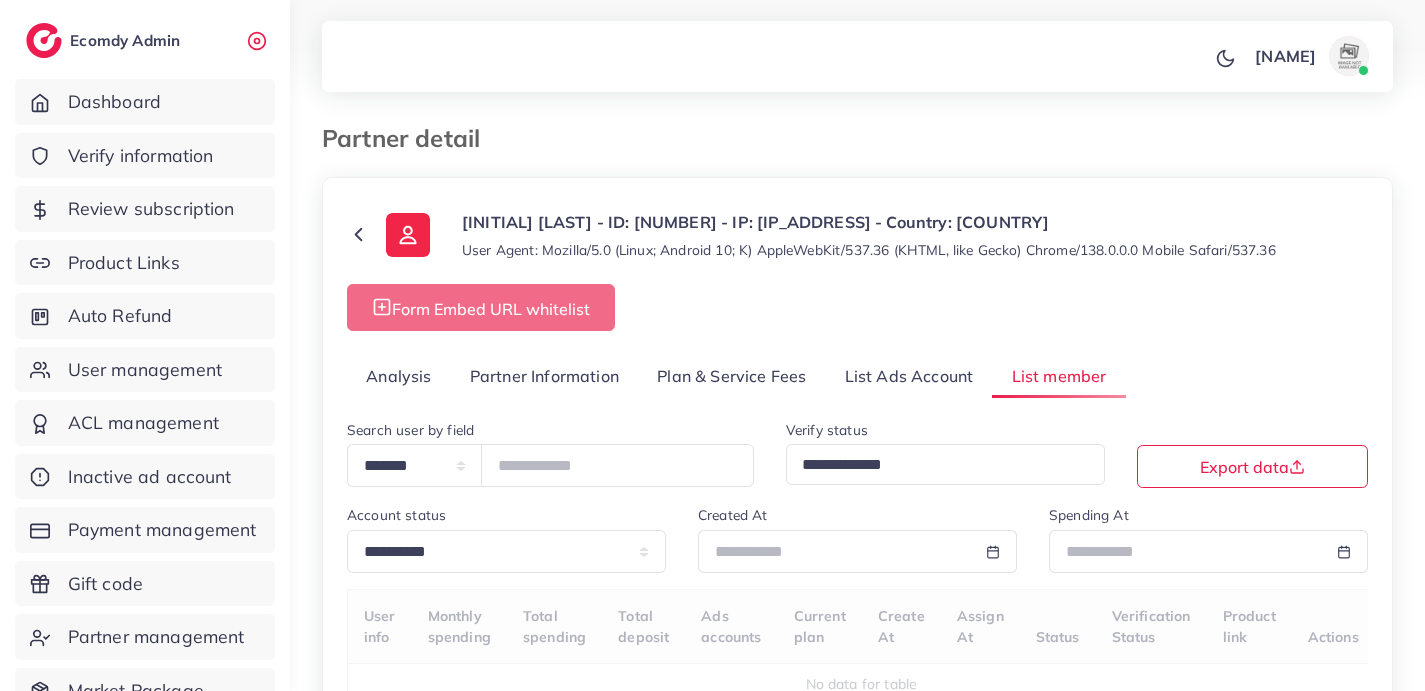 scroll, scrollTop: 0, scrollLeft: 0, axis: both 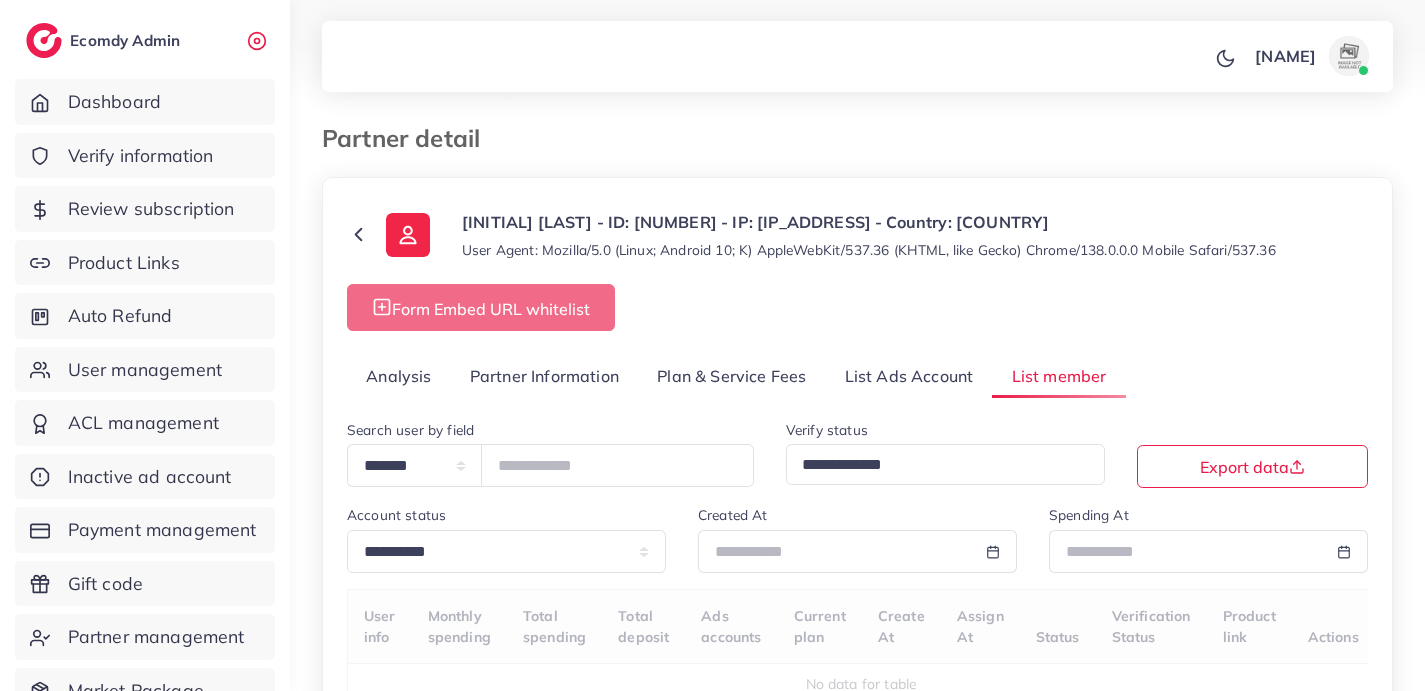 select on "**" 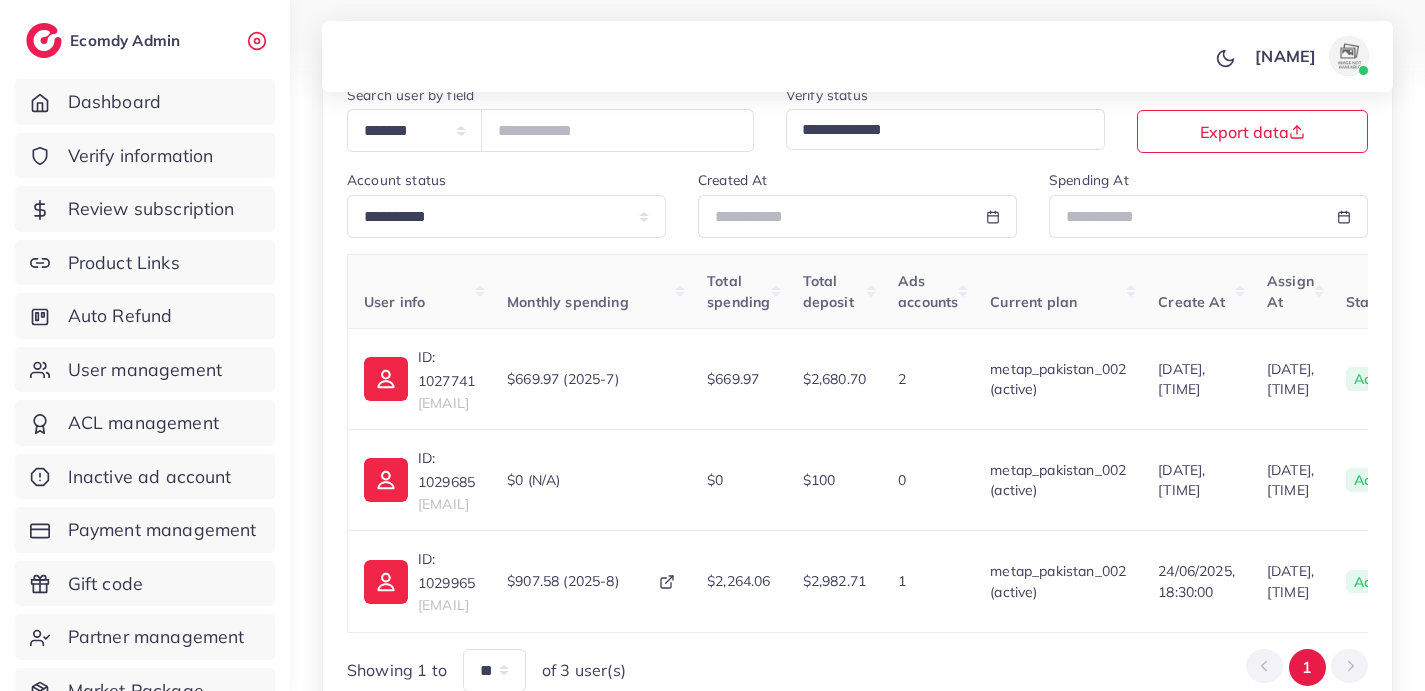 scroll, scrollTop: 83, scrollLeft: 0, axis: vertical 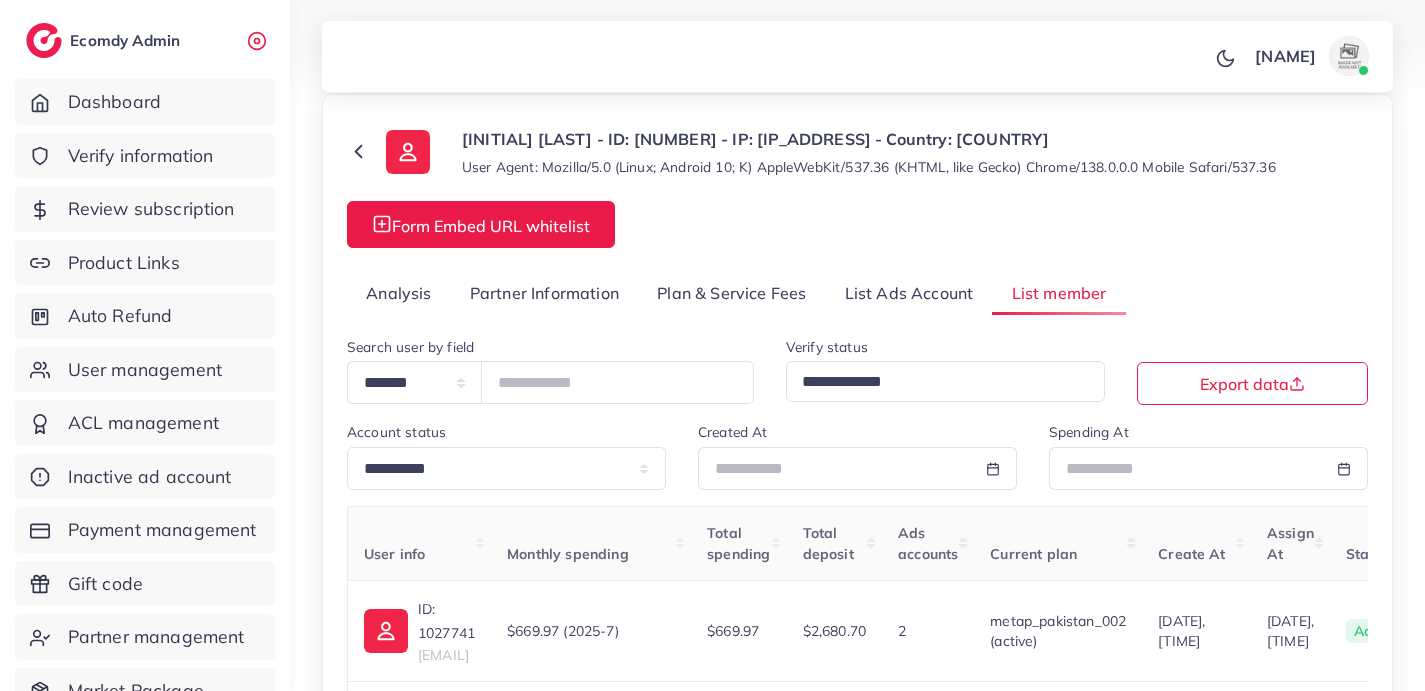 click on "Analysis" at bounding box center (399, 293) 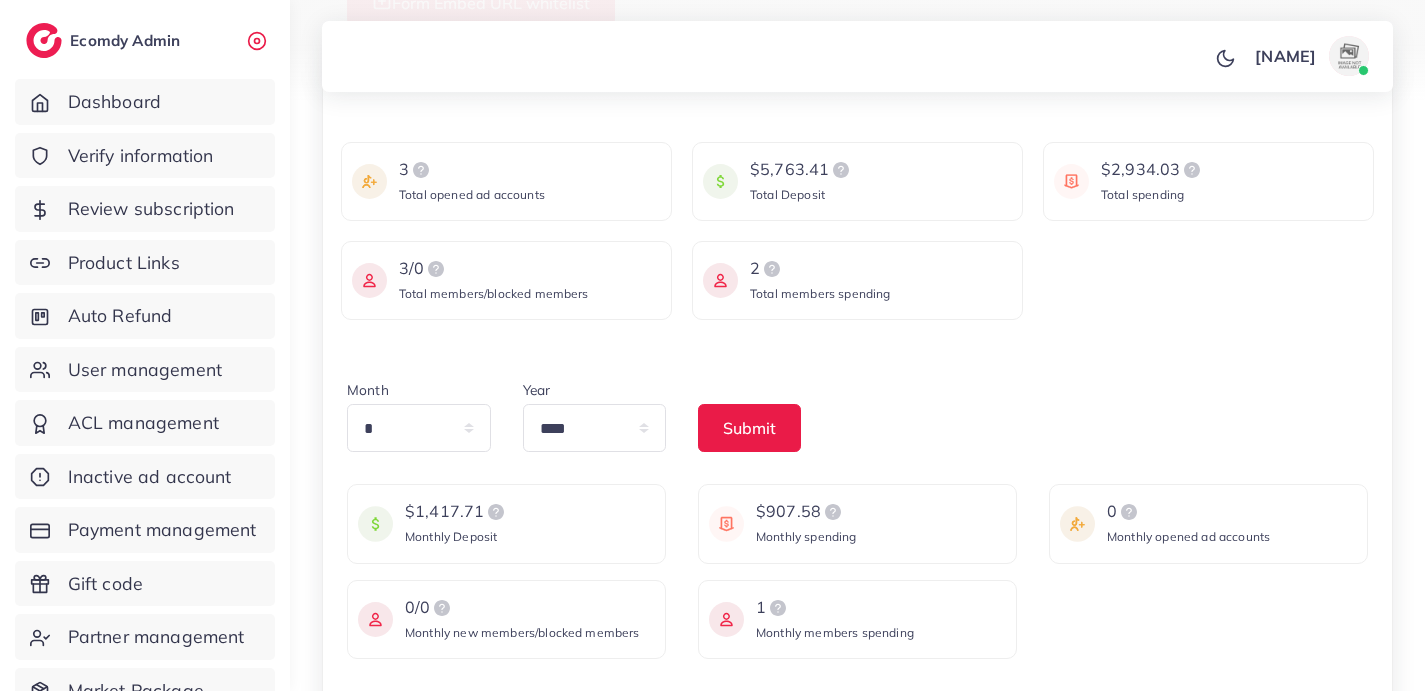 scroll, scrollTop: 449, scrollLeft: 0, axis: vertical 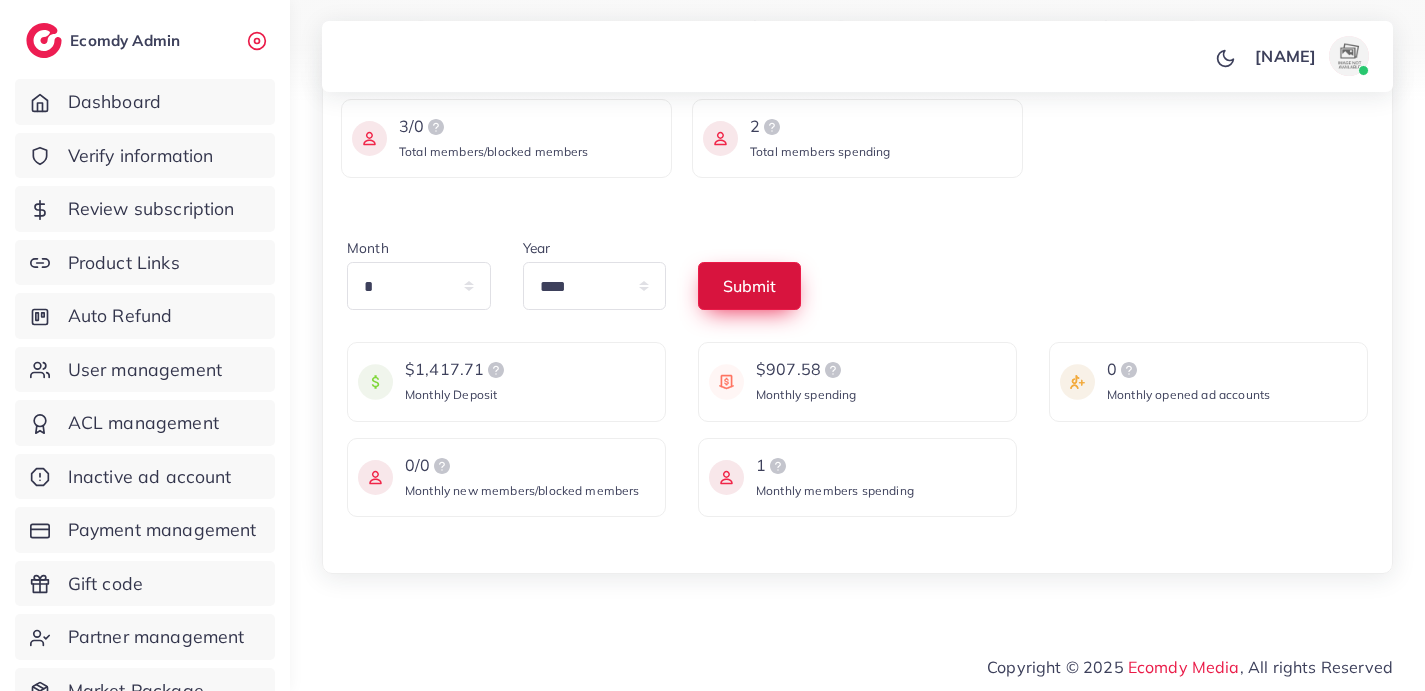 click on "Submit" at bounding box center (749, 286) 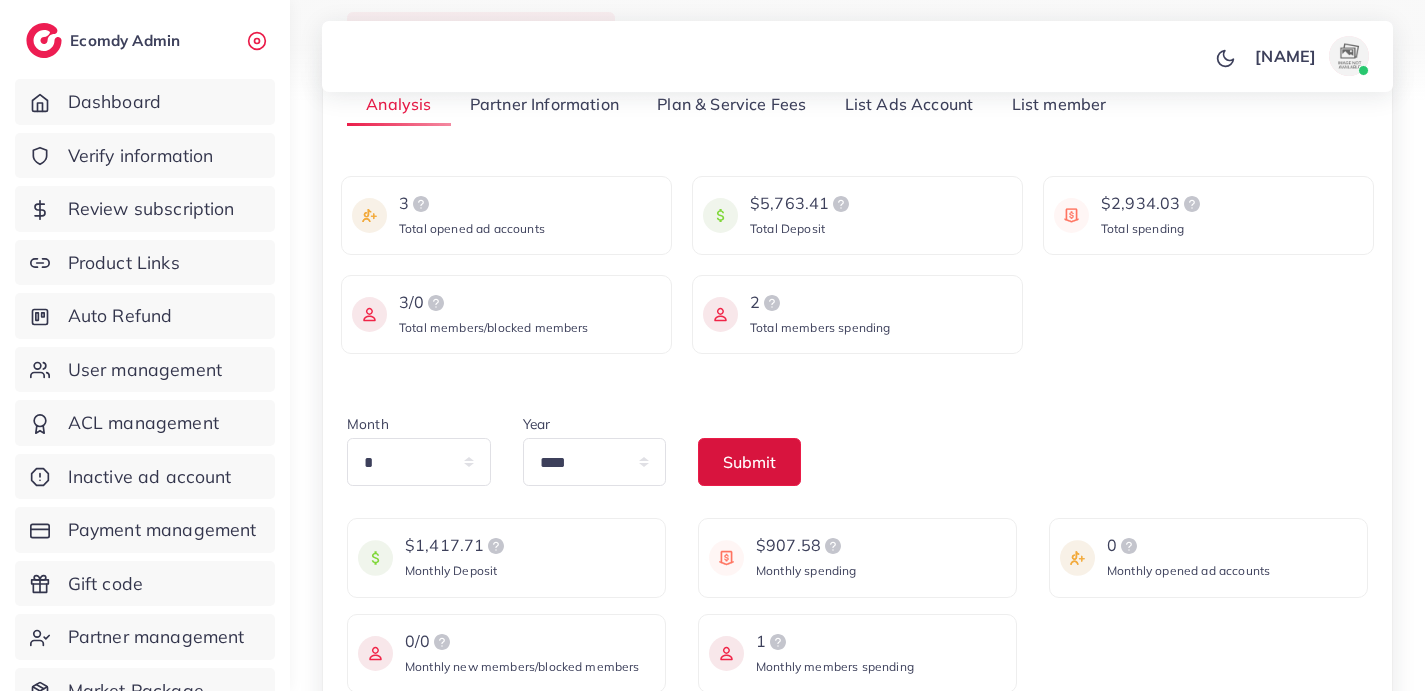 scroll, scrollTop: 188, scrollLeft: 0, axis: vertical 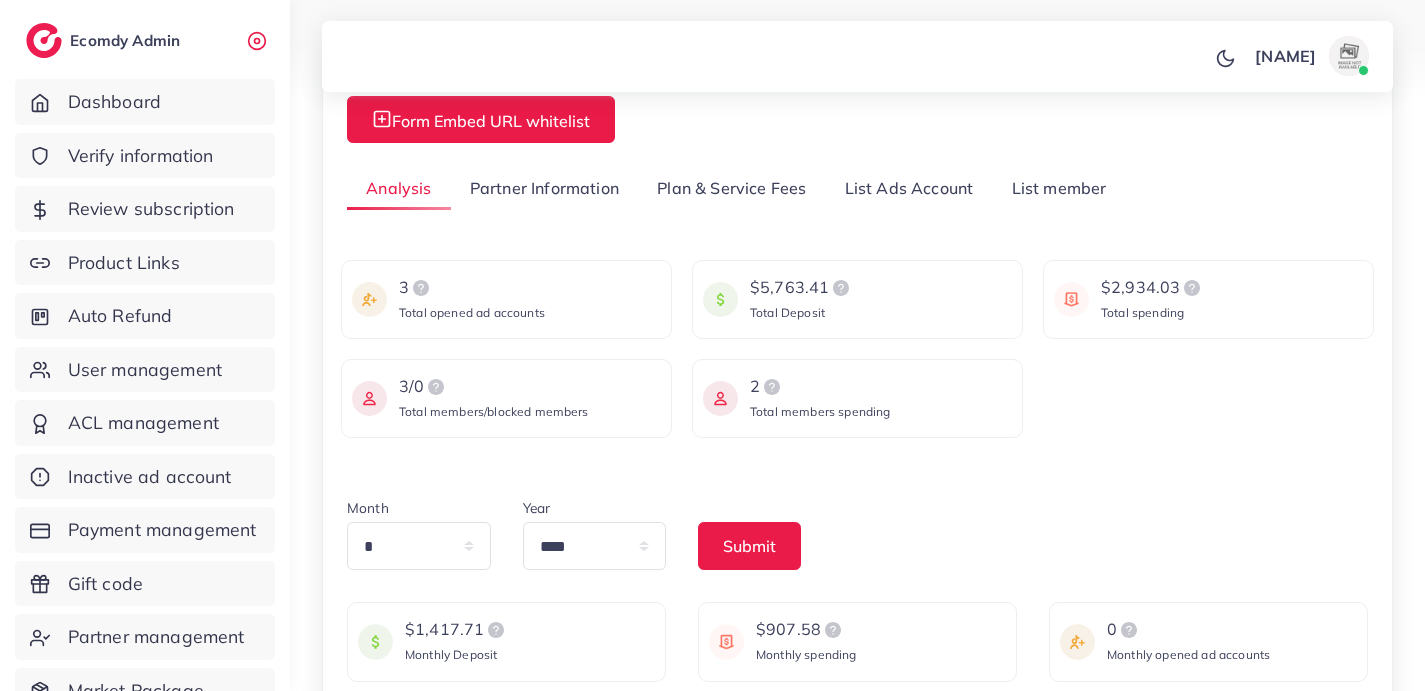 click on "List member" at bounding box center (1058, 188) 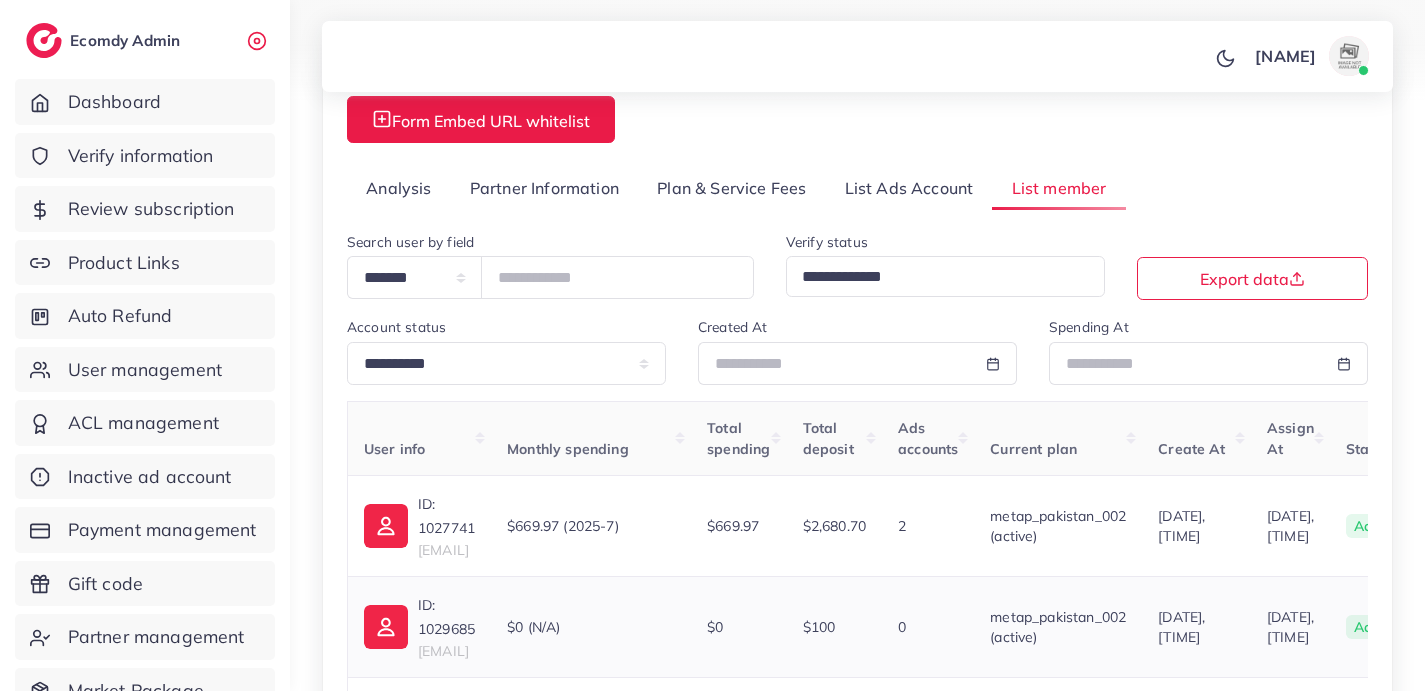 scroll, scrollTop: 343, scrollLeft: 0, axis: vertical 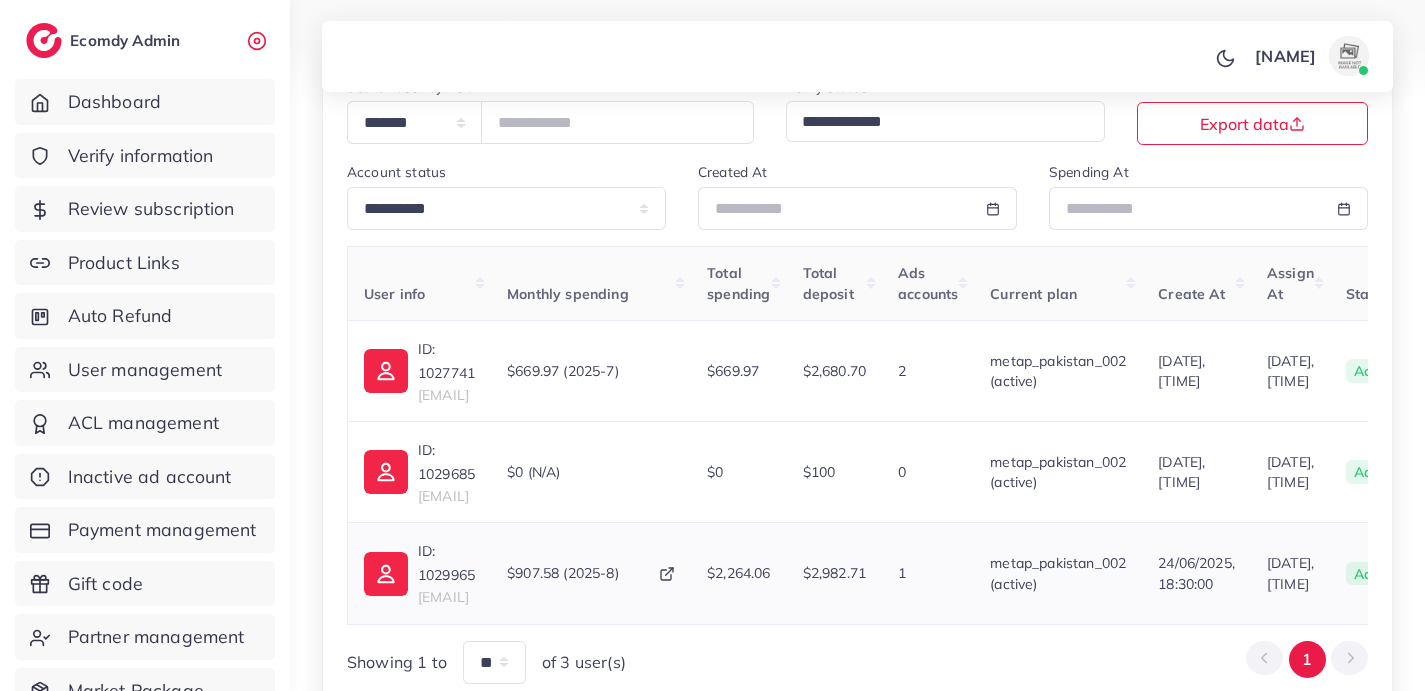 drag, startPoint x: 440, startPoint y: 504, endPoint x: 503, endPoint y: 506, distance: 63.03174 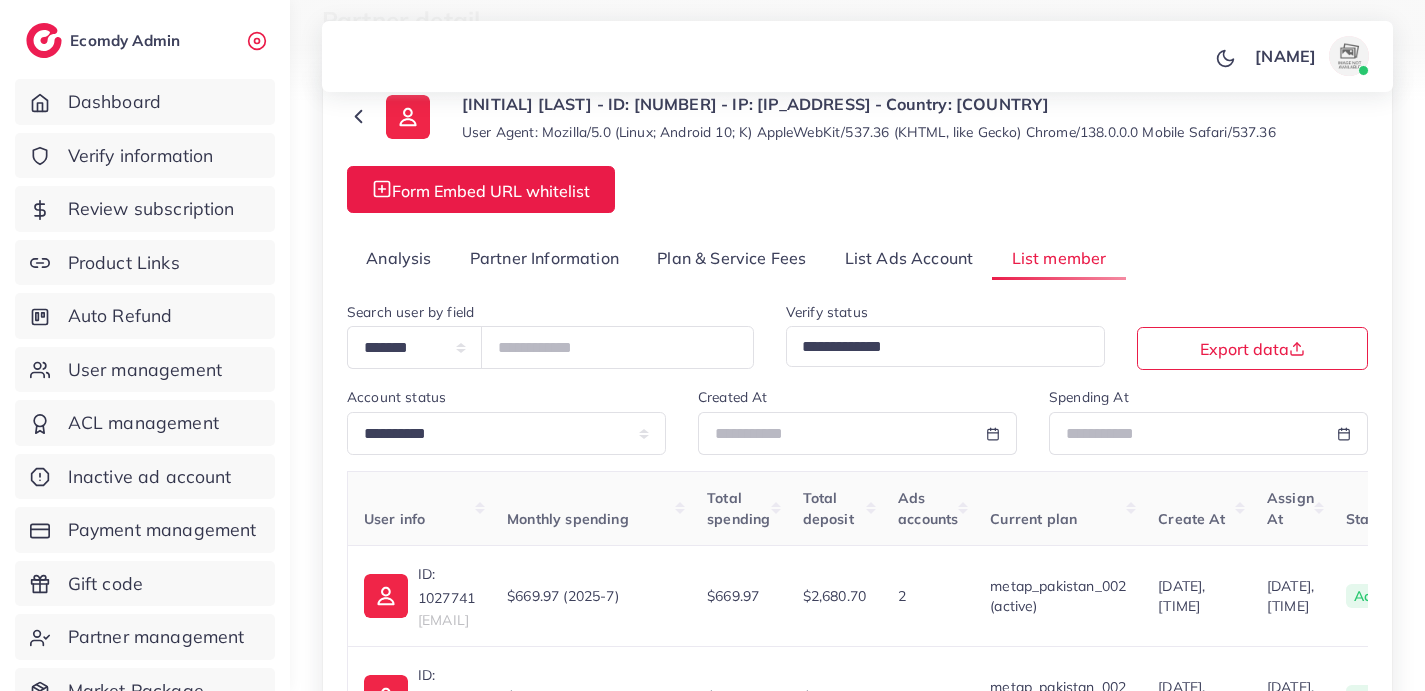 click on "Analysis" at bounding box center [399, 258] 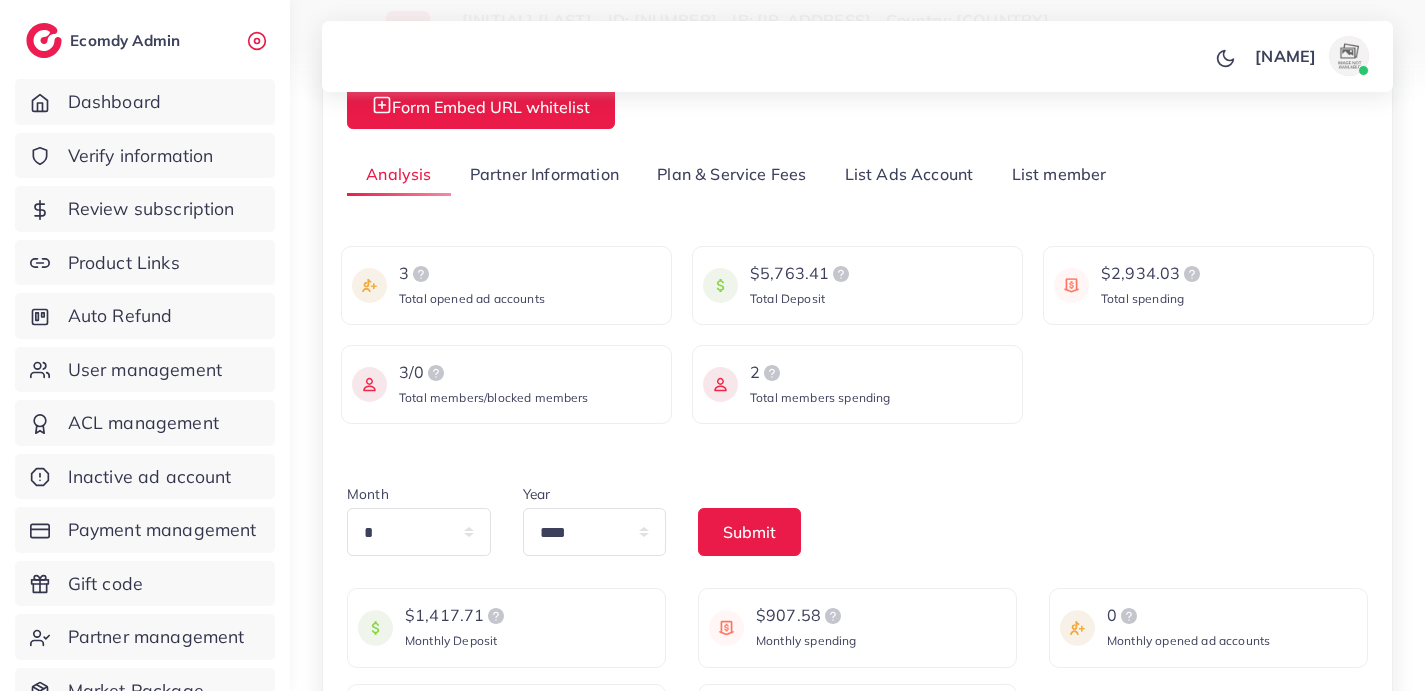 scroll, scrollTop: 449, scrollLeft: 0, axis: vertical 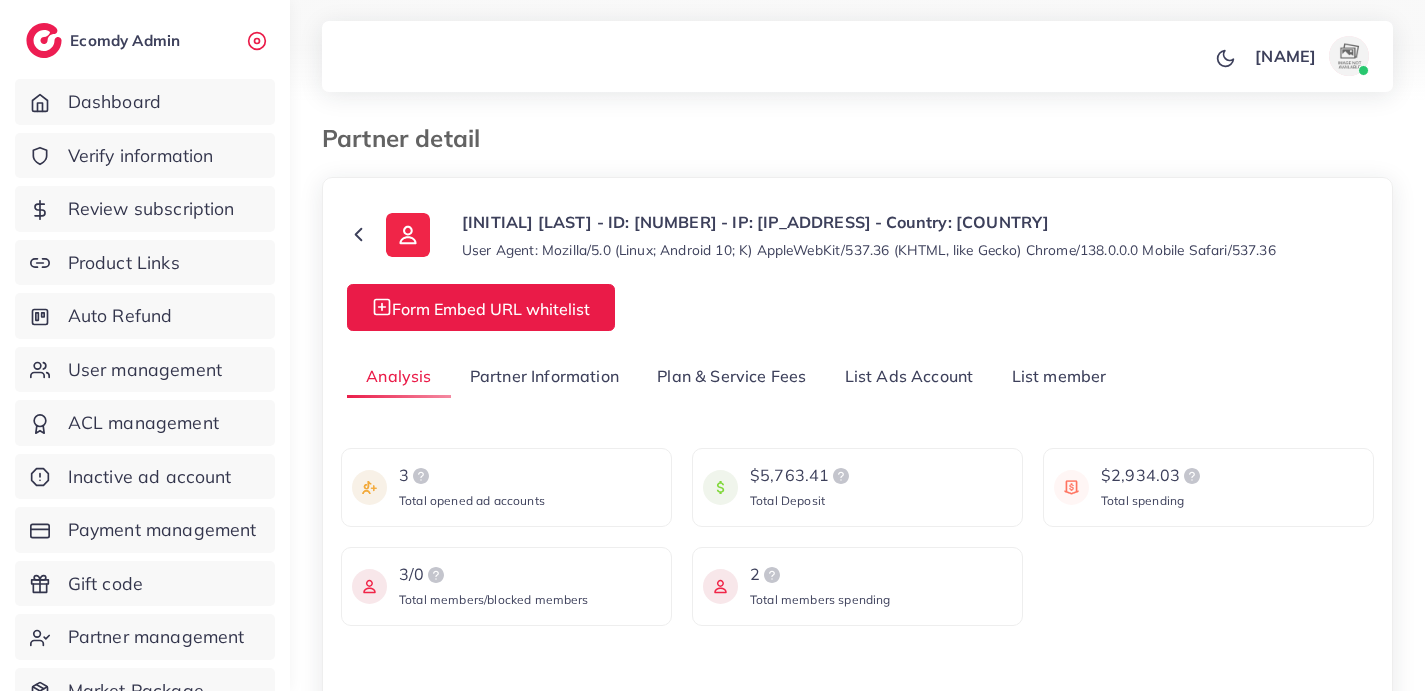 click on "List member" at bounding box center [1058, 376] 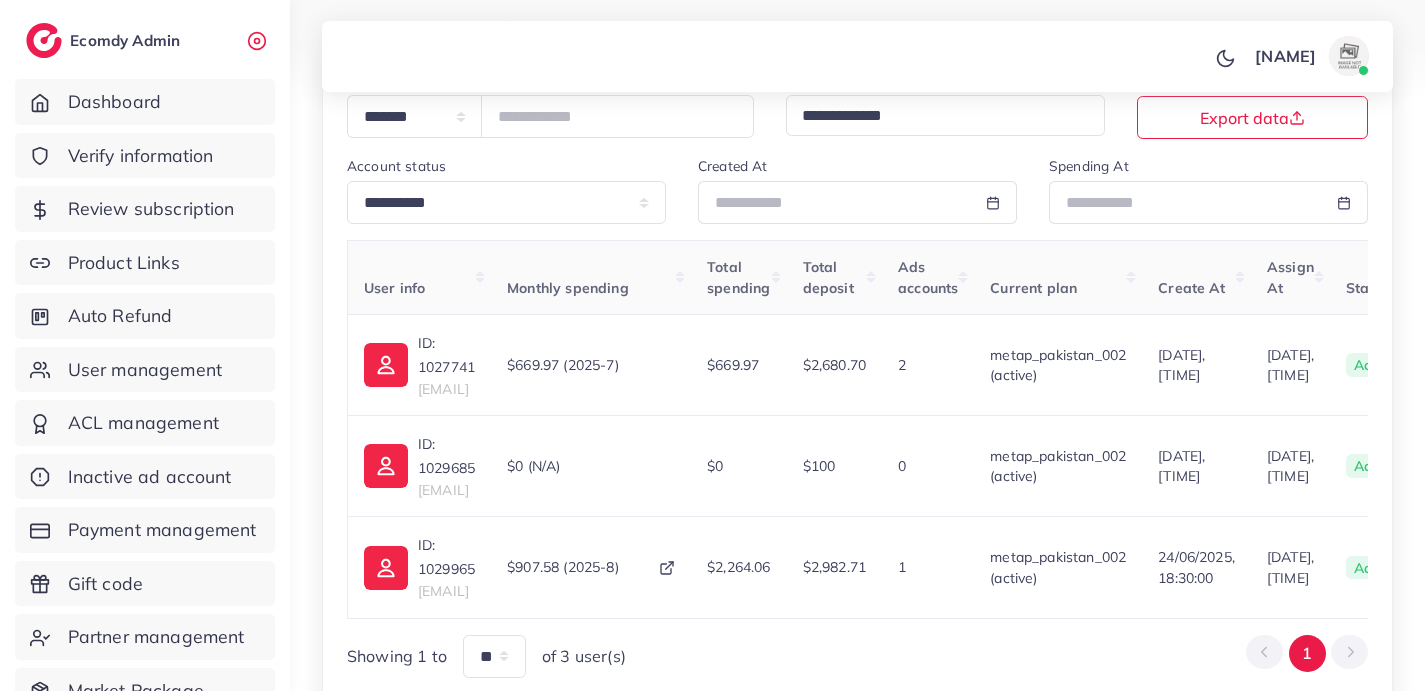 scroll, scrollTop: 416, scrollLeft: 0, axis: vertical 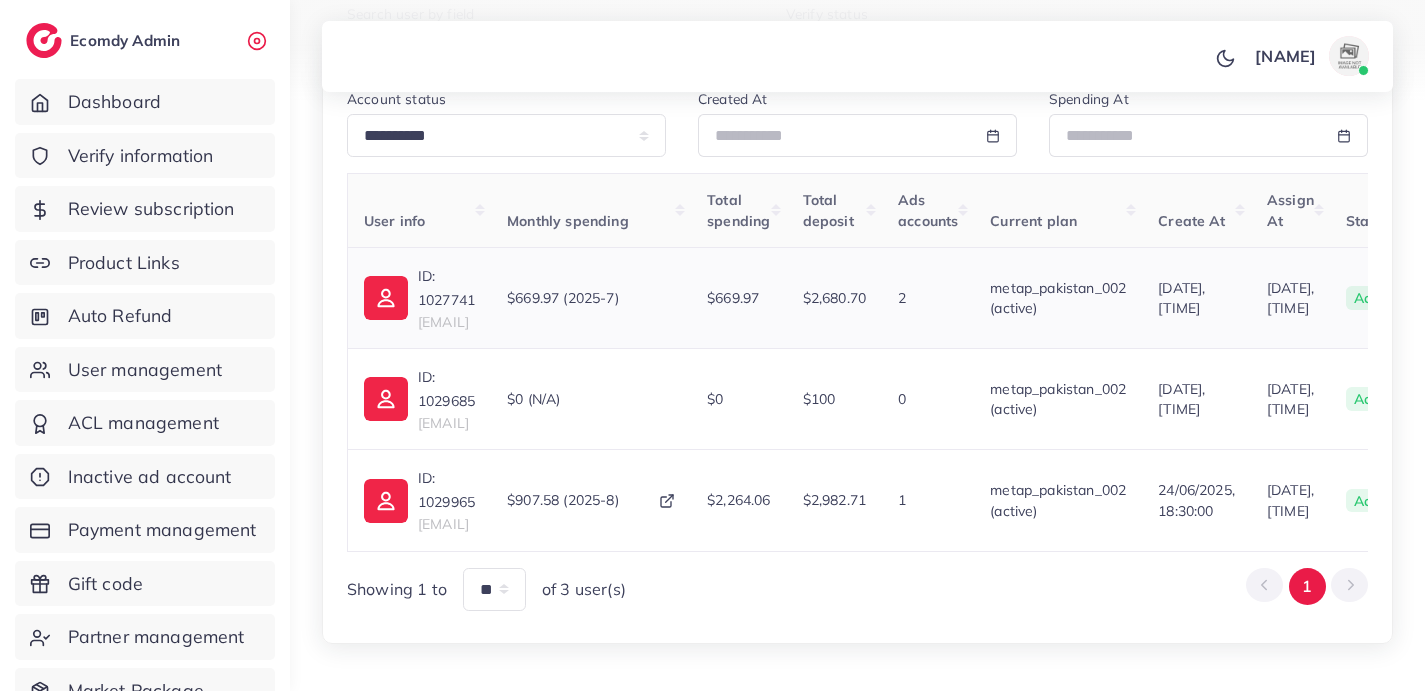 click on "ID: 1027741" at bounding box center [446, 288] 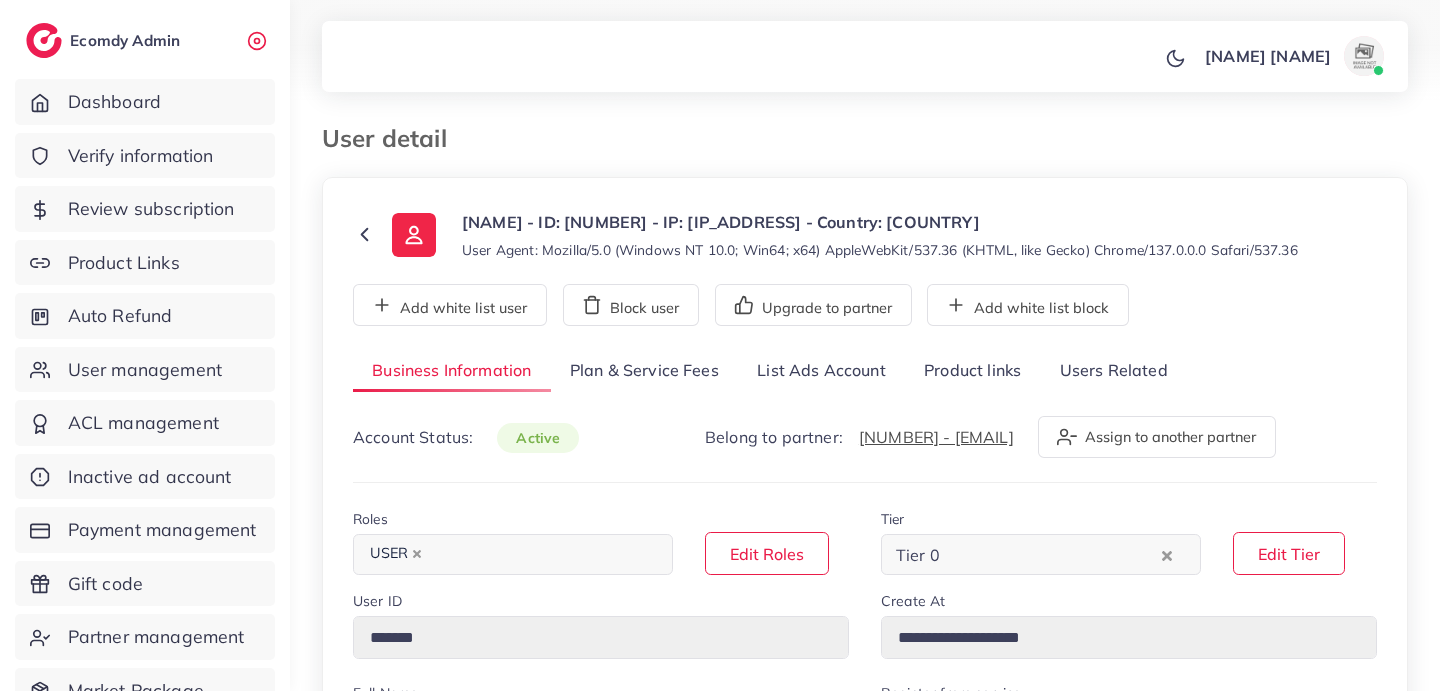 select on "********" 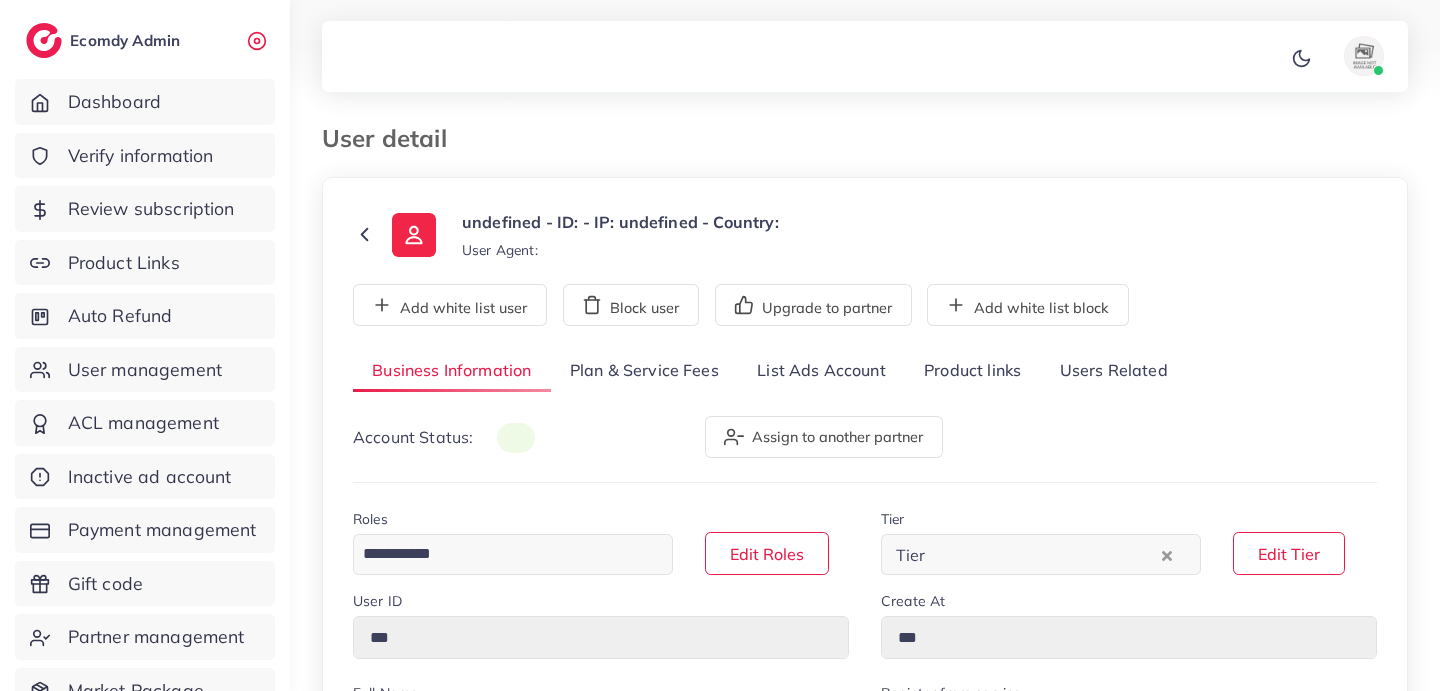 scroll, scrollTop: 0, scrollLeft: 0, axis: both 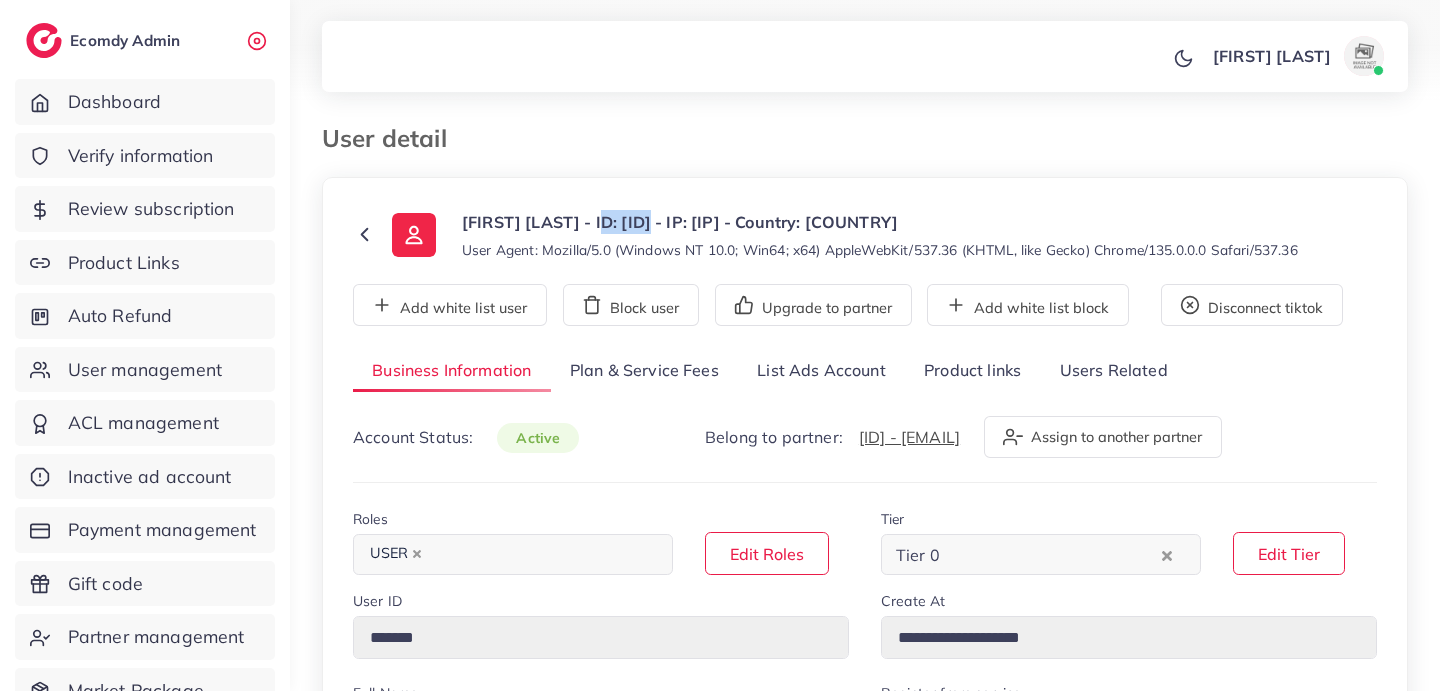 drag, startPoint x: 598, startPoint y: 219, endPoint x: 665, endPoint y: 216, distance: 67.06713 